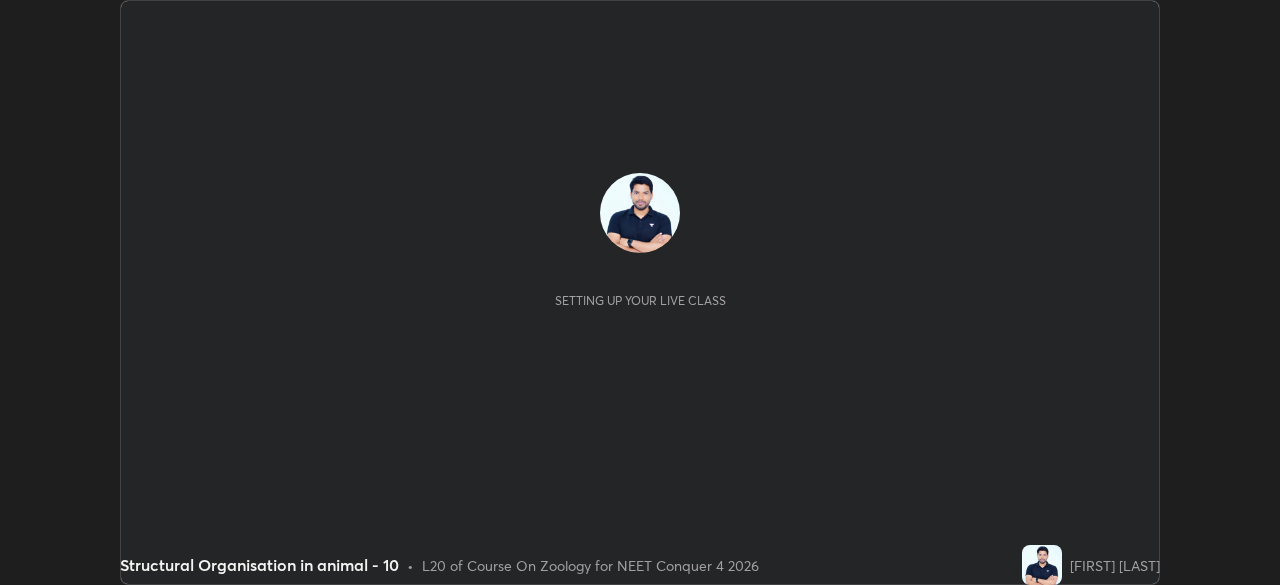 scroll, scrollTop: 0, scrollLeft: 0, axis: both 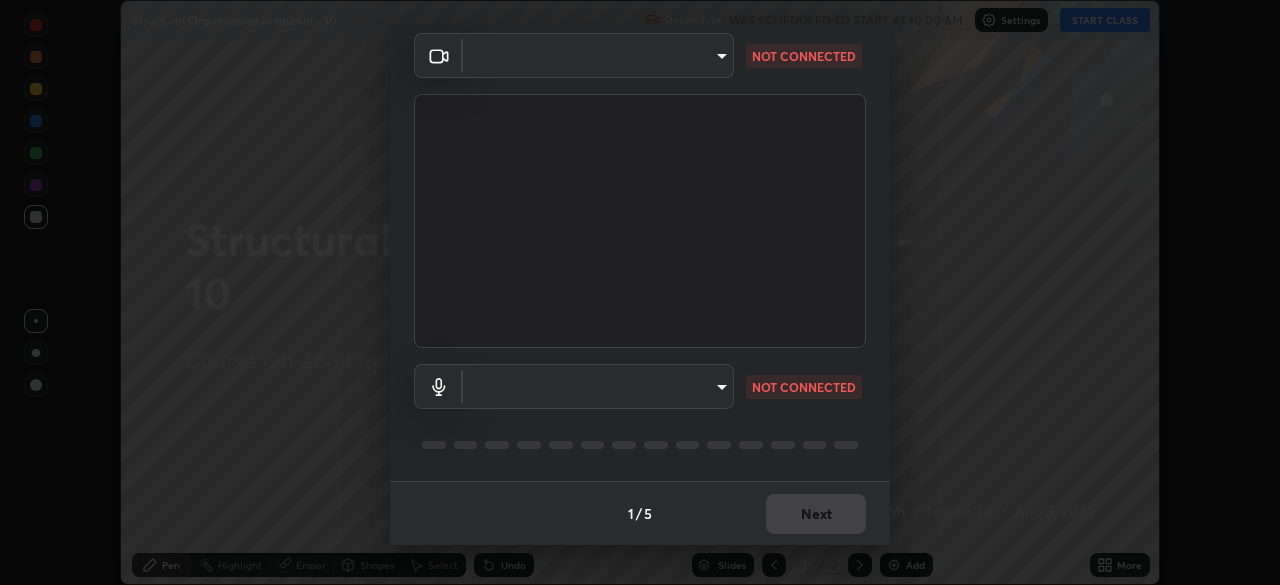 click on "Erase all Structural Organisation in animal - 10 Recording WAS SCHEDULED TO START AT  10:00 AM Settings START CLASS Setting up your live class Structural Organisation in animal - 10 • L20 of Course On Zoology for NEET Conquer 4 2026 [FIRST] [LAST] Pen Highlight Eraser Shapes Select Undo Slides 2 / 2 Add More No doubts shared Encourage your learners to ask a doubt for better clarity Report an issue Reason for reporting Buffering Chat not working Audio - Video sync issue Educator video quality low ​ Attach an image Report Media settings ​ NOT CONNECTED ​ NOT CONNECTED 1 / 5 Next" at bounding box center [640, 292] 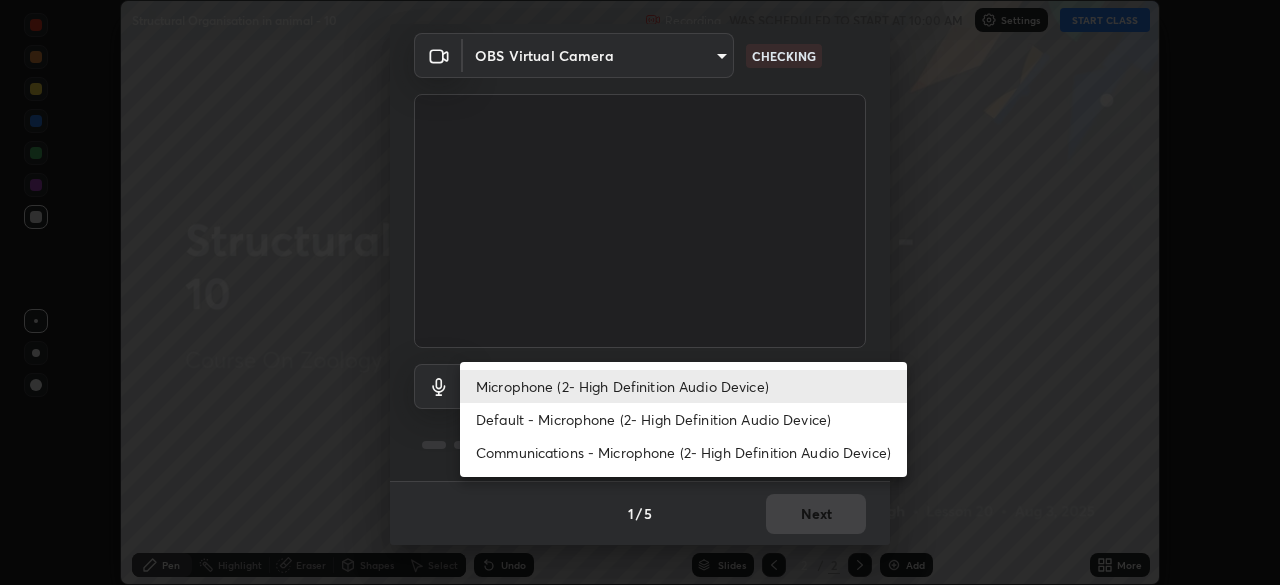 click on "Default - Microphone (2- High Definition Audio Device)" at bounding box center (683, 419) 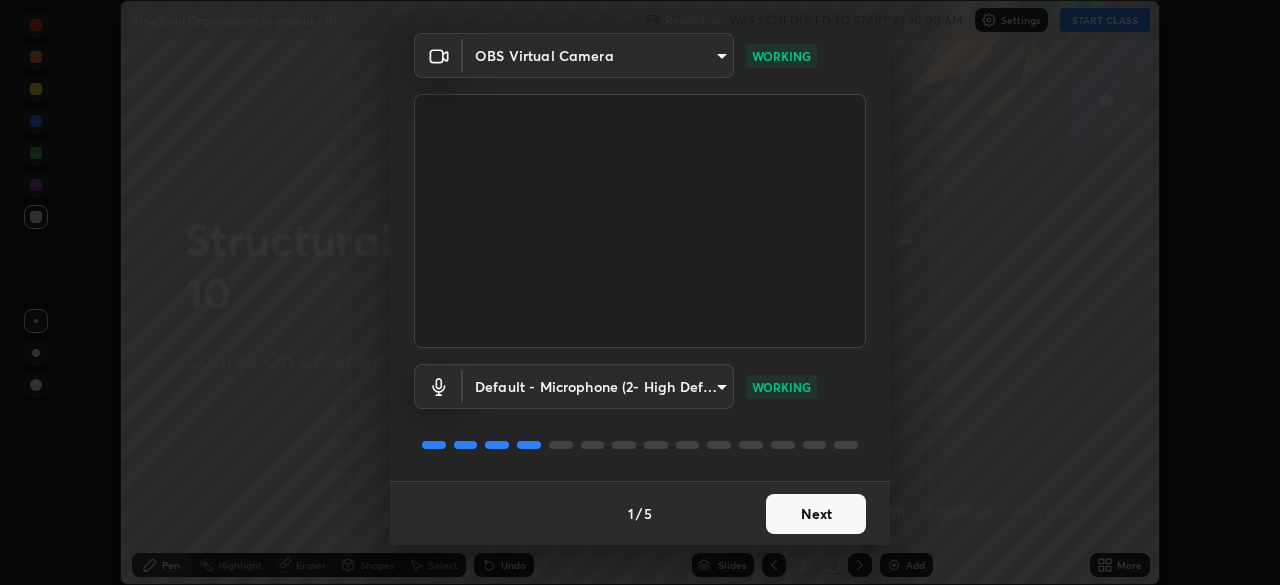 click on "Next" at bounding box center [816, 514] 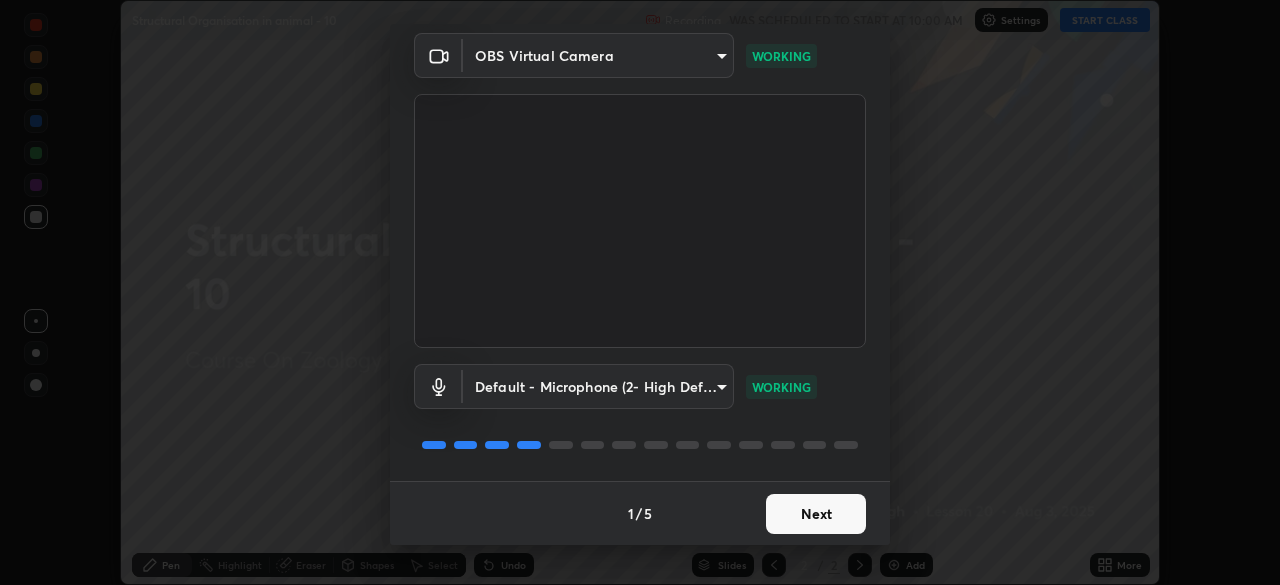 scroll, scrollTop: 0, scrollLeft: 0, axis: both 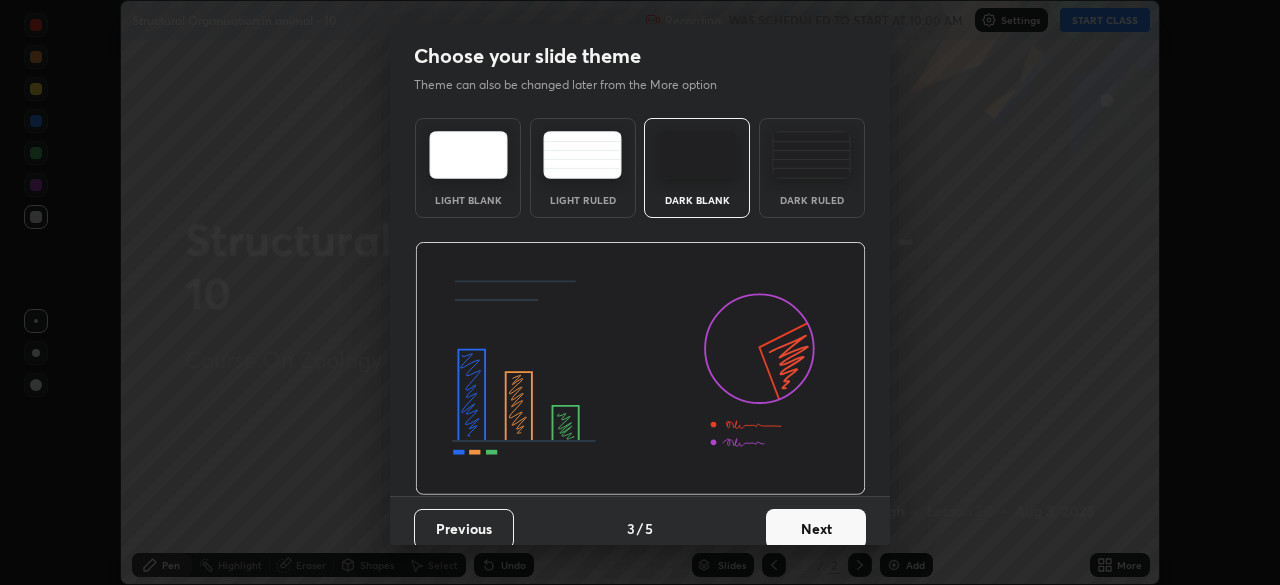 click on "Next" at bounding box center [816, 529] 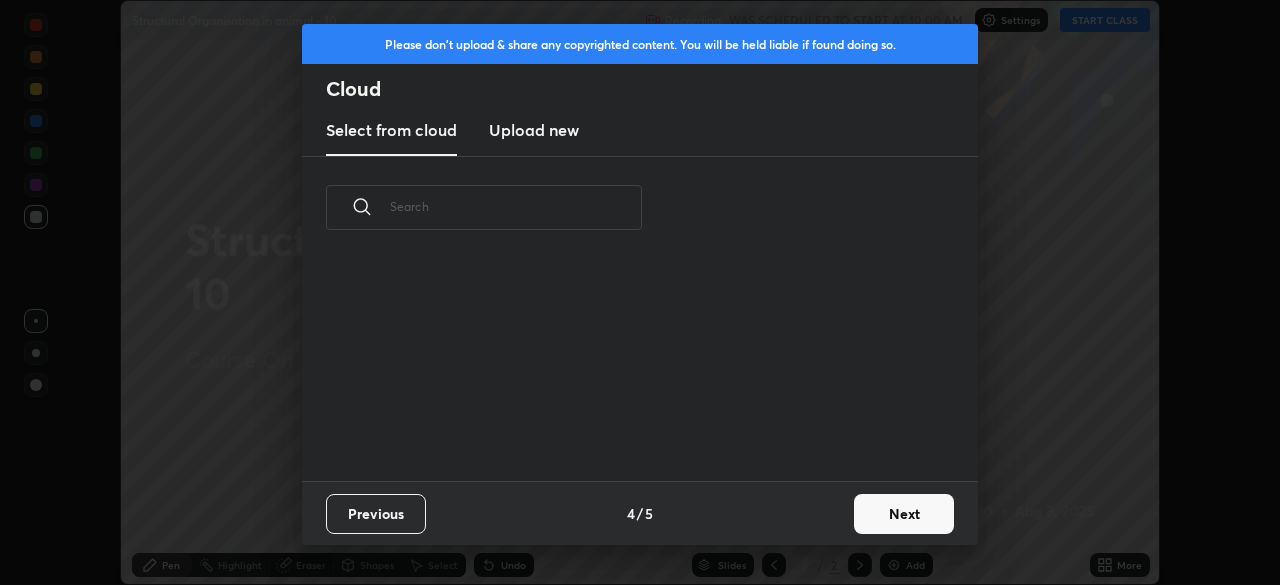 click on "Previous 4 / 5 Next" at bounding box center [640, 513] 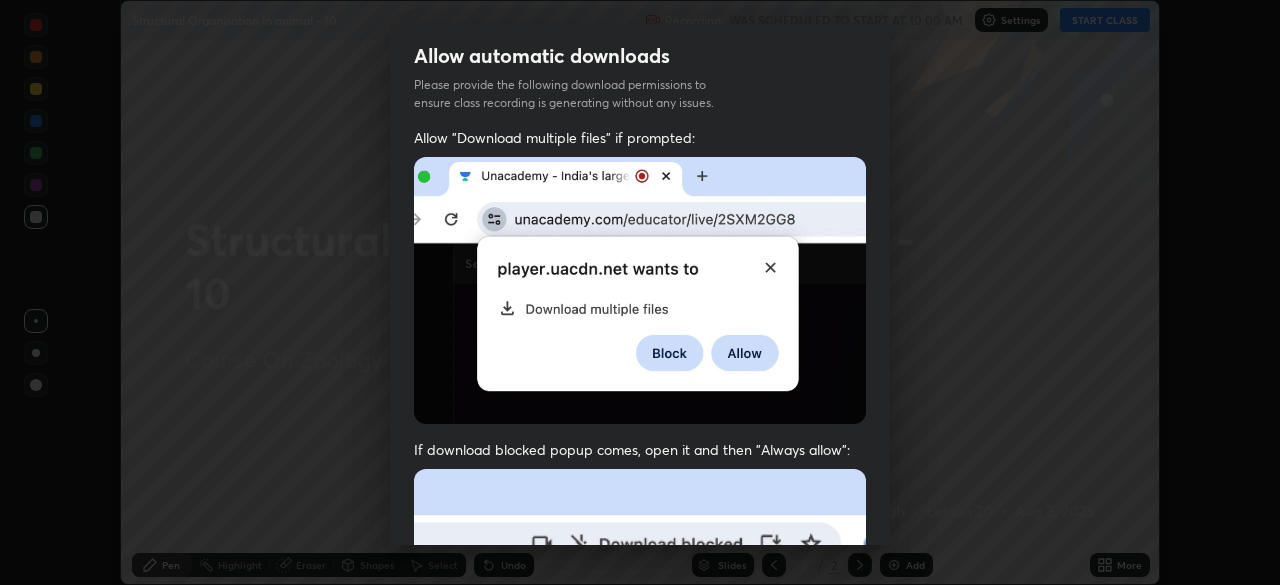 click on "Previous 5 / 5 Done" at bounding box center [640, 1002] 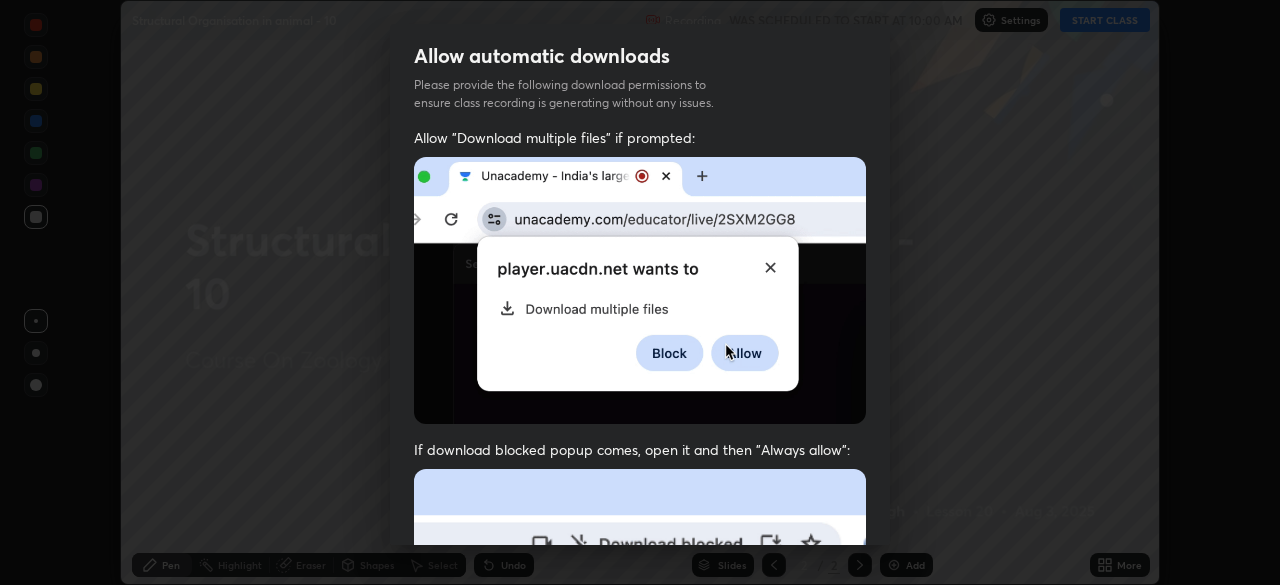 scroll, scrollTop: 47, scrollLeft: 0, axis: vertical 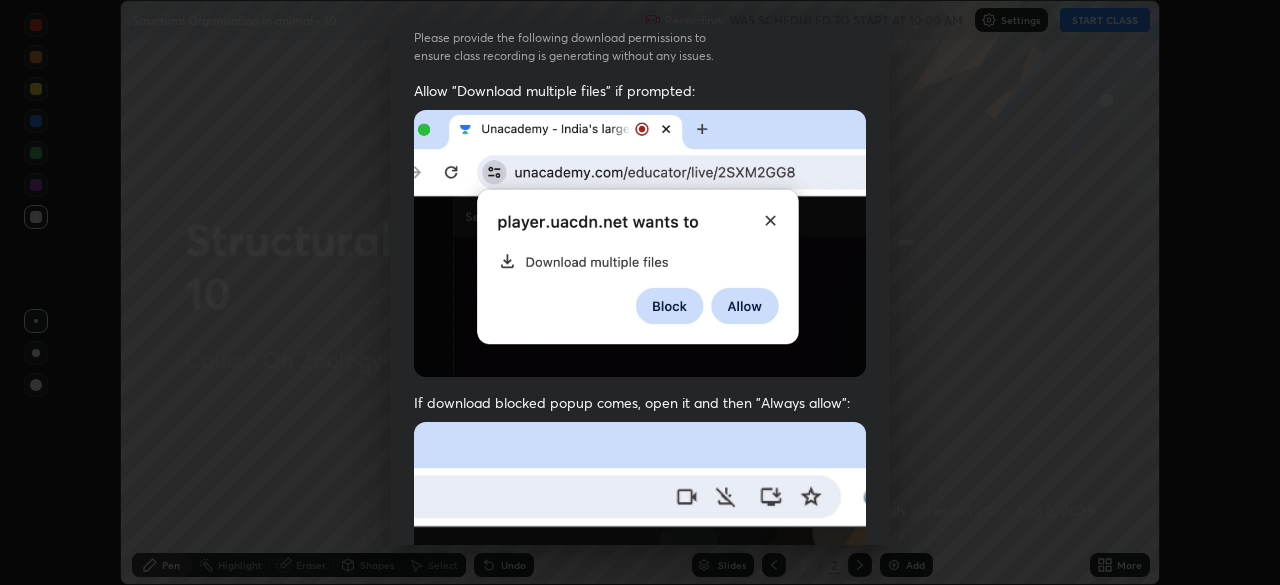 click at bounding box center (640, 640) 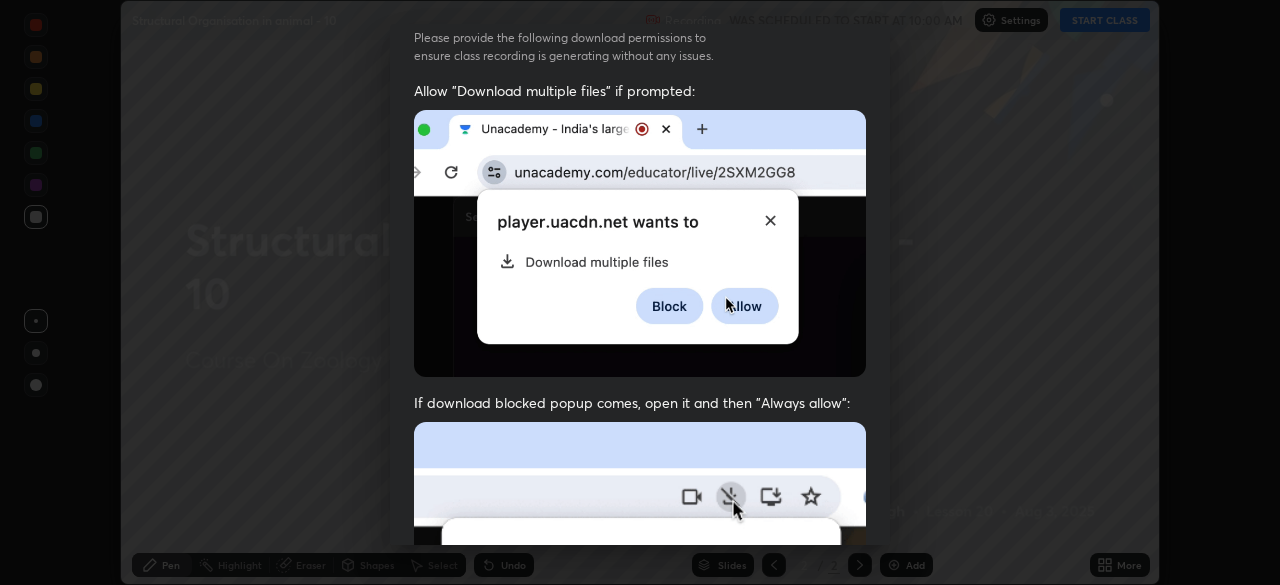 click at bounding box center (640, 640) 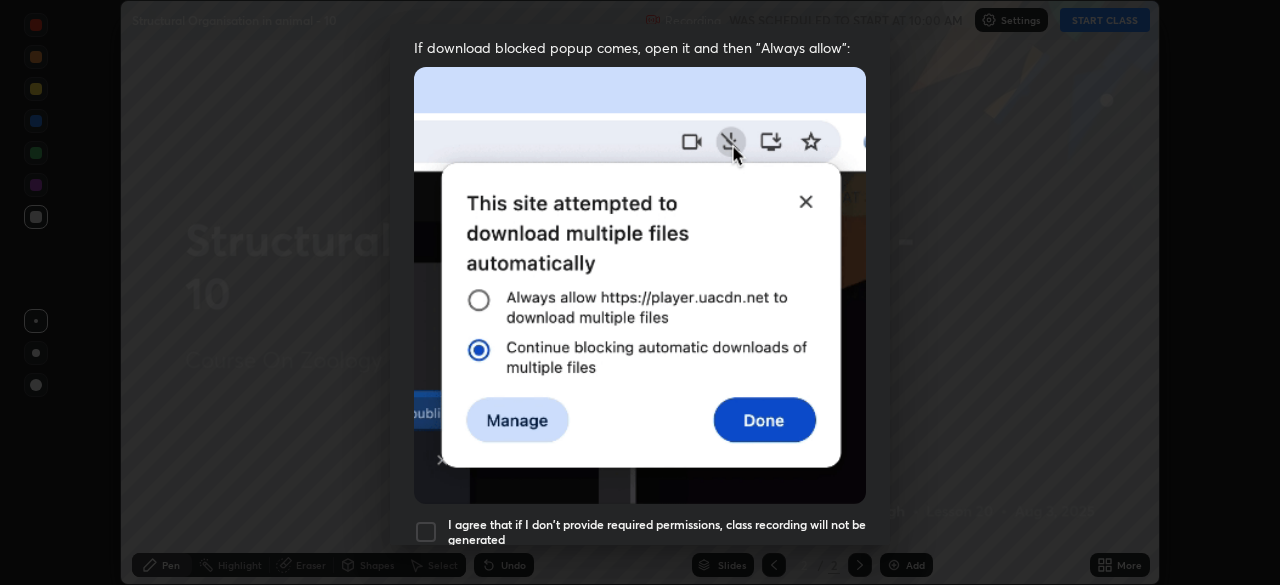 scroll, scrollTop: 479, scrollLeft: 0, axis: vertical 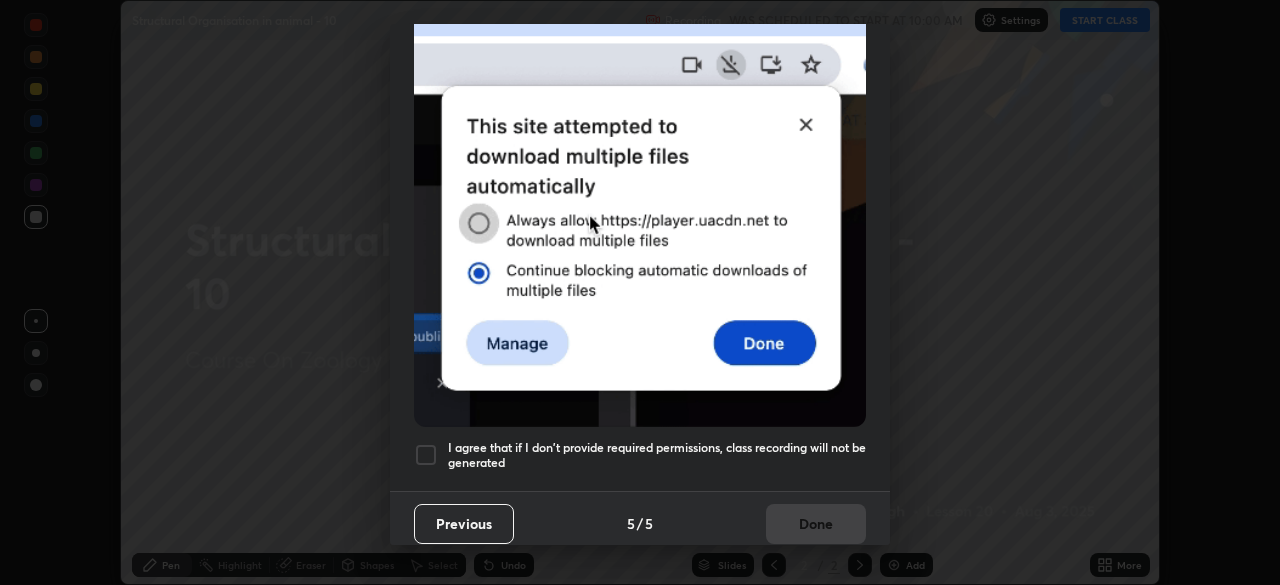 click on "I agree that if I don't provide required permissions, class recording will not be generated" at bounding box center [657, 455] 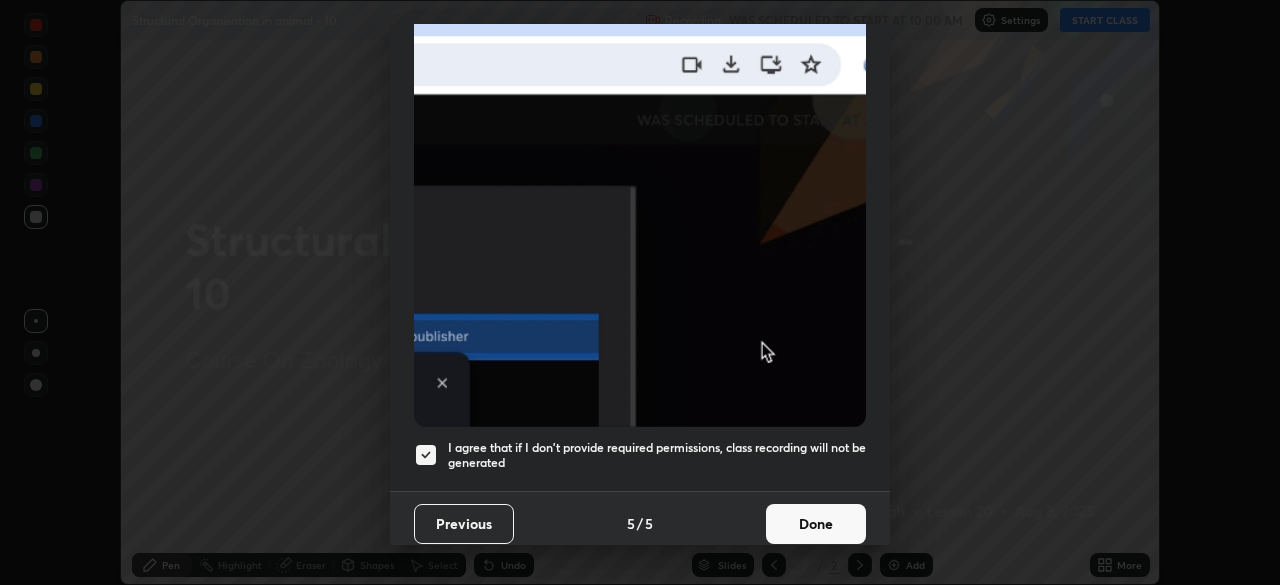 click on "Done" at bounding box center [816, 524] 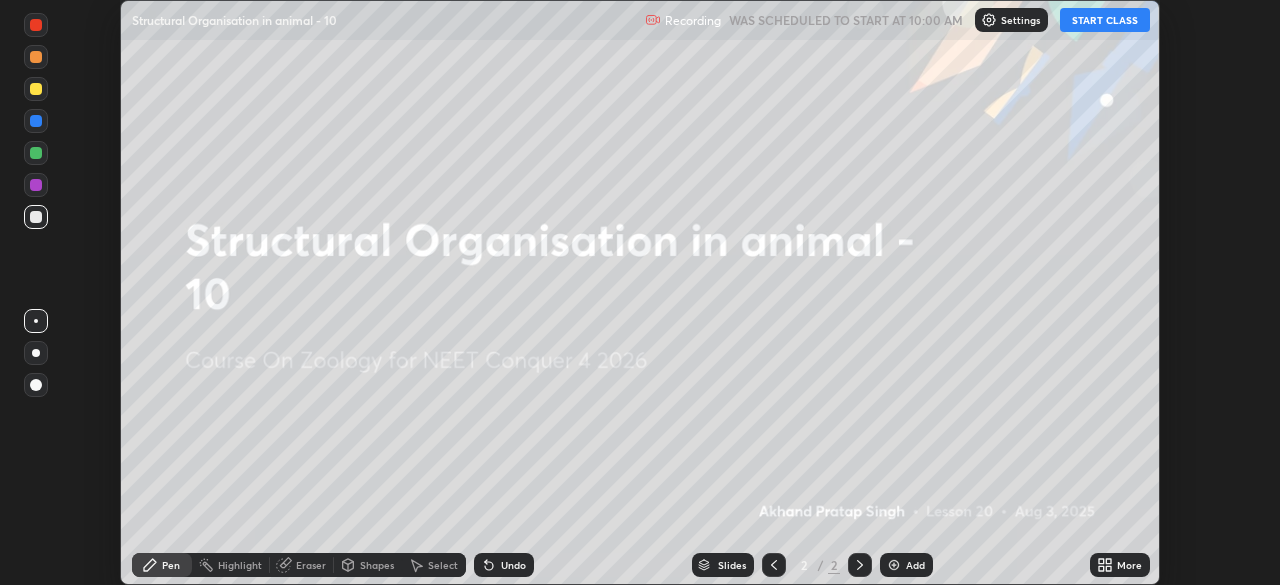 click on "START CLASS" at bounding box center (1105, 20) 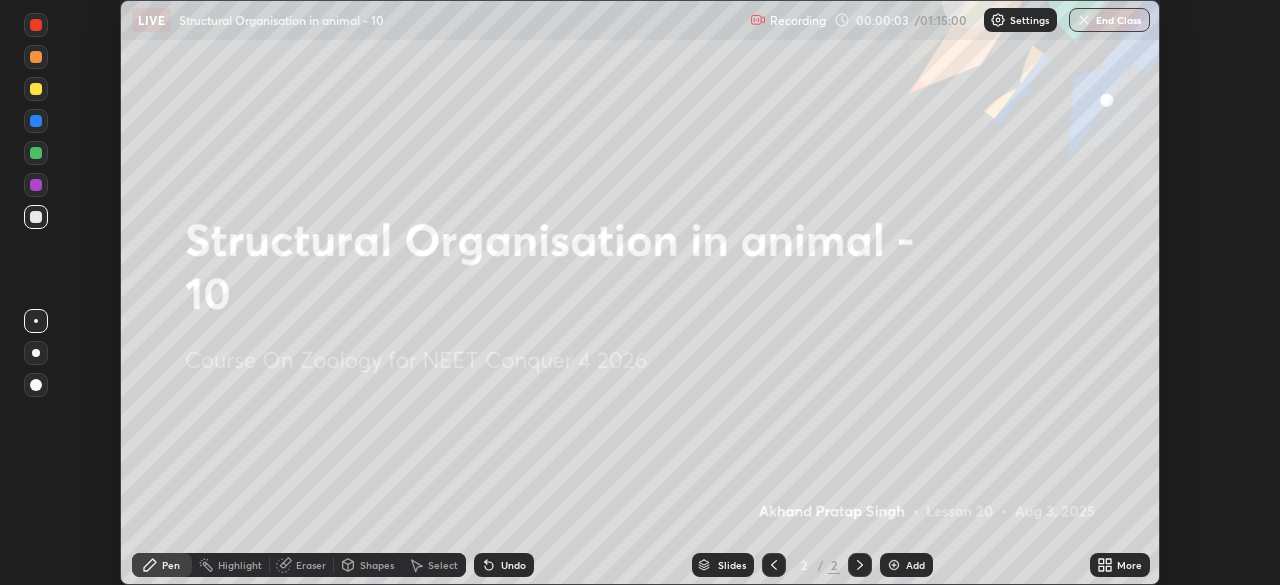 click 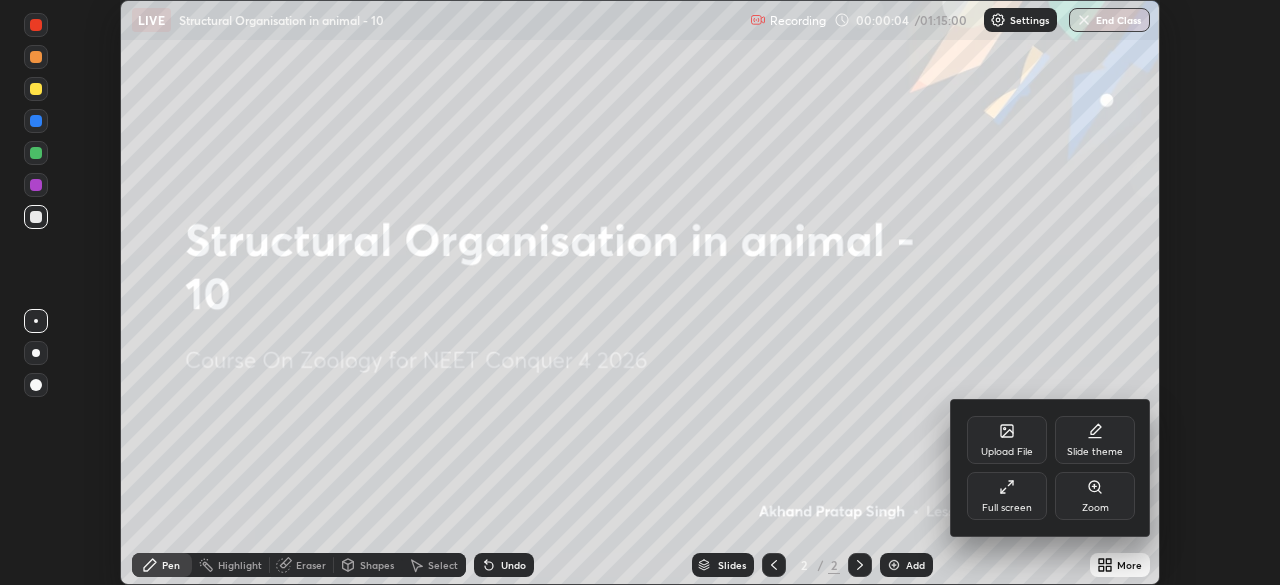 click on "Upload File" at bounding box center [1007, 452] 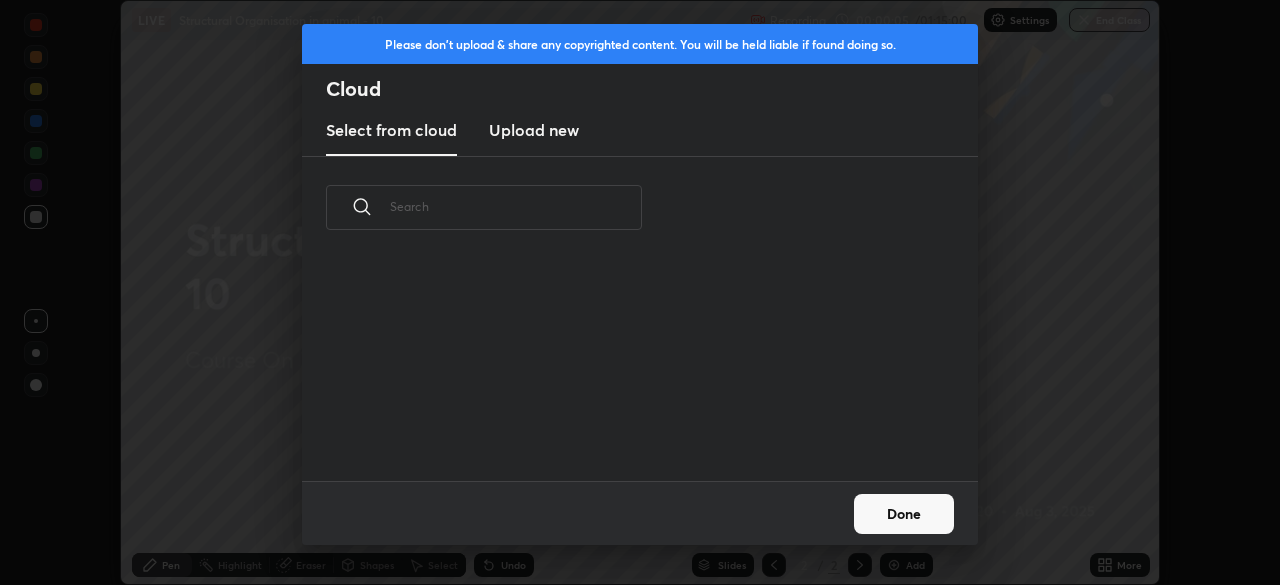 scroll, scrollTop: 7, scrollLeft: 11, axis: both 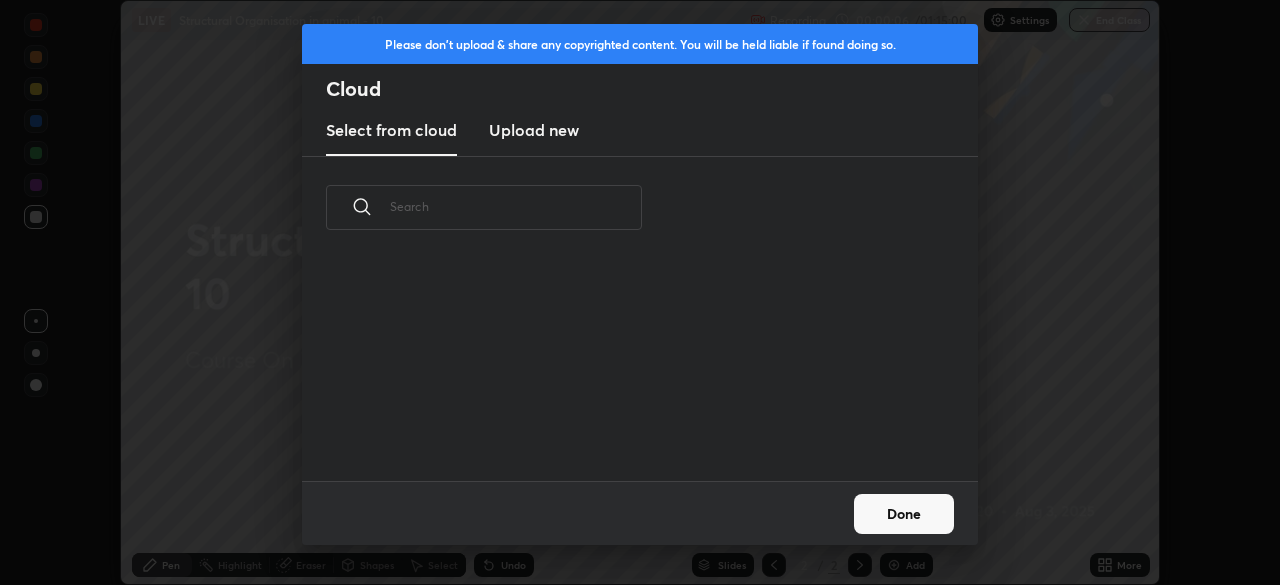 click on "Upload new" at bounding box center (534, 130) 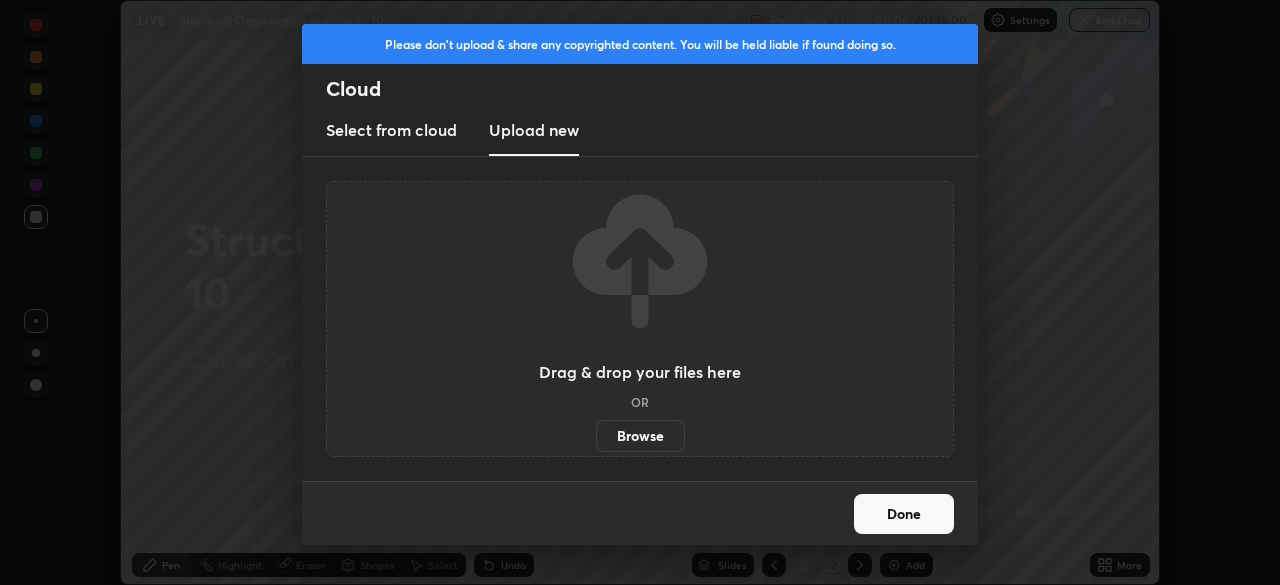 click on "Browse" at bounding box center (640, 436) 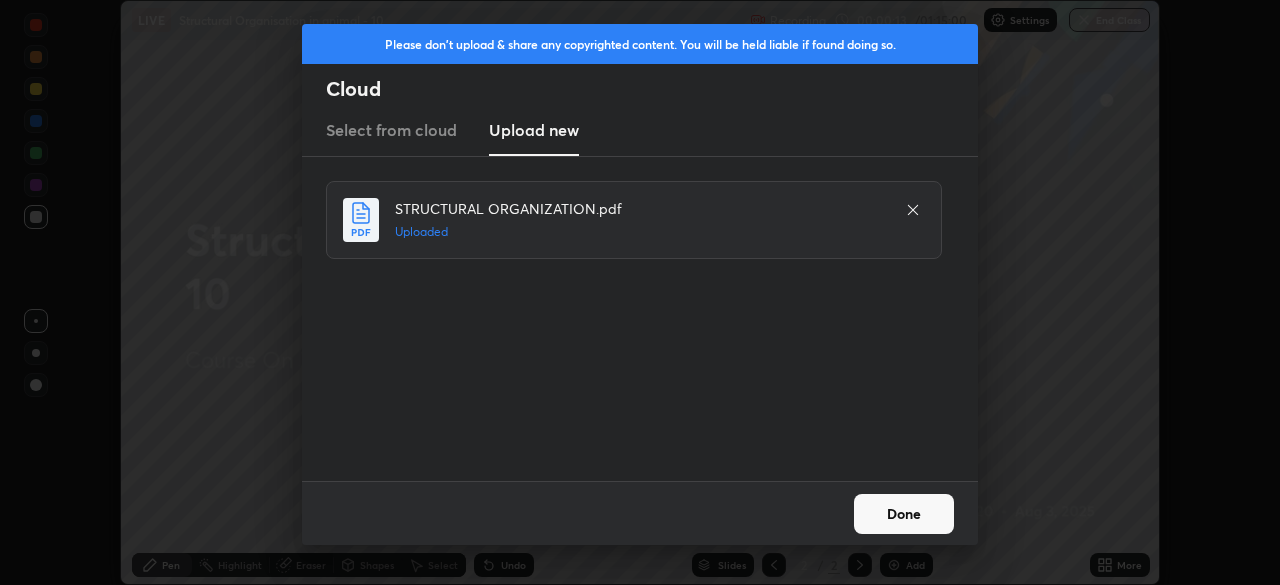 click on "Done" at bounding box center [904, 514] 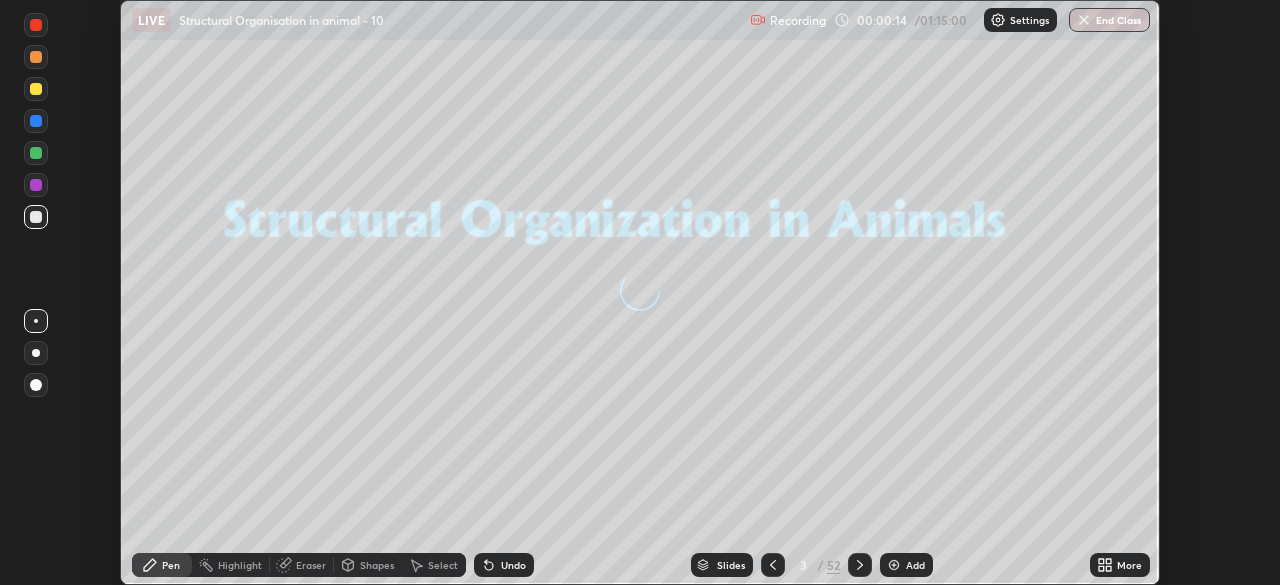 click 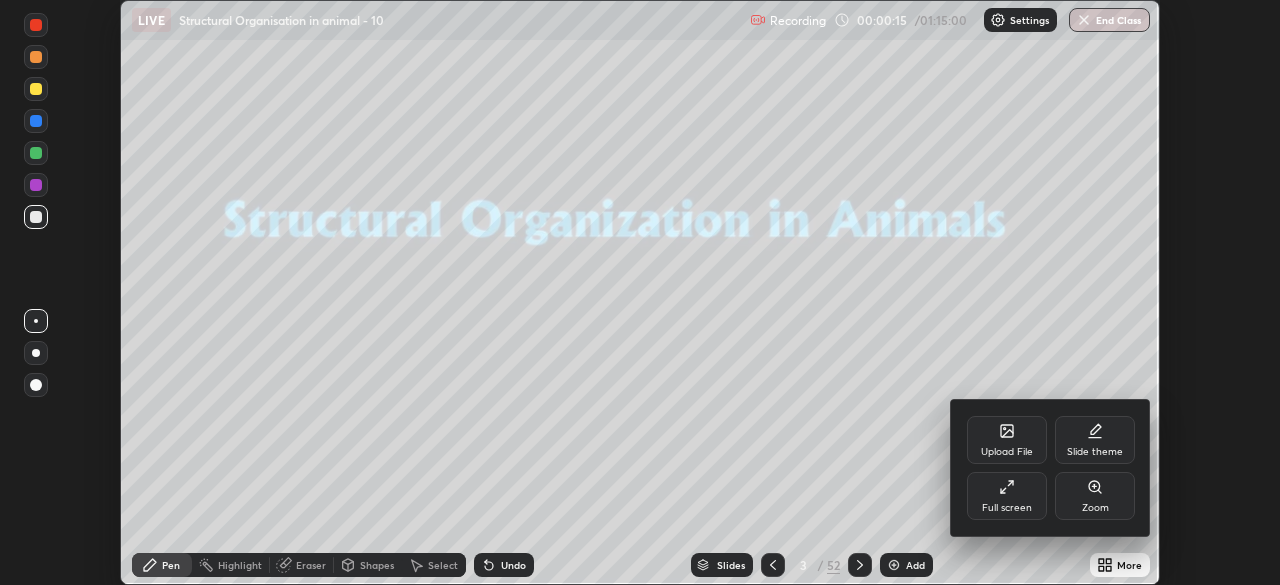 click on "Full screen" at bounding box center (1007, 508) 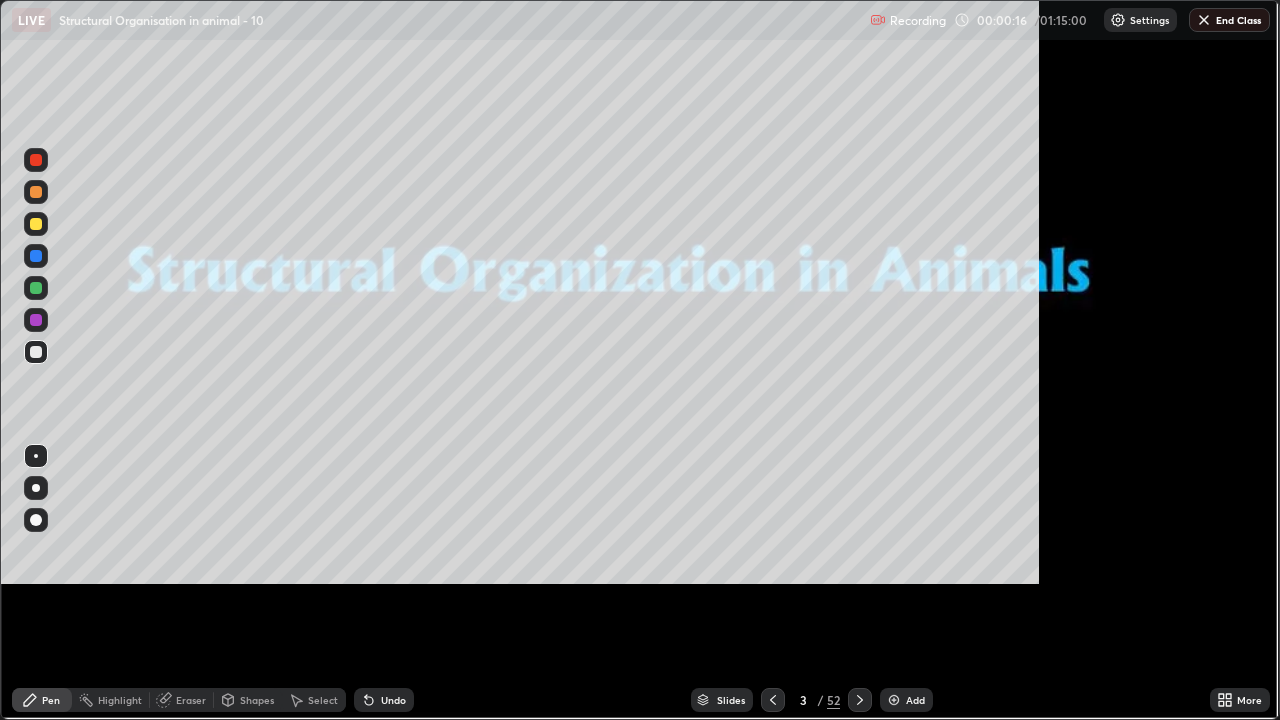 scroll, scrollTop: 99280, scrollLeft: 98720, axis: both 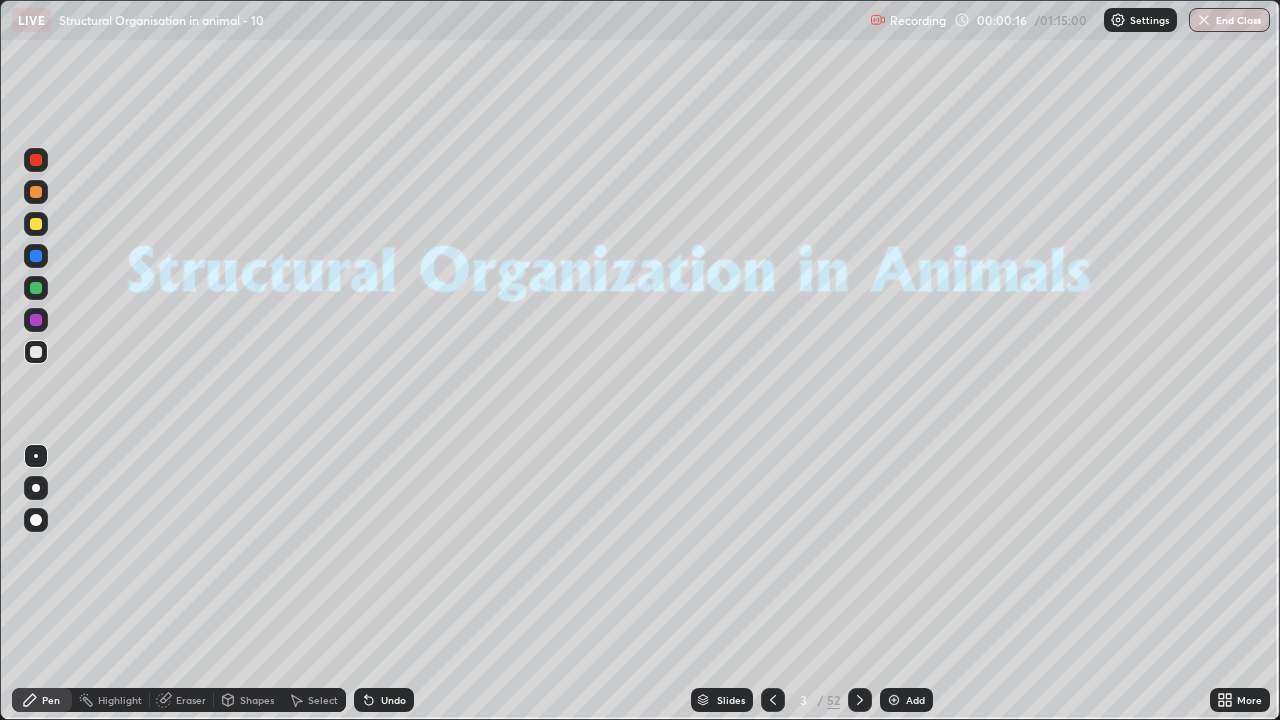click on "Slides" at bounding box center (731, 700) 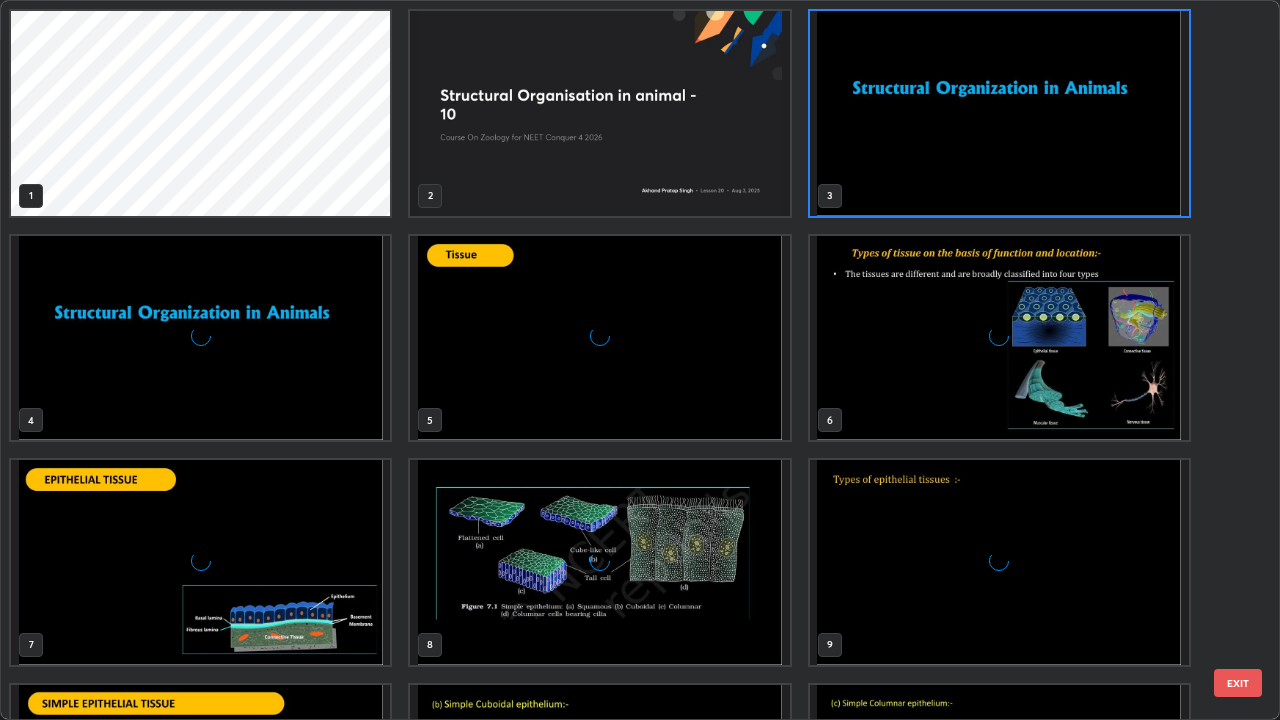 scroll, scrollTop: 7, scrollLeft: 11, axis: both 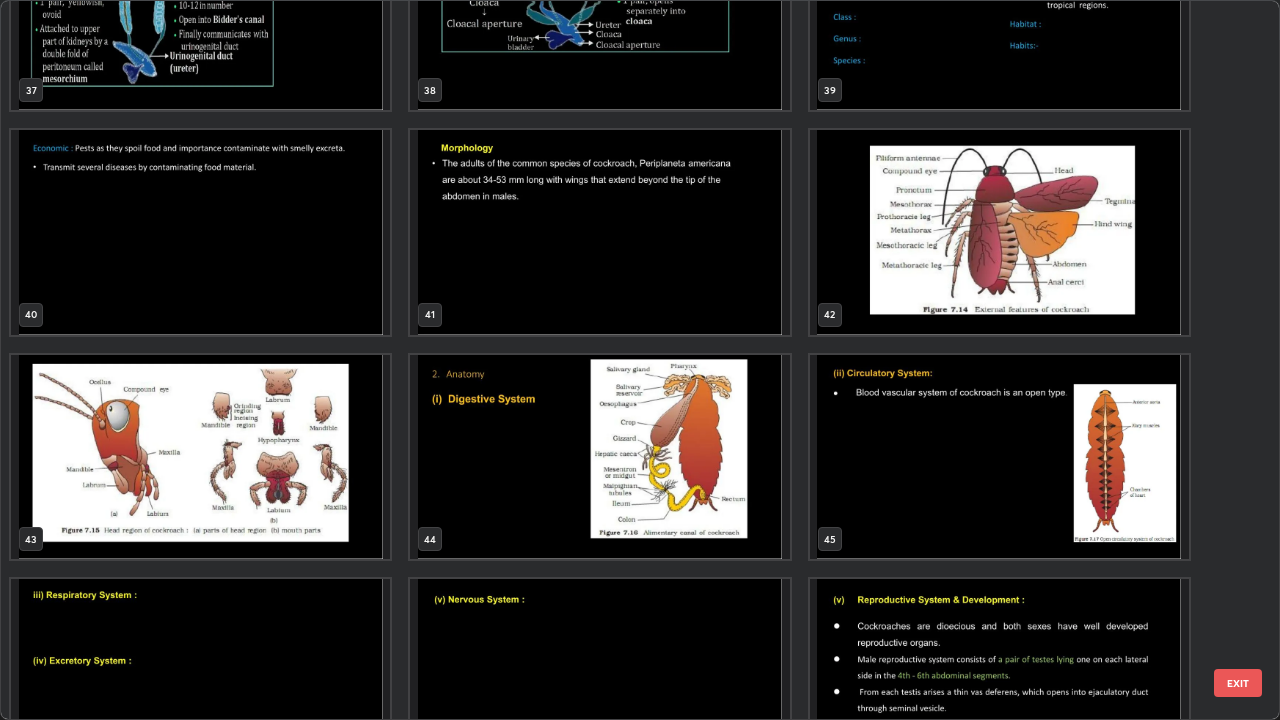 click at bounding box center [200, 457] 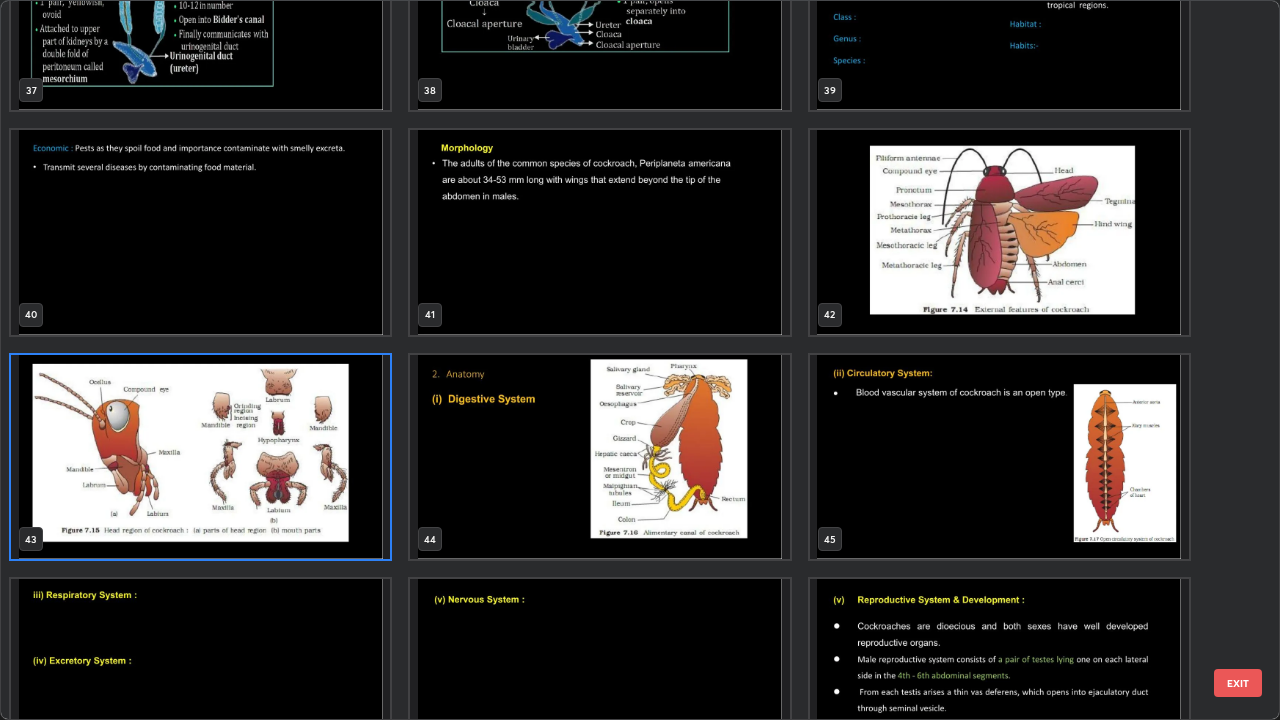 click at bounding box center [200, 457] 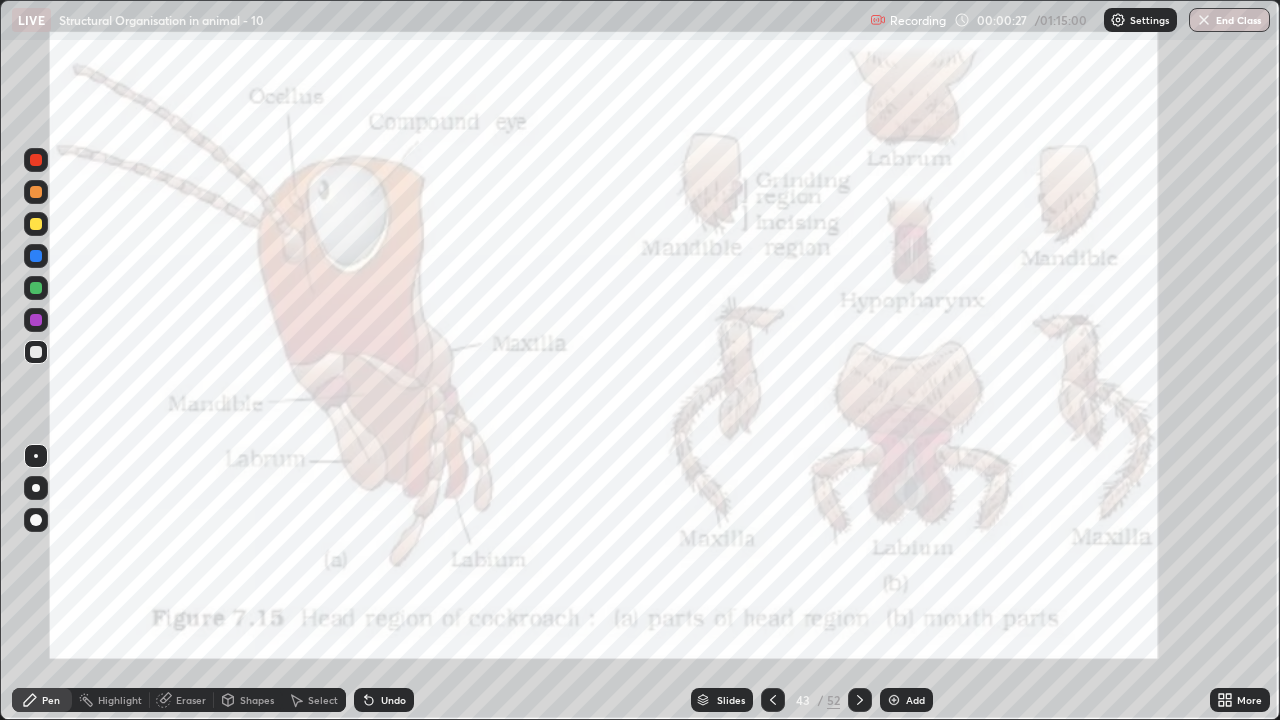 click at bounding box center [200, 457] 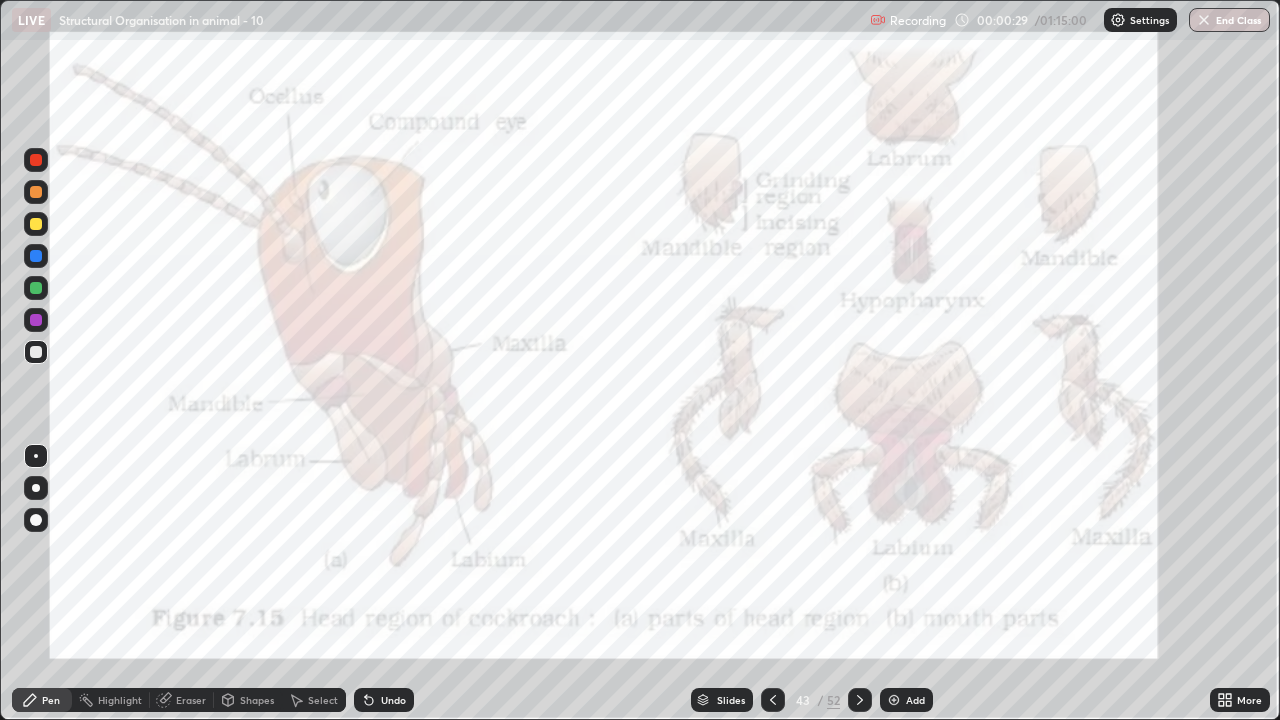 click at bounding box center (894, 700) 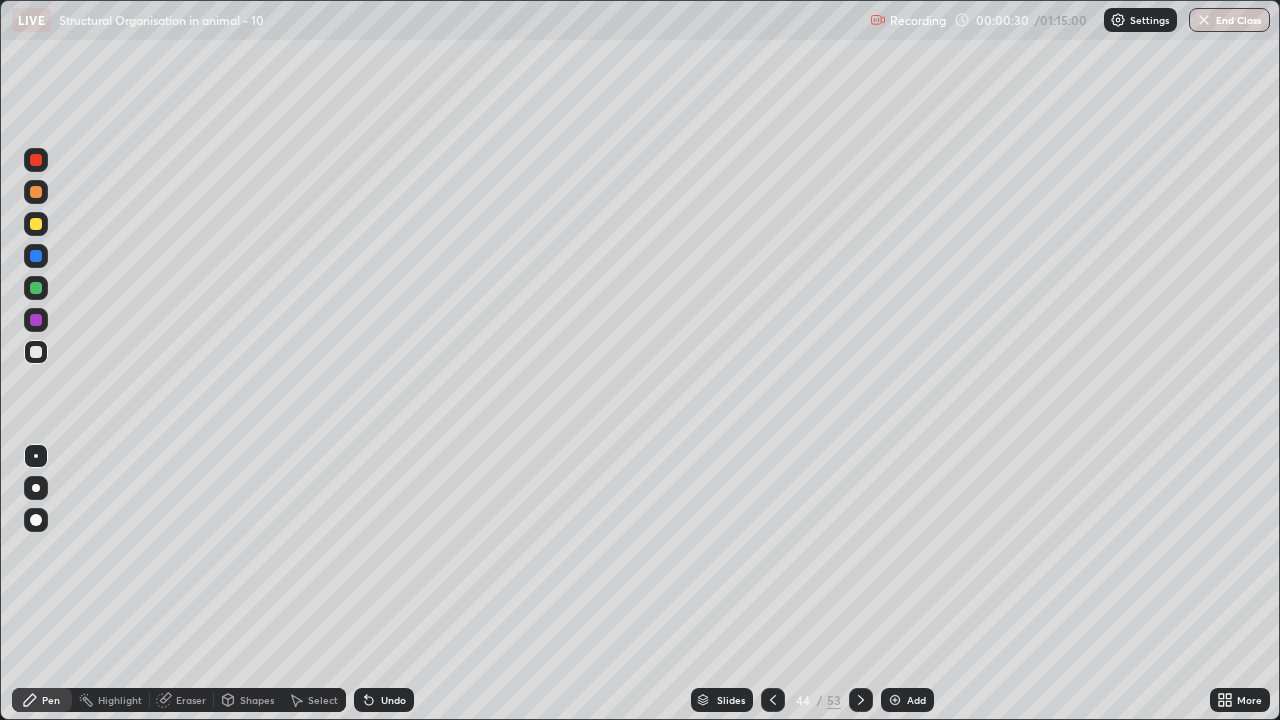 click at bounding box center [36, 256] 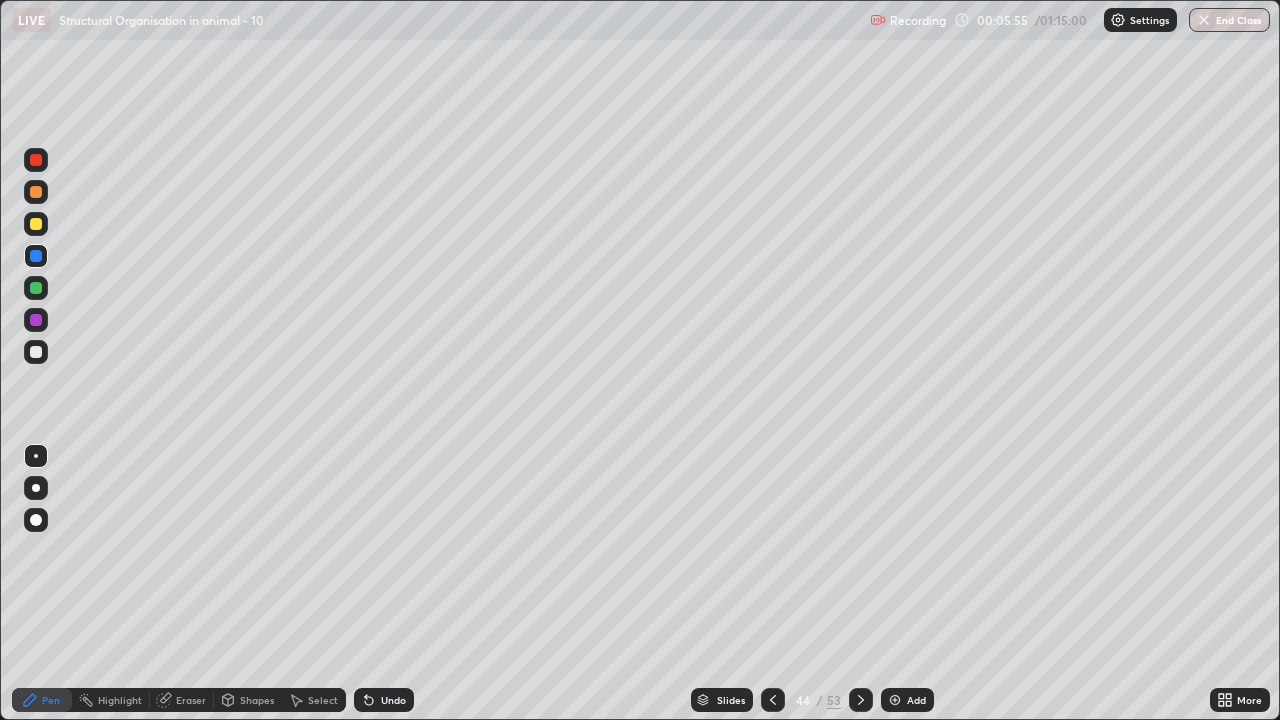 click at bounding box center [36, 352] 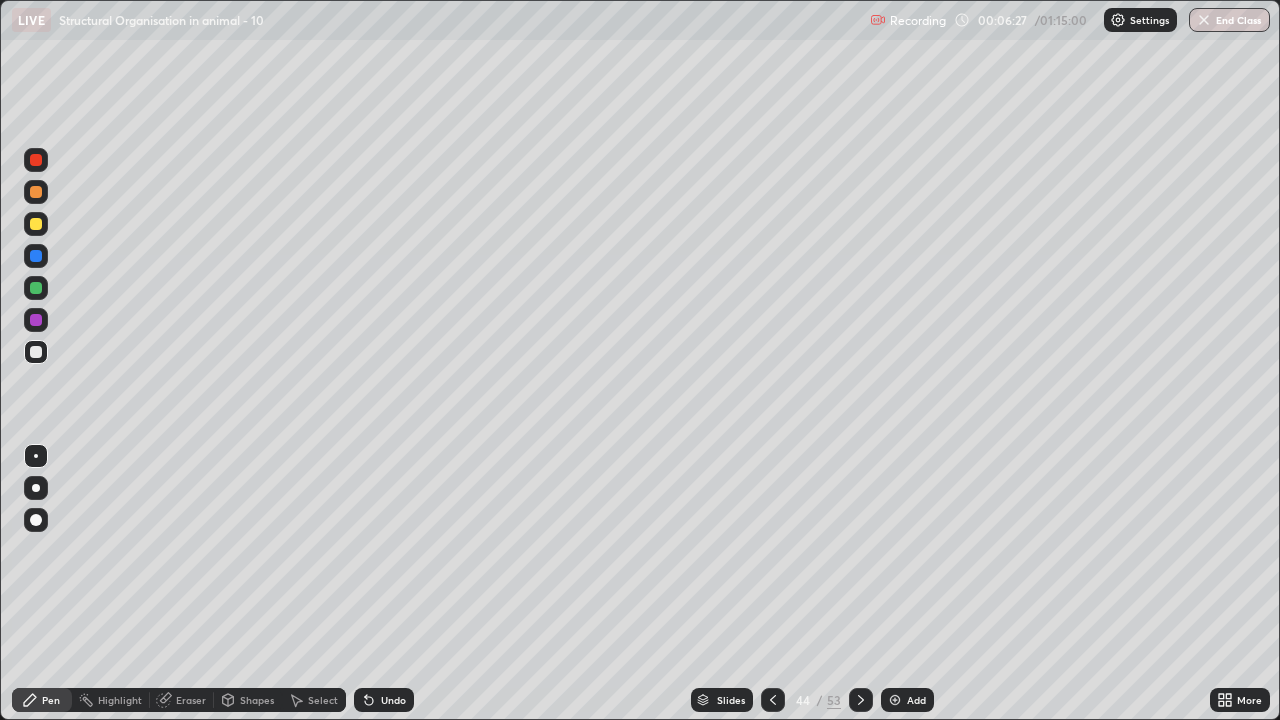 click at bounding box center (36, 520) 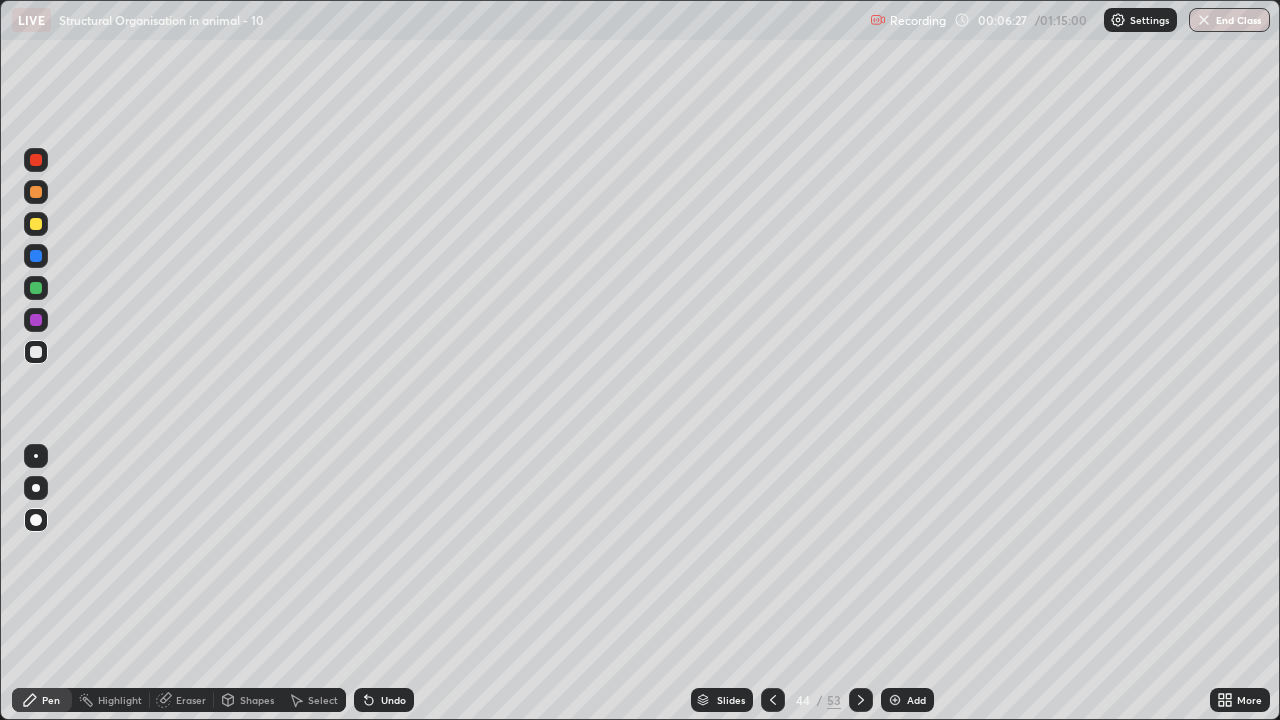 click at bounding box center (36, 256) 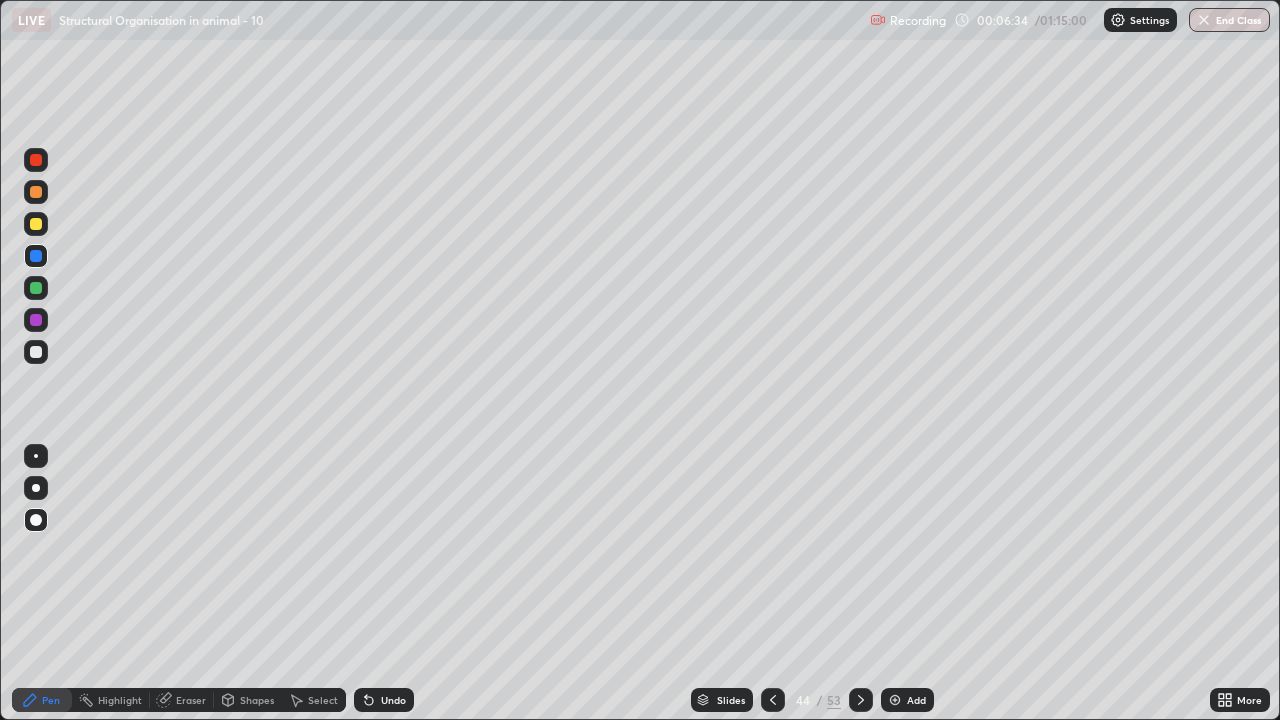 click at bounding box center (36, 352) 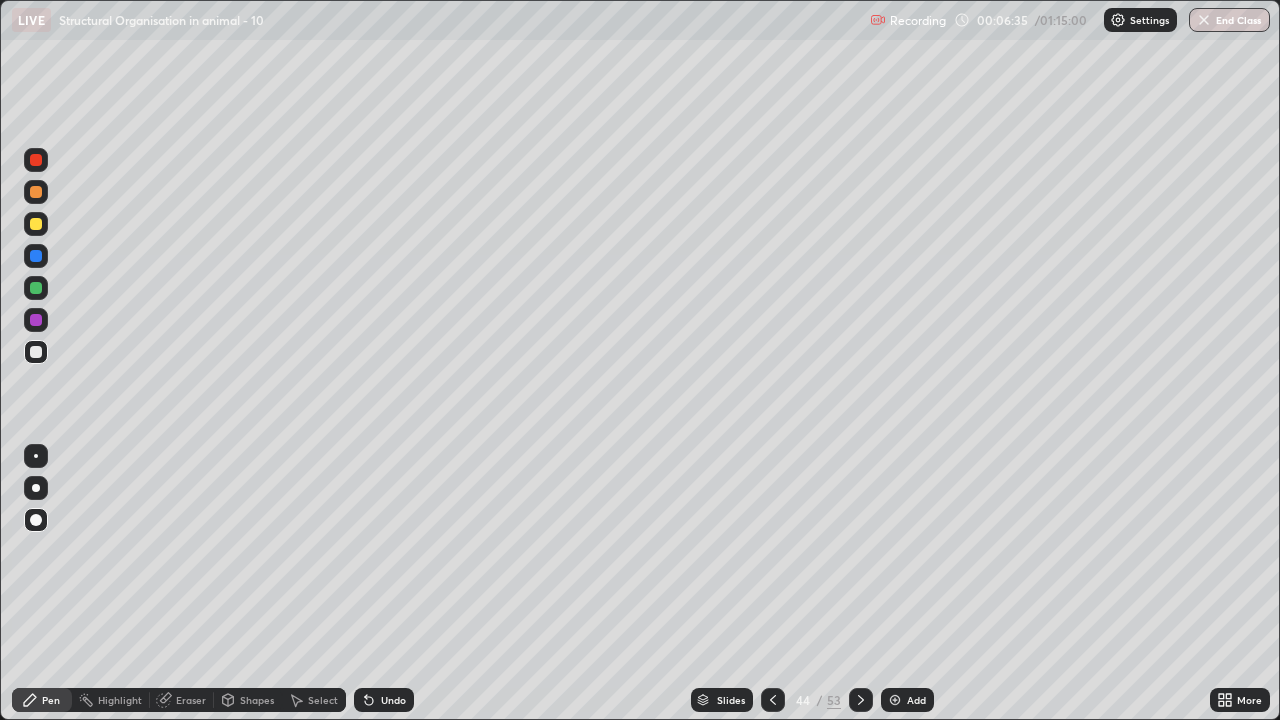 click at bounding box center (36, 456) 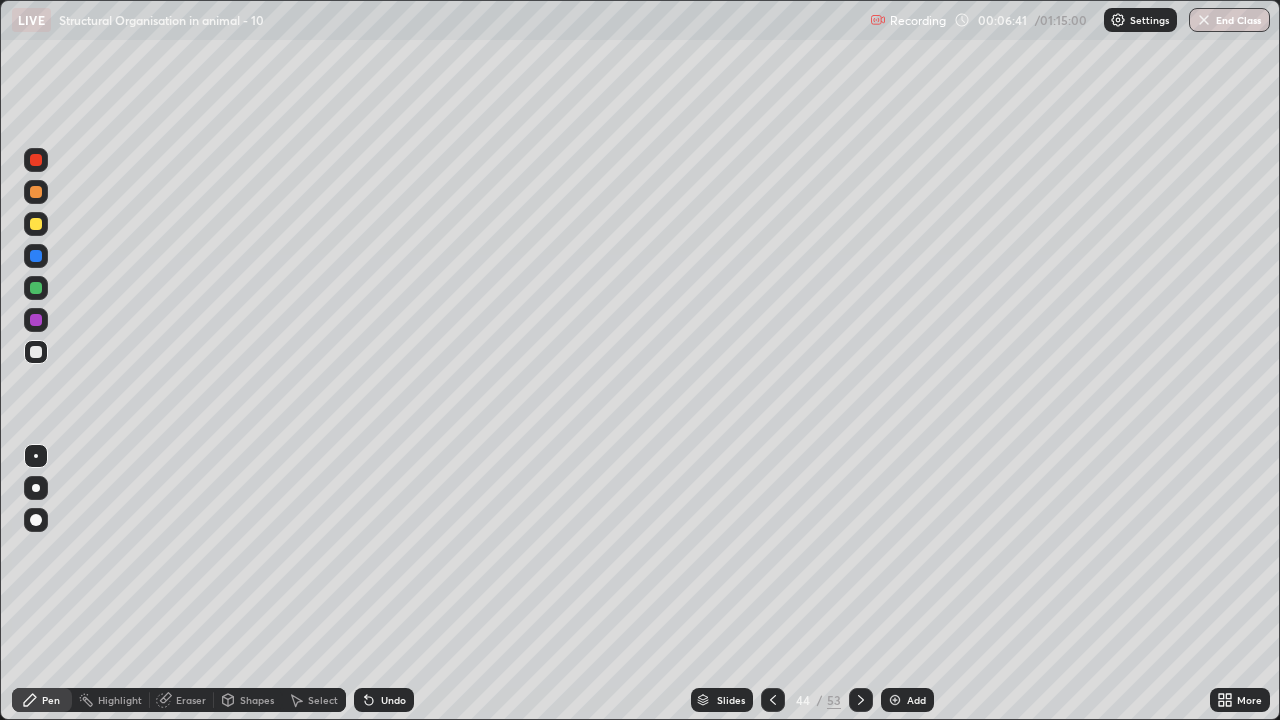 click at bounding box center [36, 256] 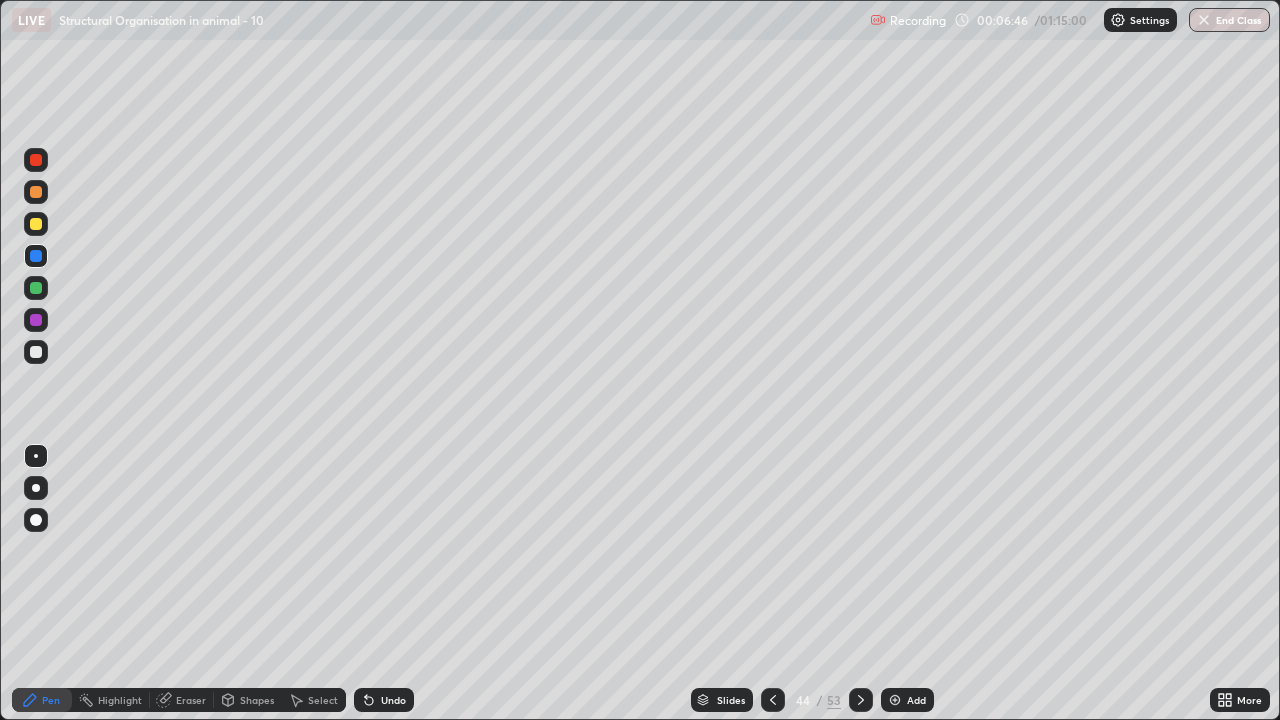 click at bounding box center (36, 352) 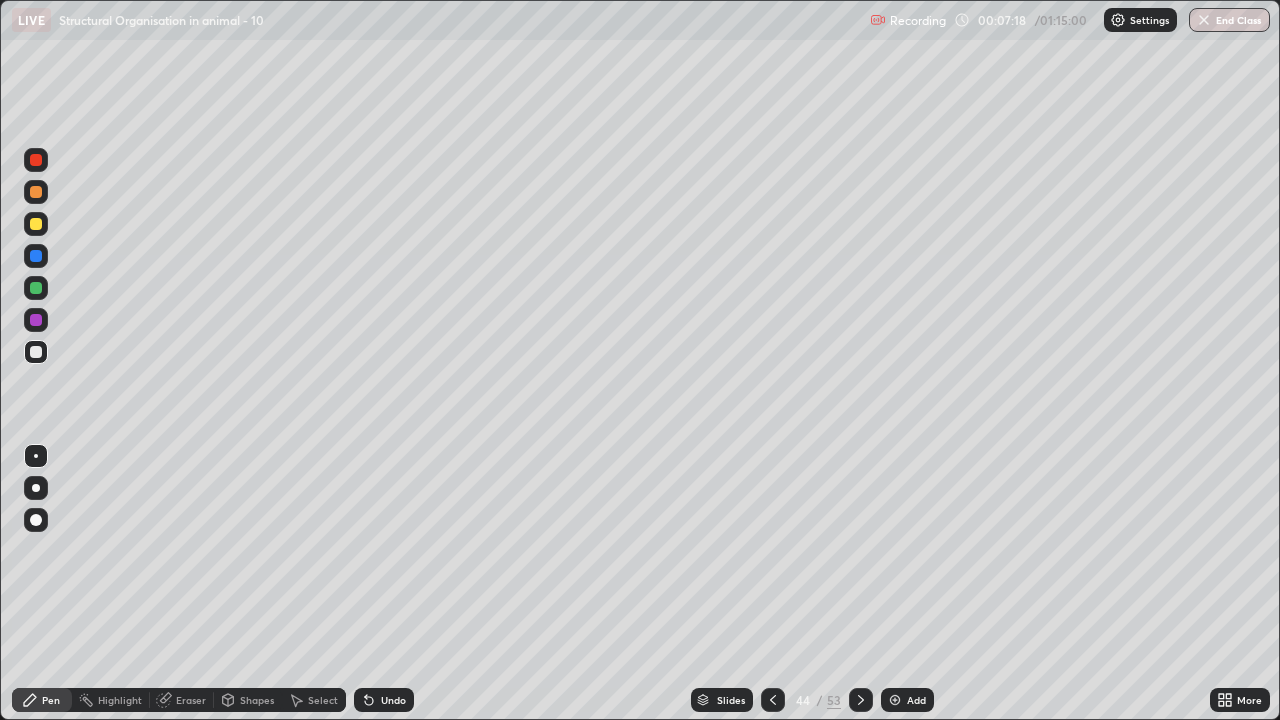 click on "Undo" at bounding box center (384, 700) 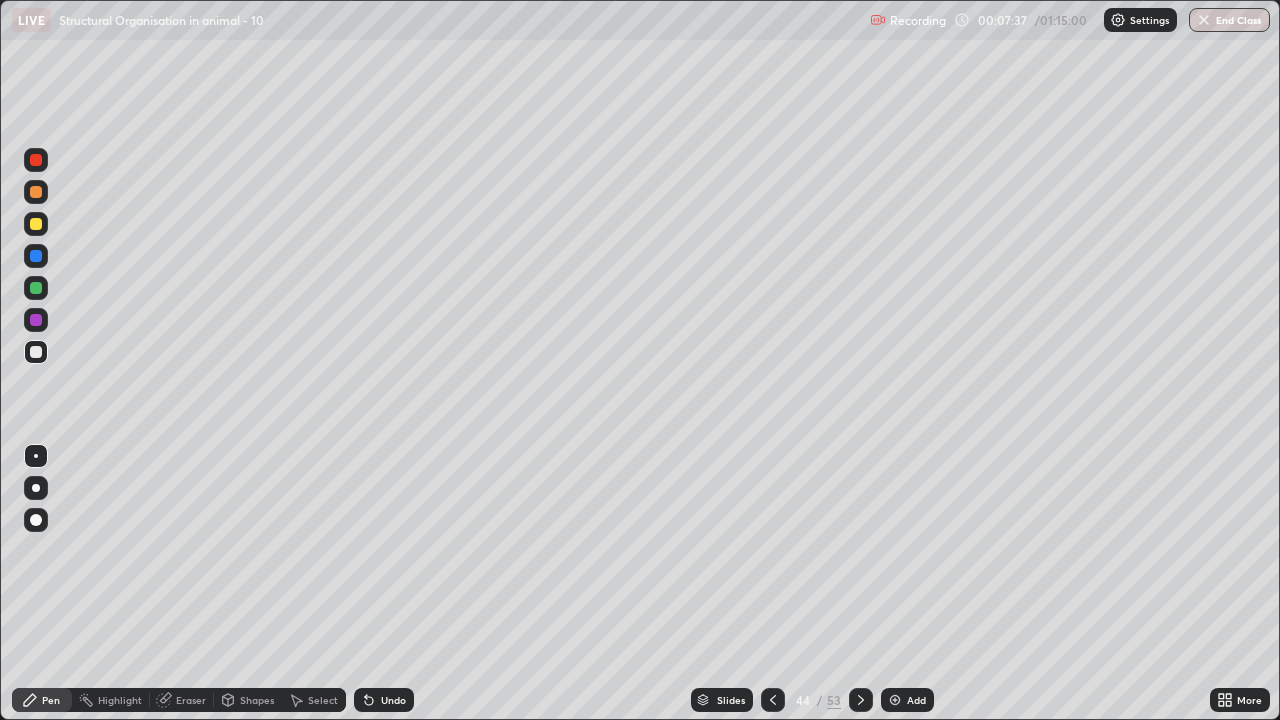 click on "Undo" at bounding box center [393, 700] 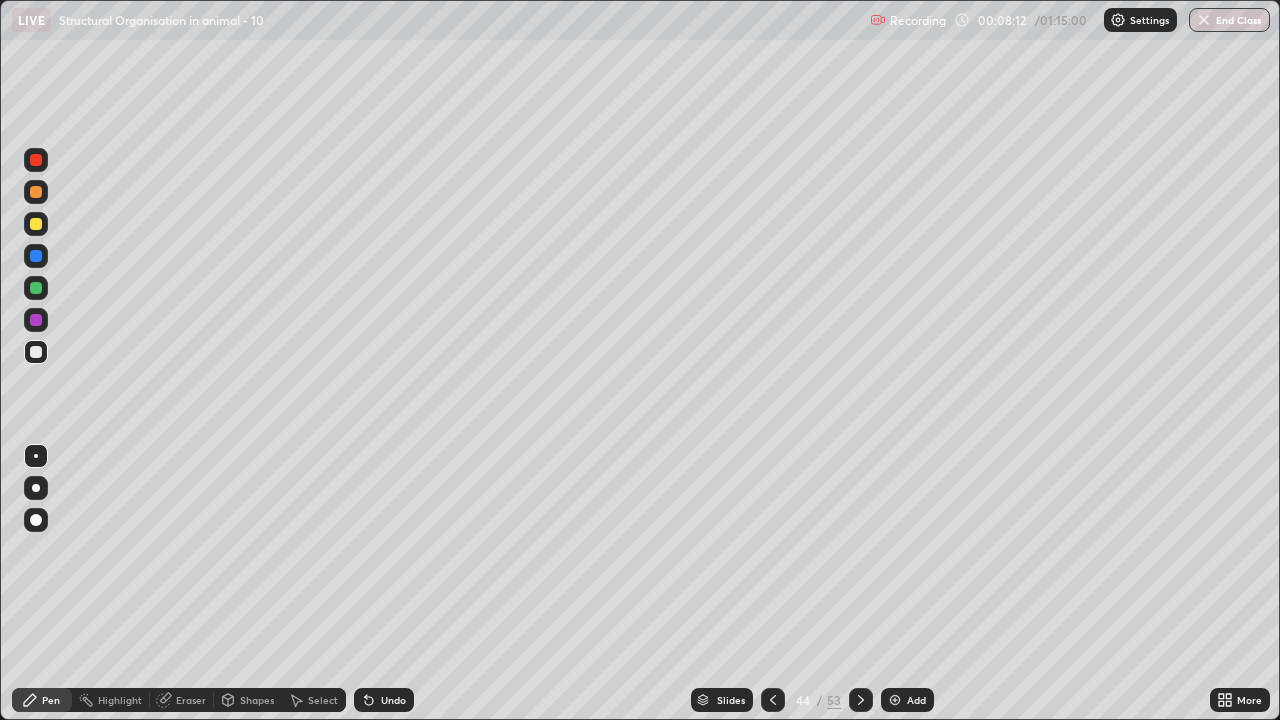 click at bounding box center [36, 256] 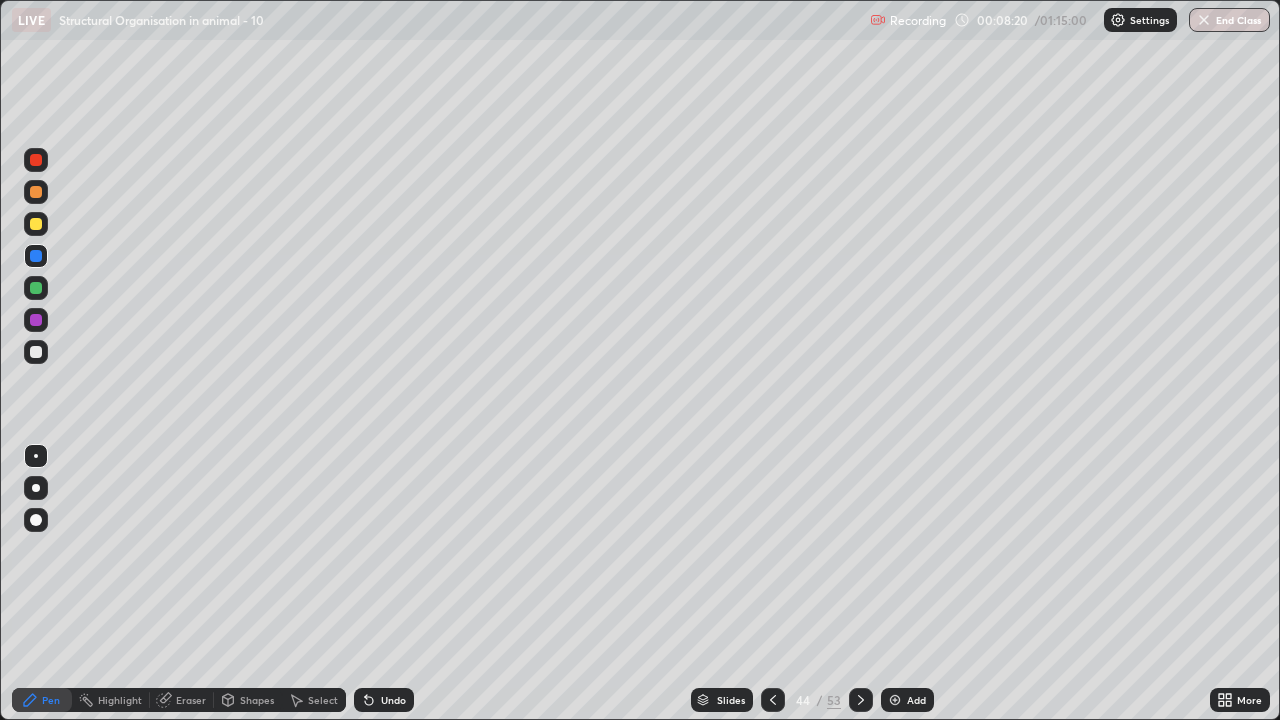 click at bounding box center (36, 352) 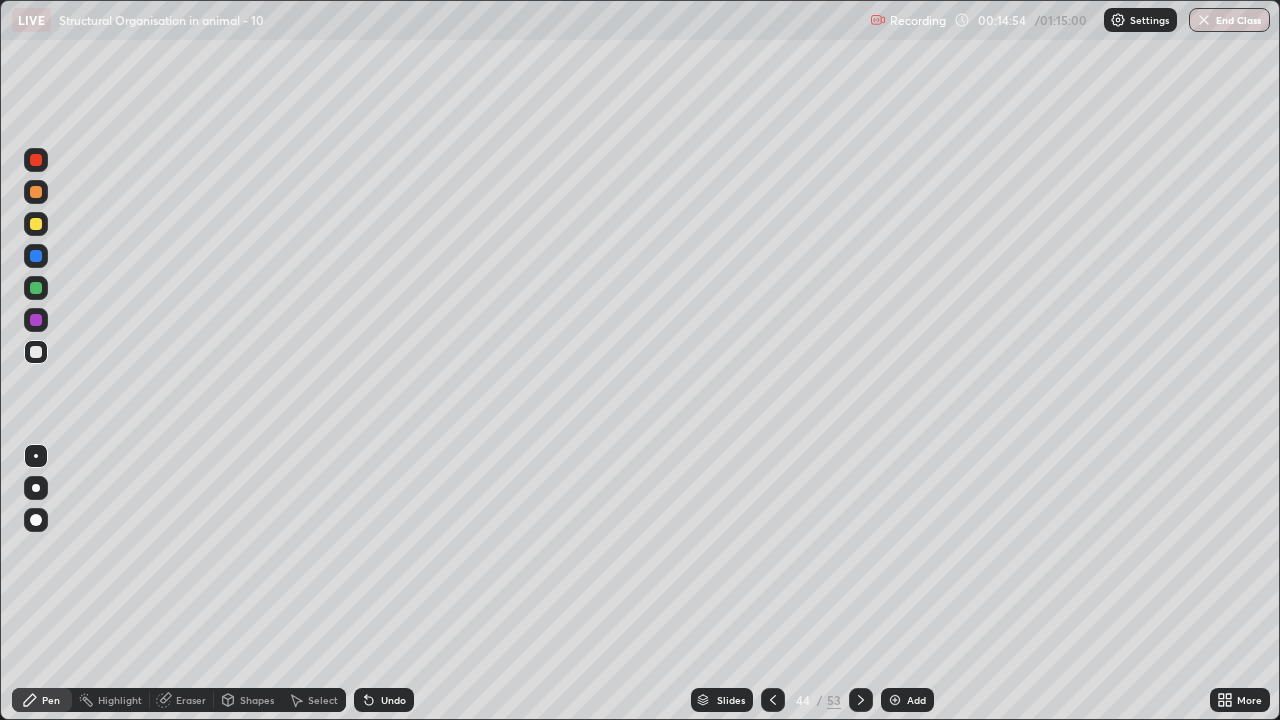 click at bounding box center (861, 700) 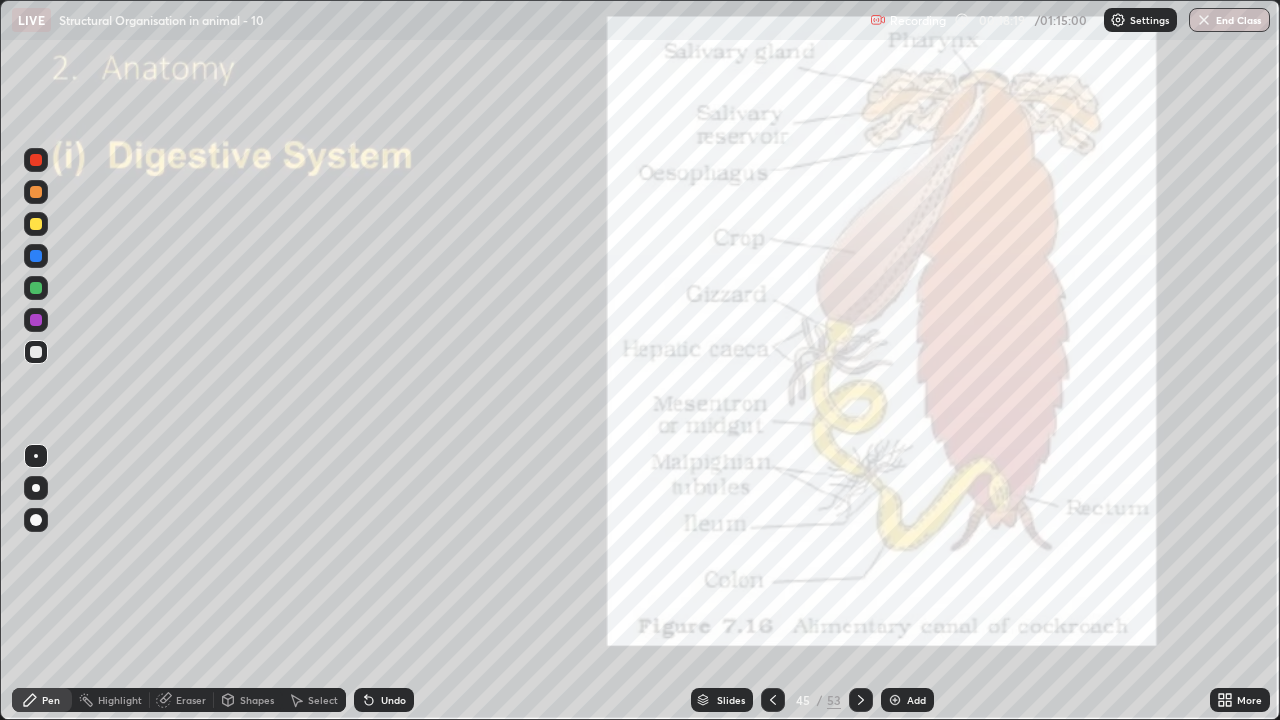 click on "Add" at bounding box center [907, 700] 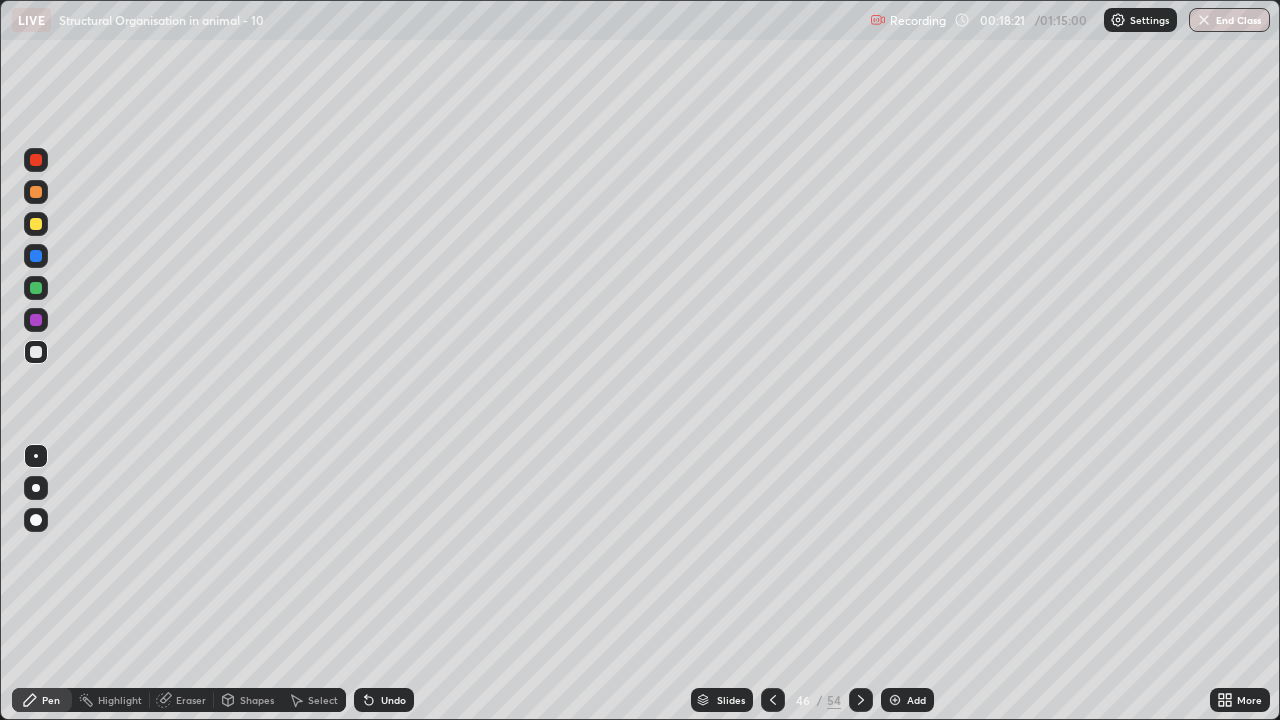 click at bounding box center [36, 352] 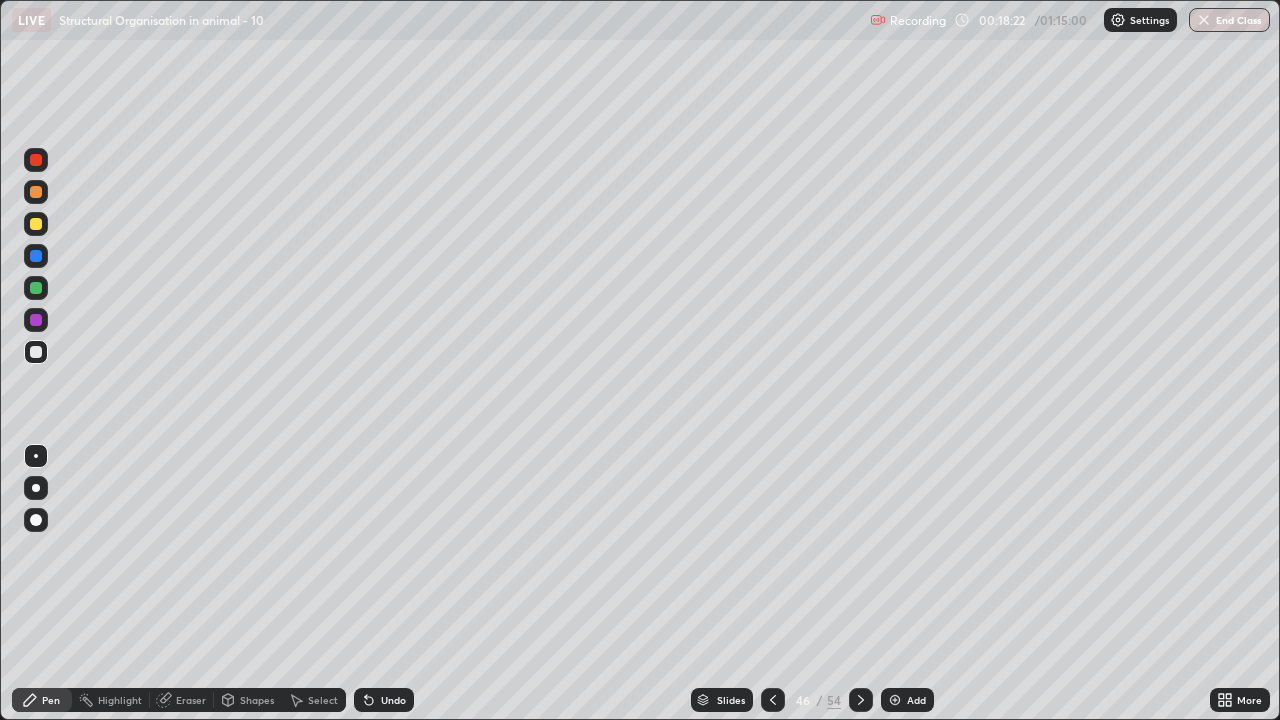 click at bounding box center (36, 256) 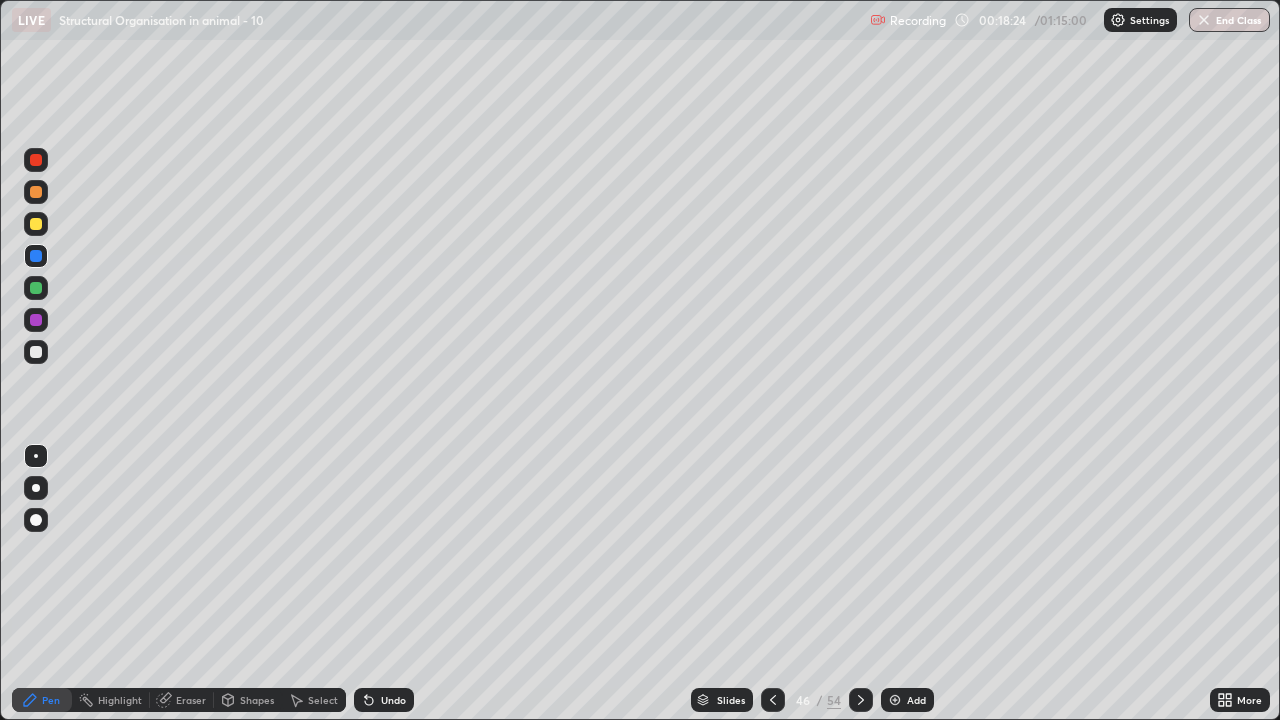 click at bounding box center [36, 160] 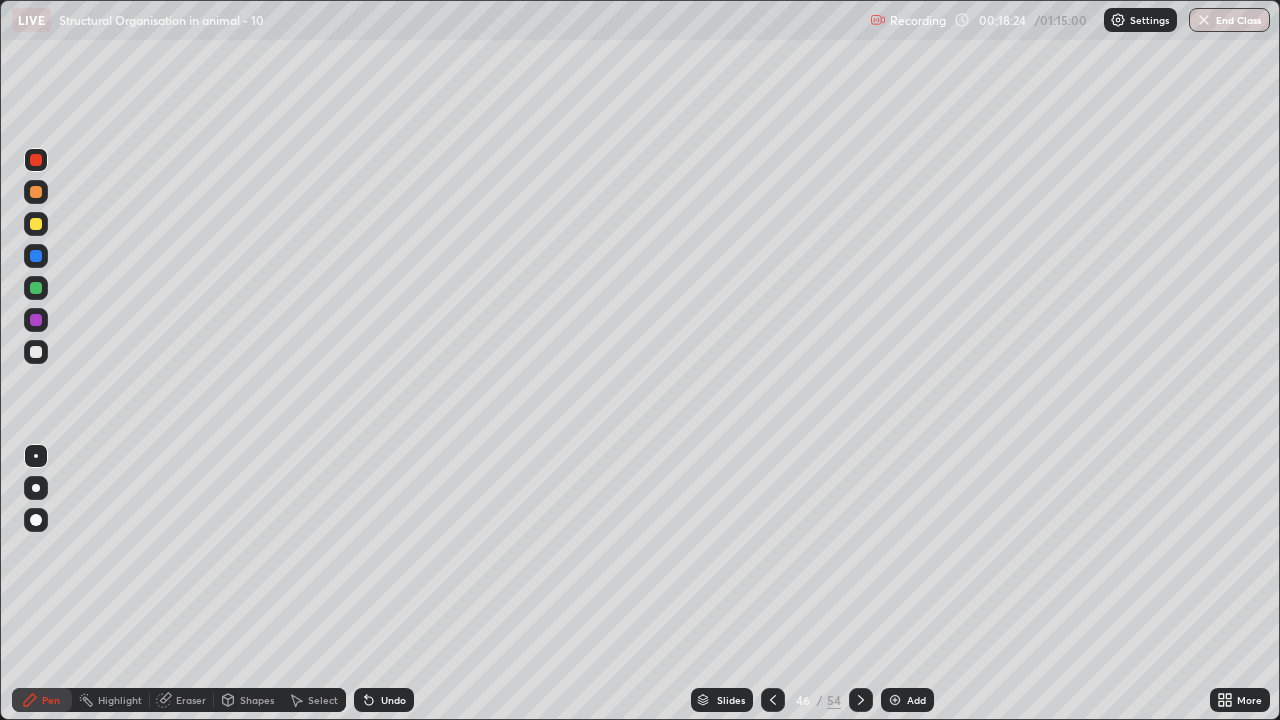 click at bounding box center (36, 192) 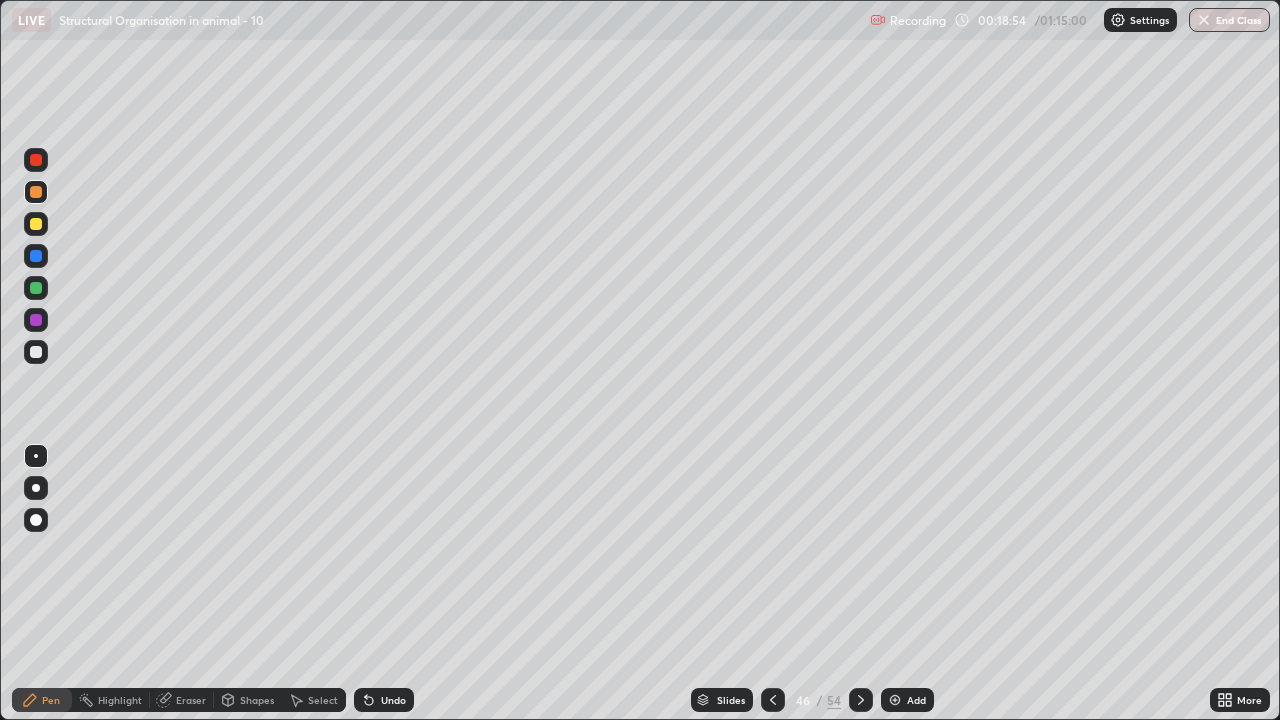 click at bounding box center [36, 288] 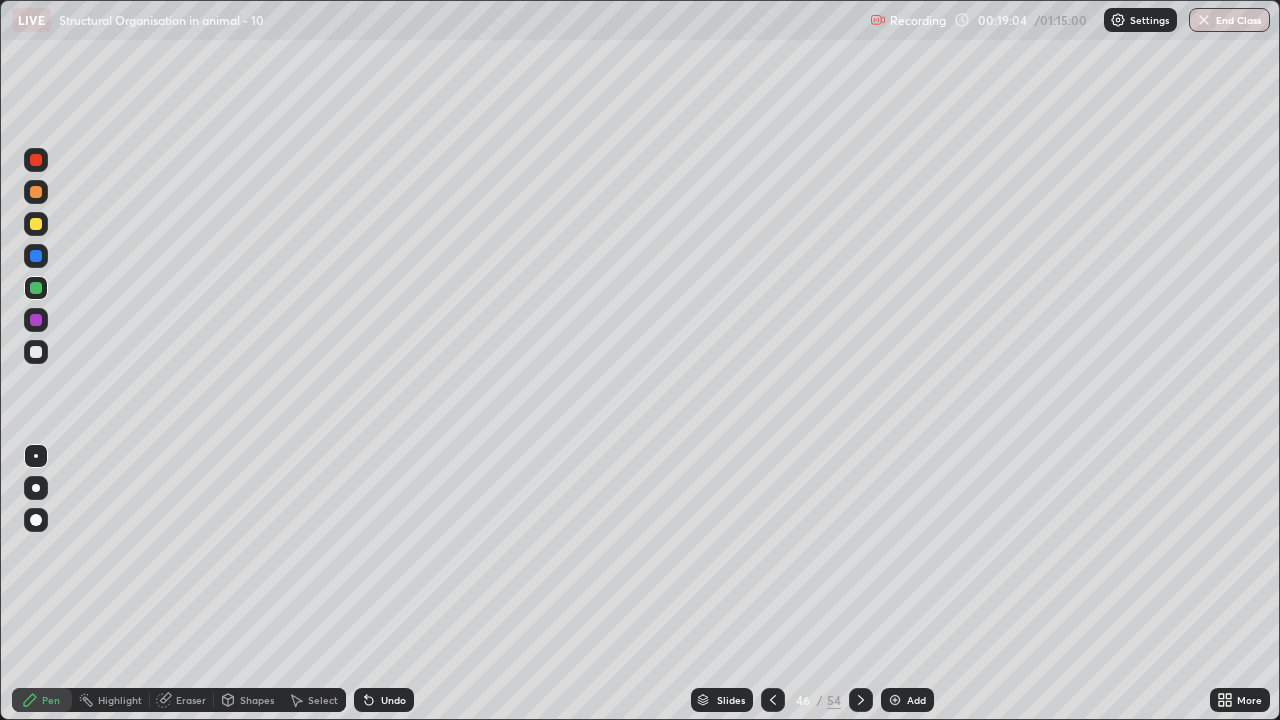 click at bounding box center (36, 352) 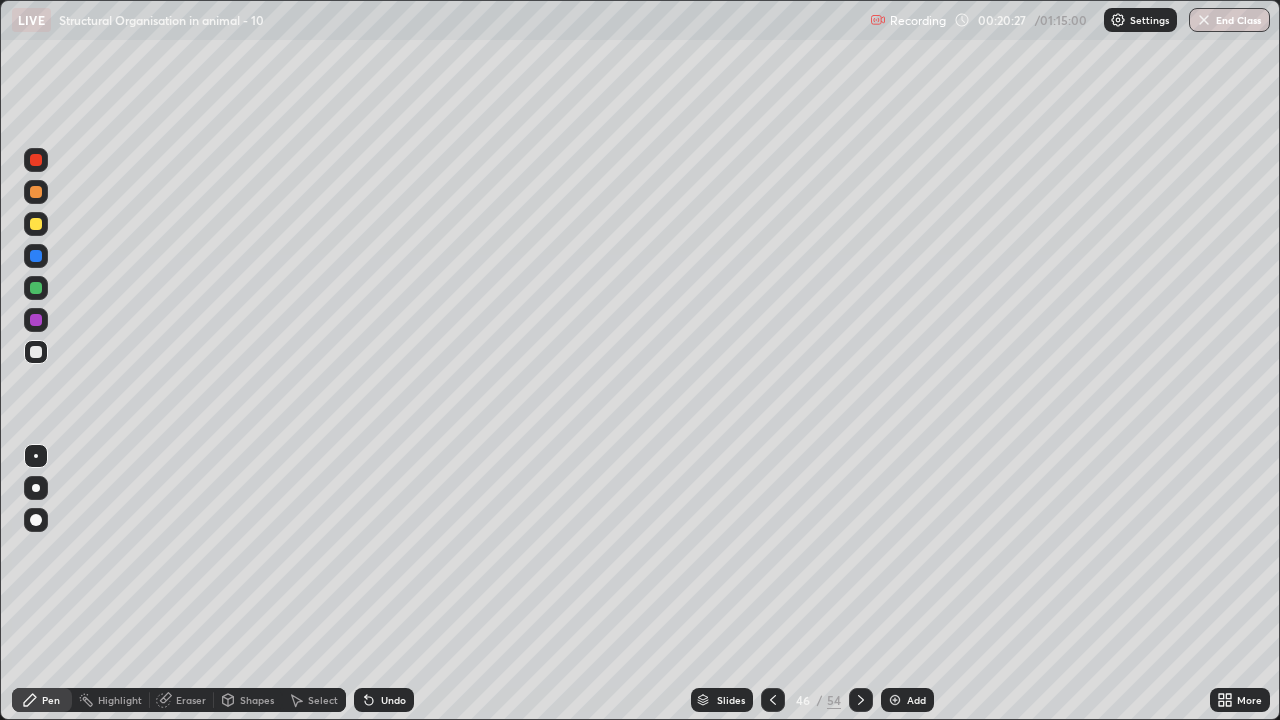 click at bounding box center [36, 352] 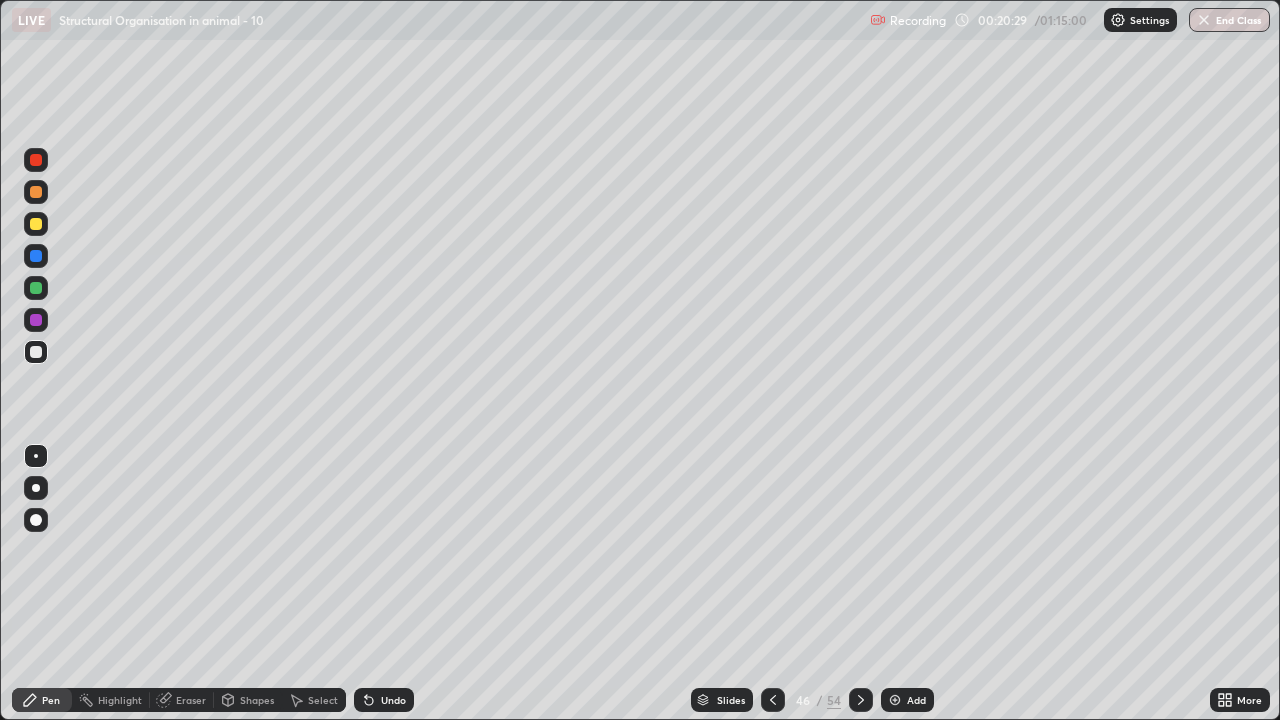 click at bounding box center (36, 192) 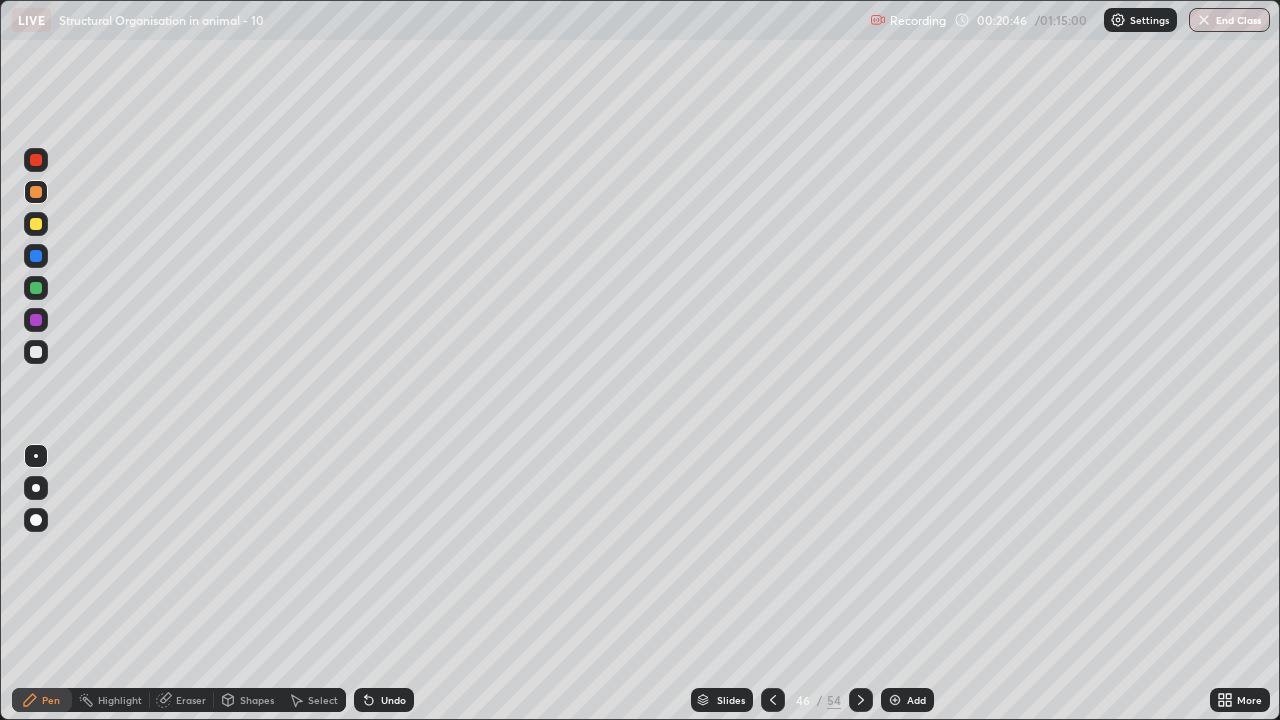 click at bounding box center [36, 288] 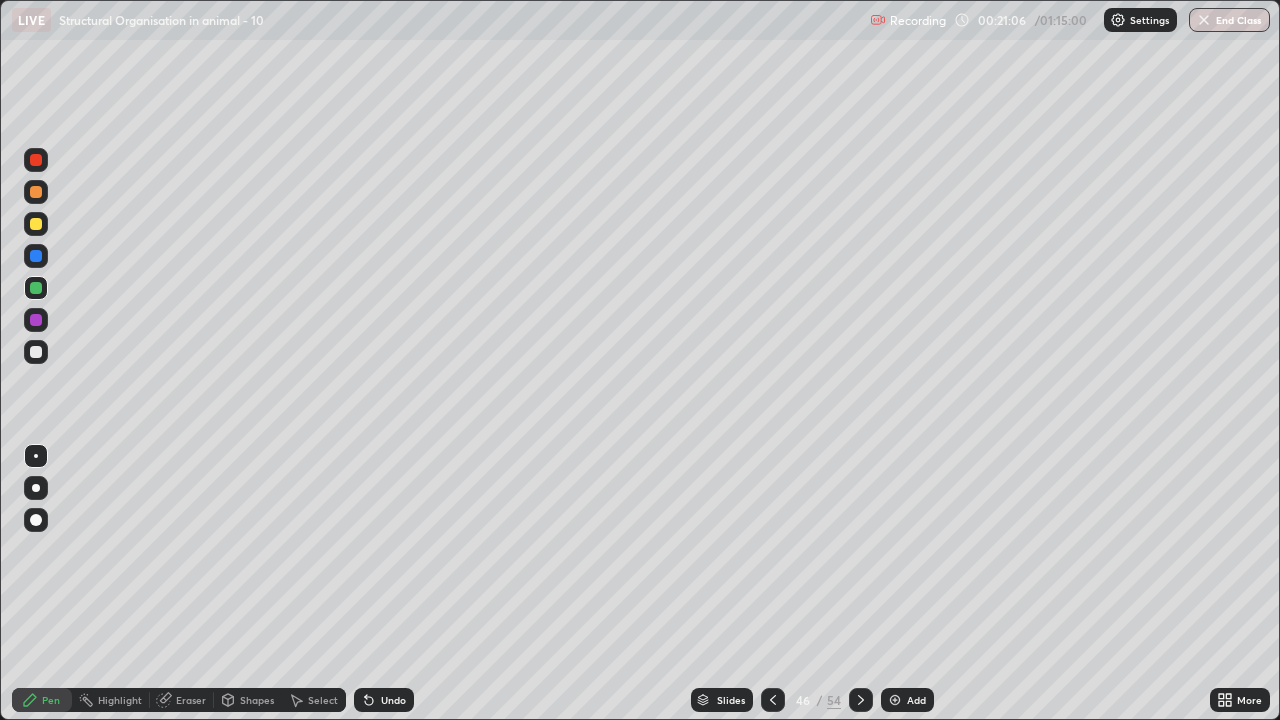 click on "Undo" at bounding box center (393, 700) 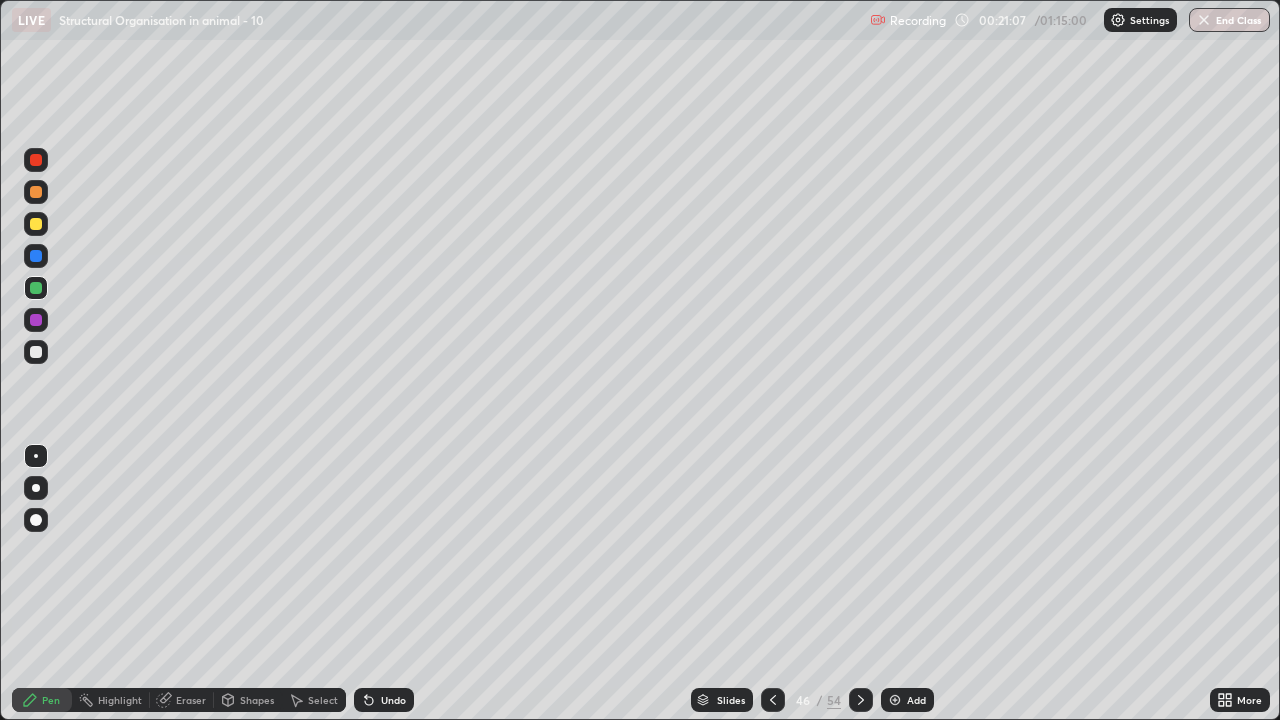 click on "Undo" at bounding box center [384, 700] 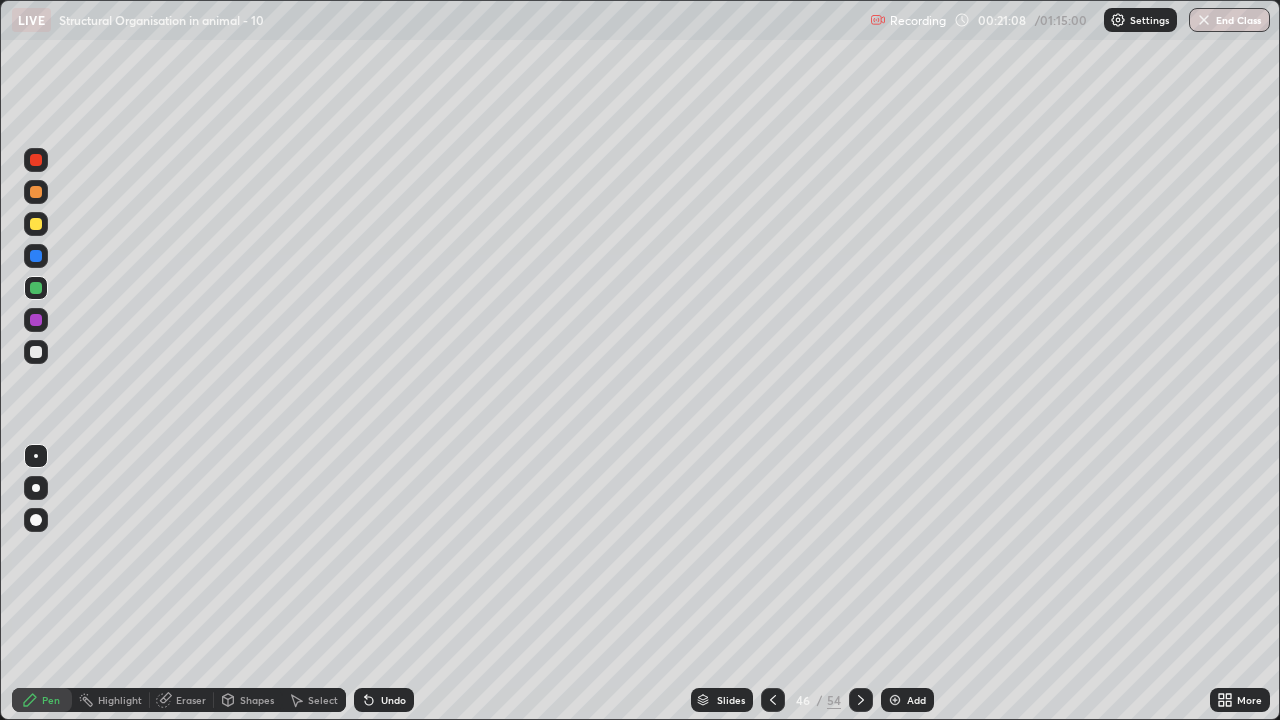 click on "Undo" at bounding box center (384, 700) 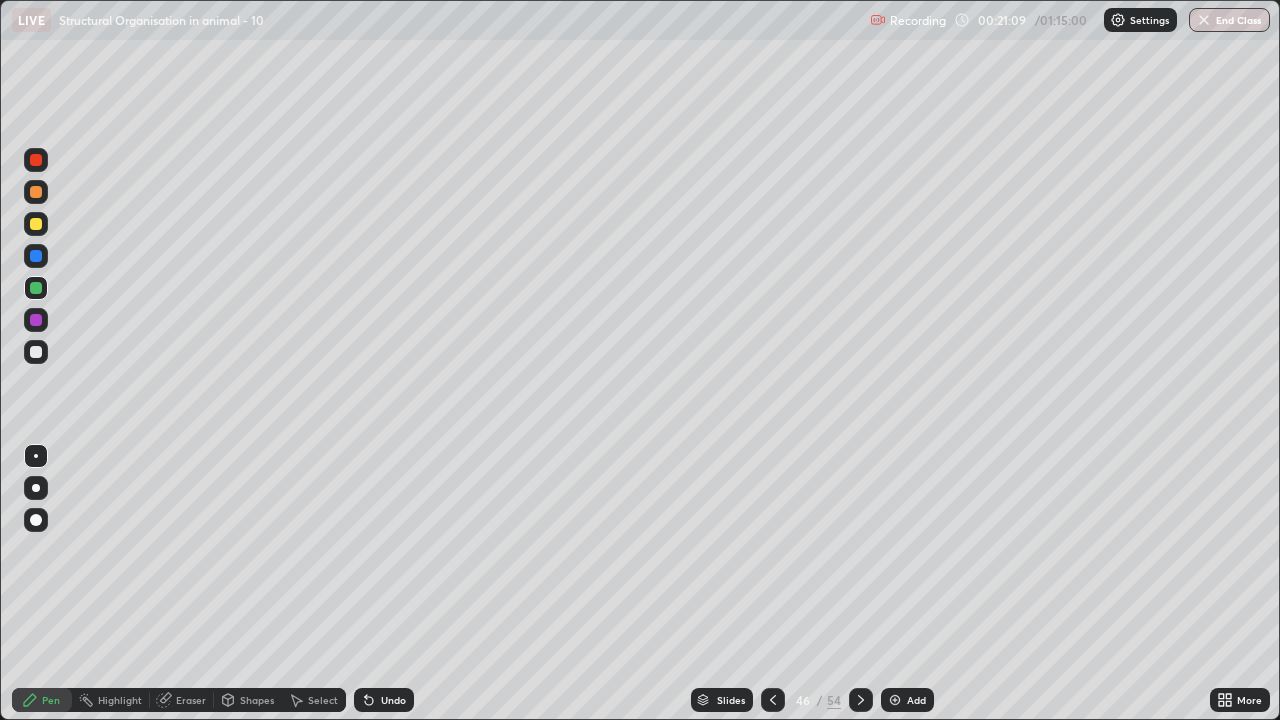 click on "Undo" at bounding box center [384, 700] 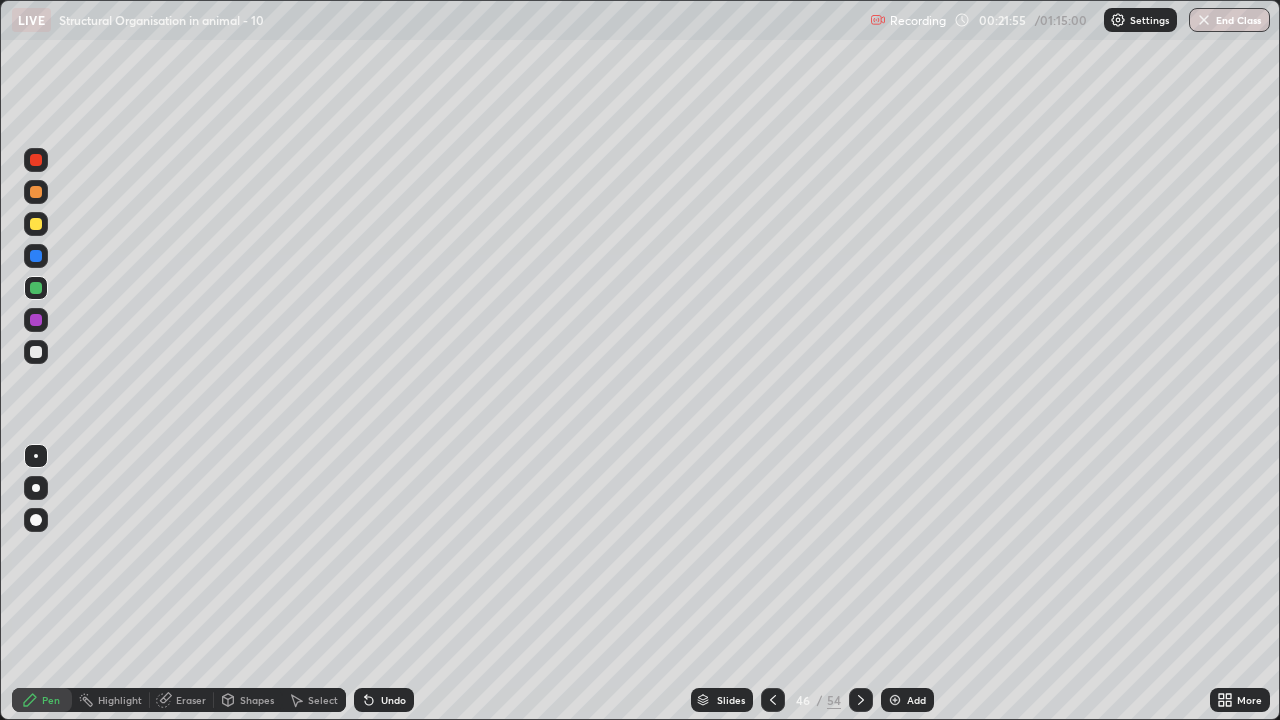 click at bounding box center [36, 192] 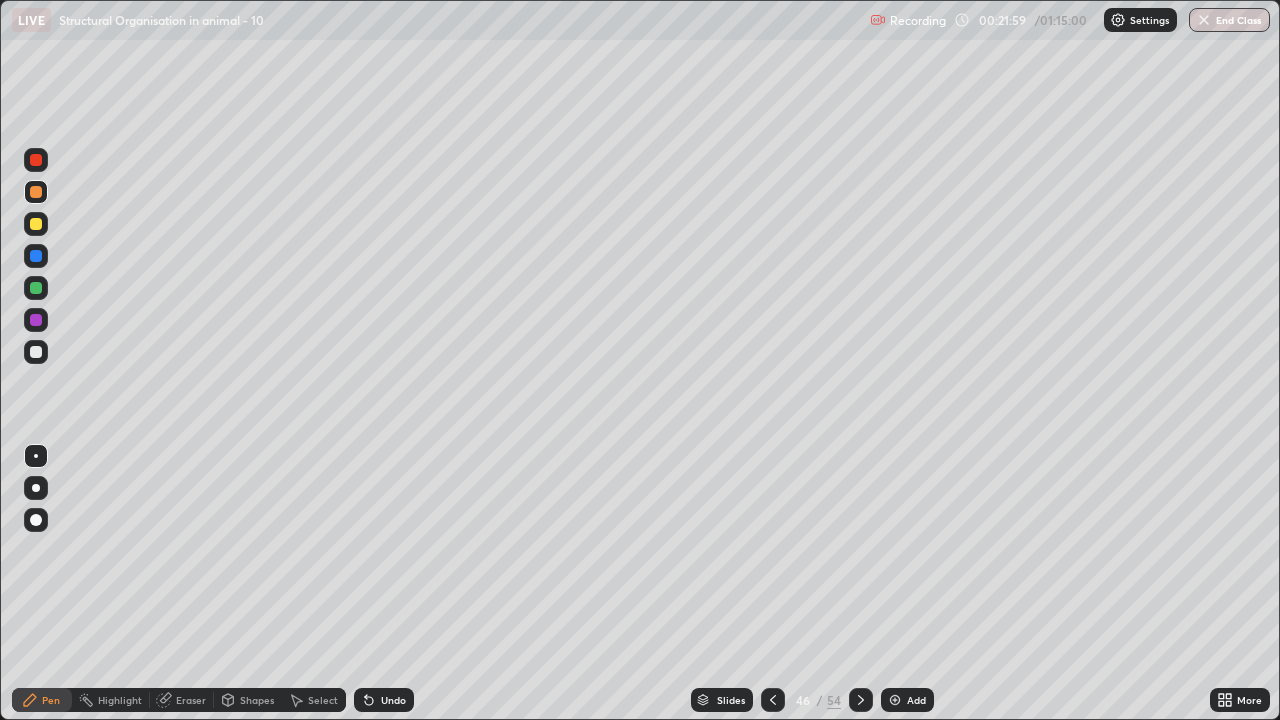 click 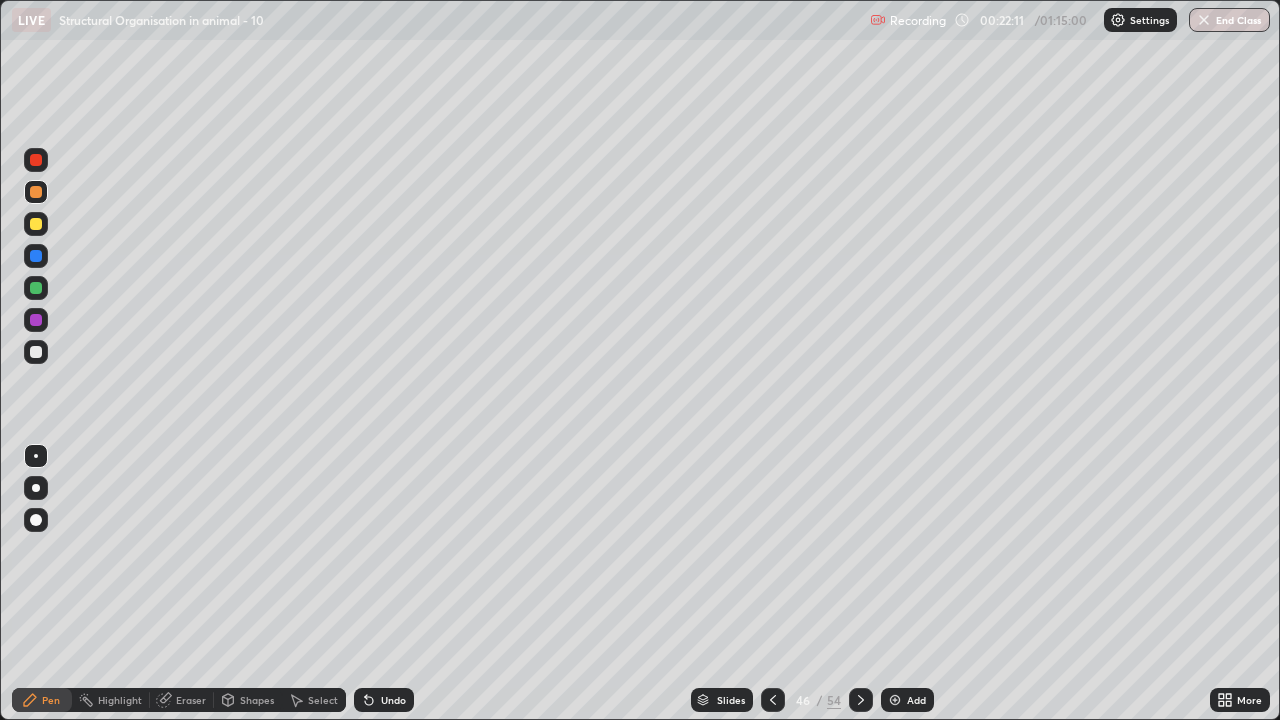 click at bounding box center (36, 288) 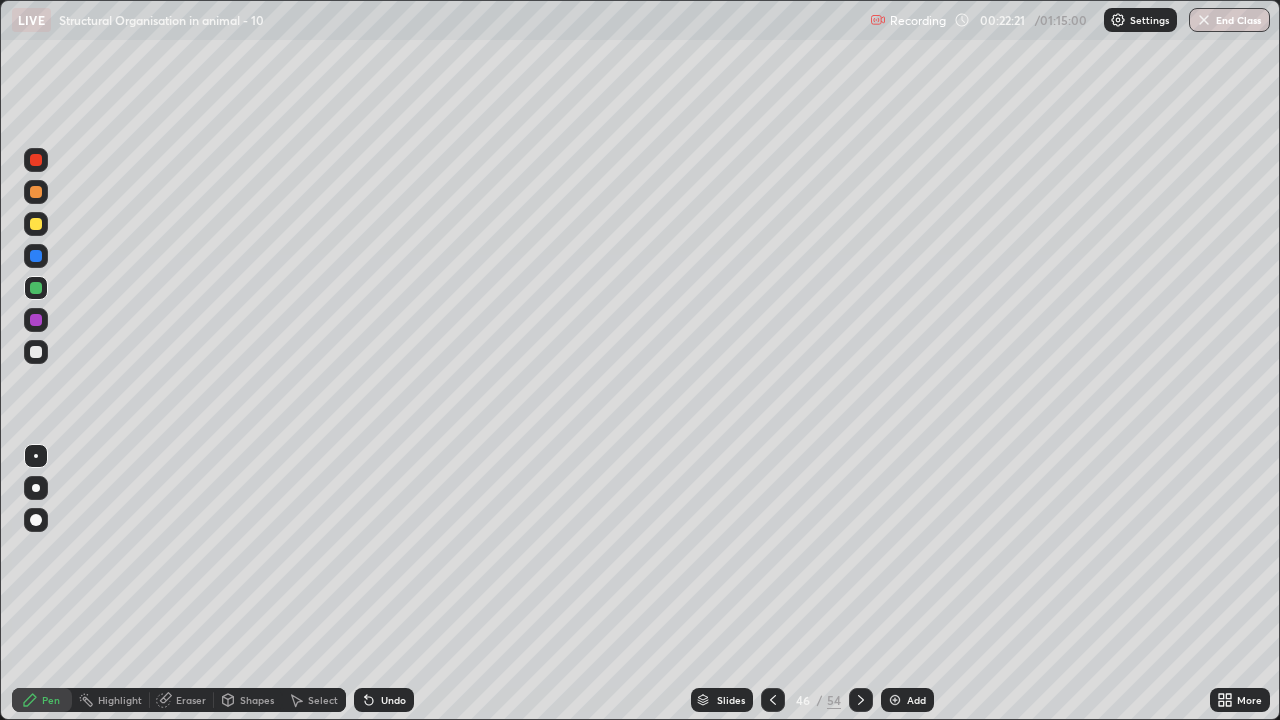 click at bounding box center (36, 320) 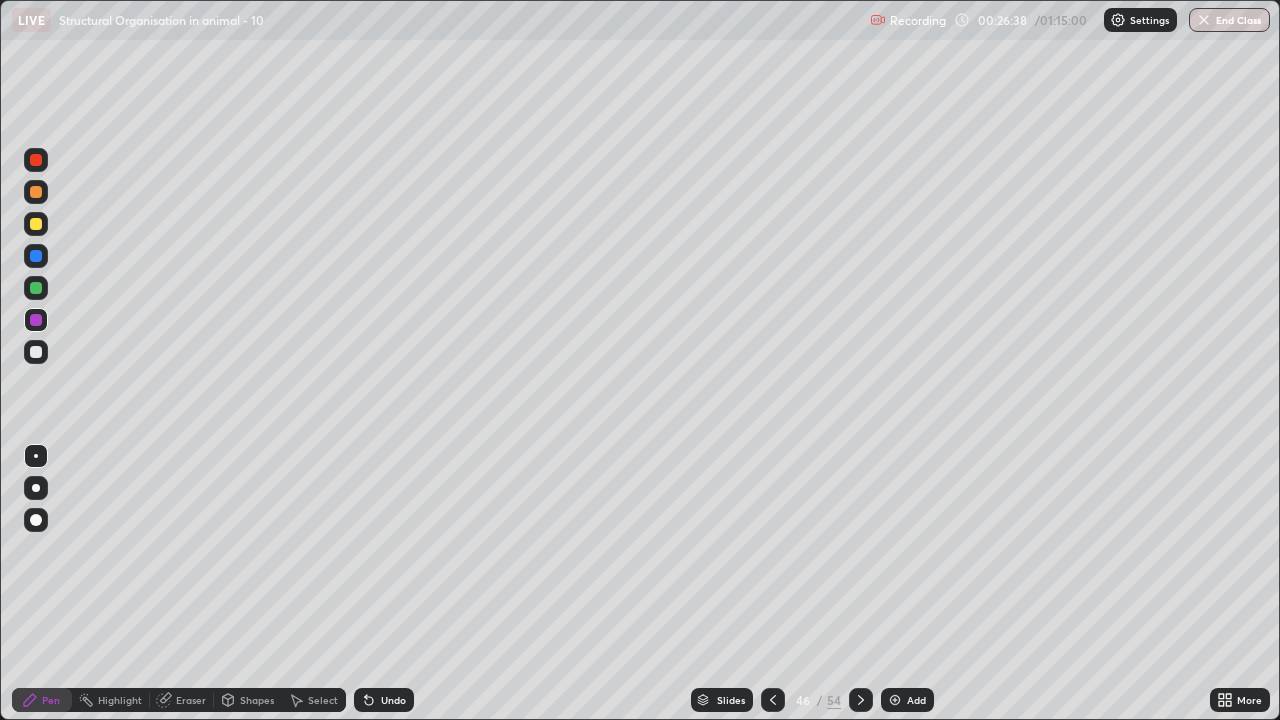 click 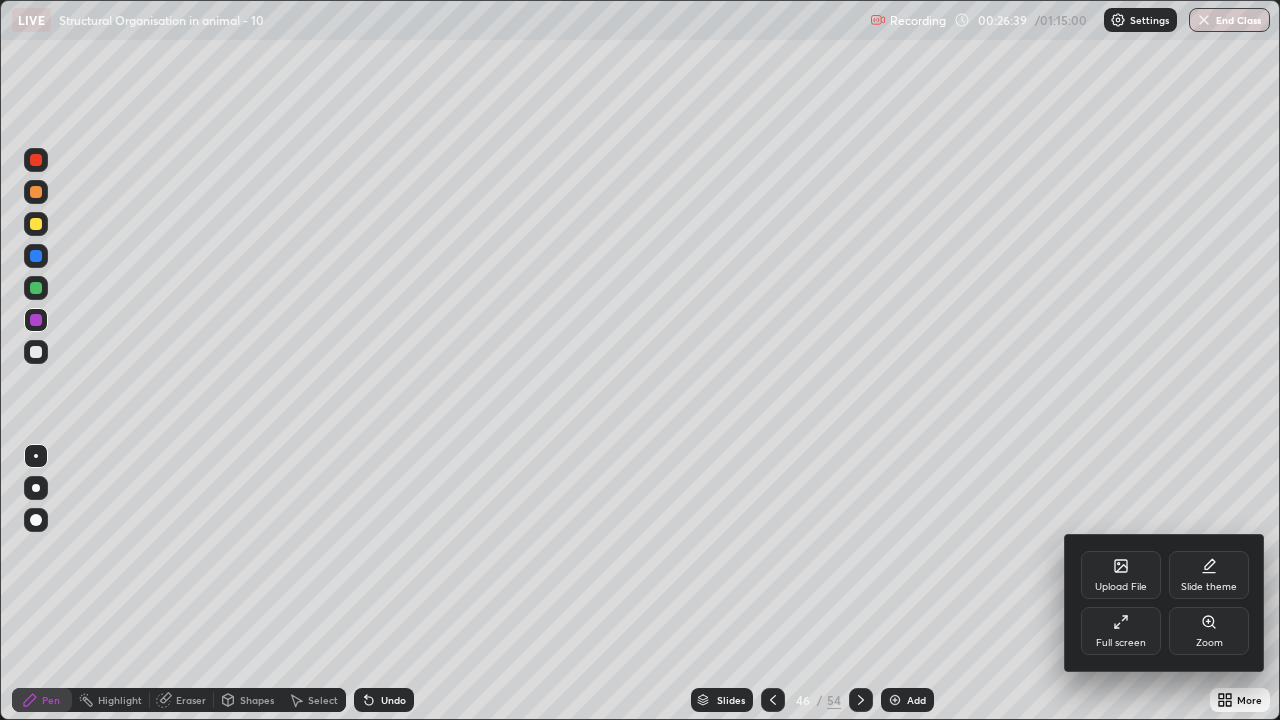 click on "Full screen" at bounding box center [1121, 631] 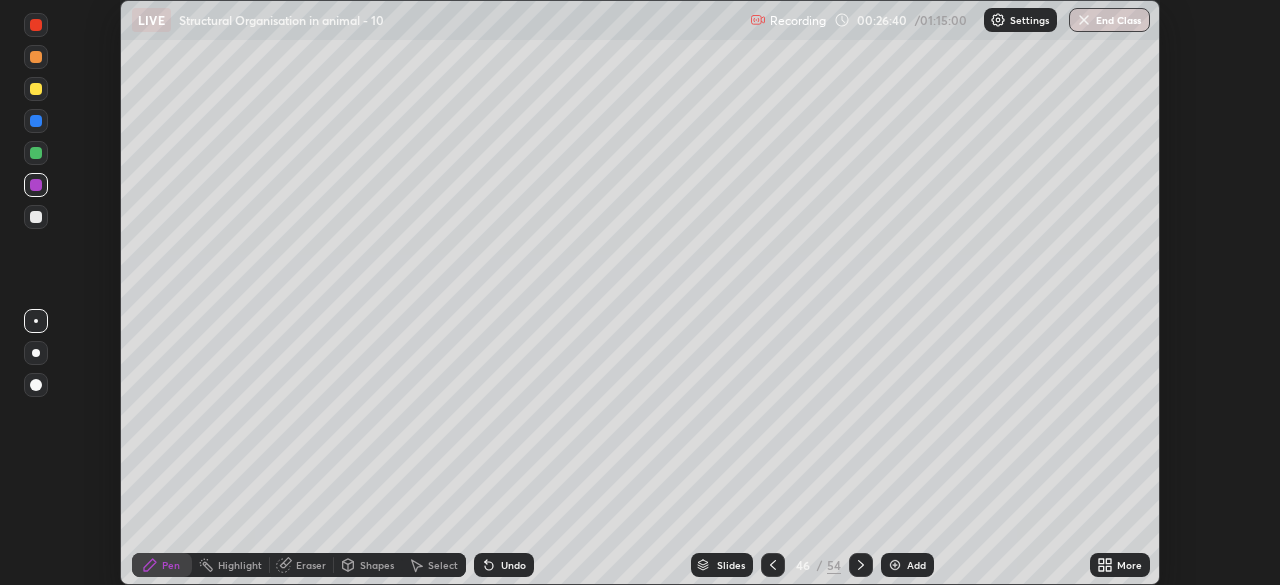 scroll, scrollTop: 585, scrollLeft: 1280, axis: both 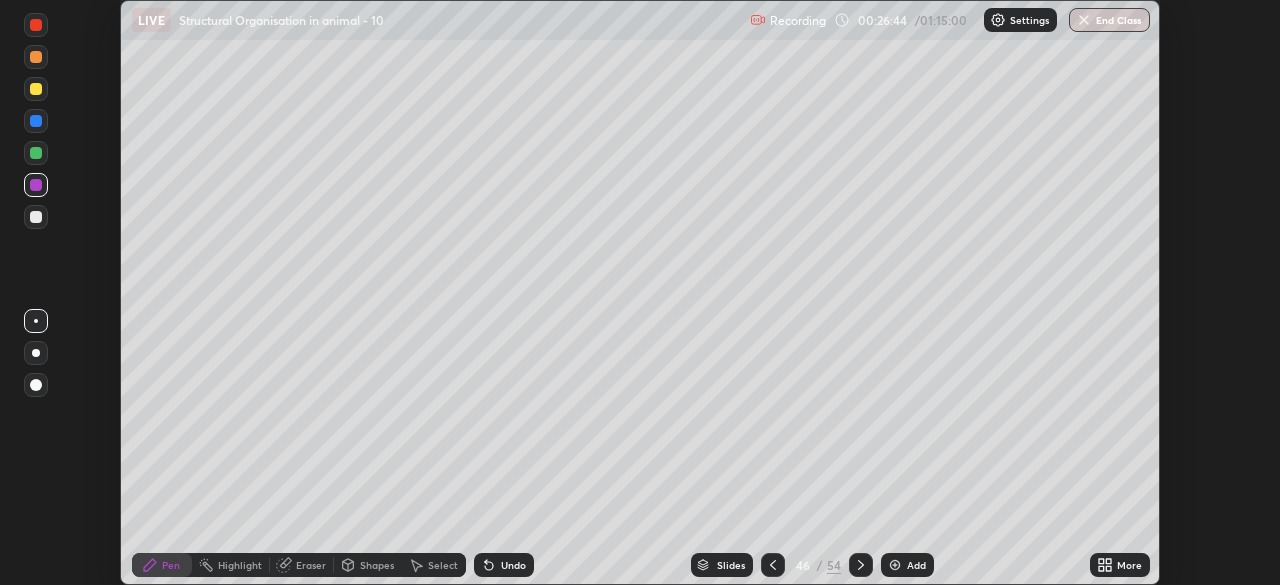 click 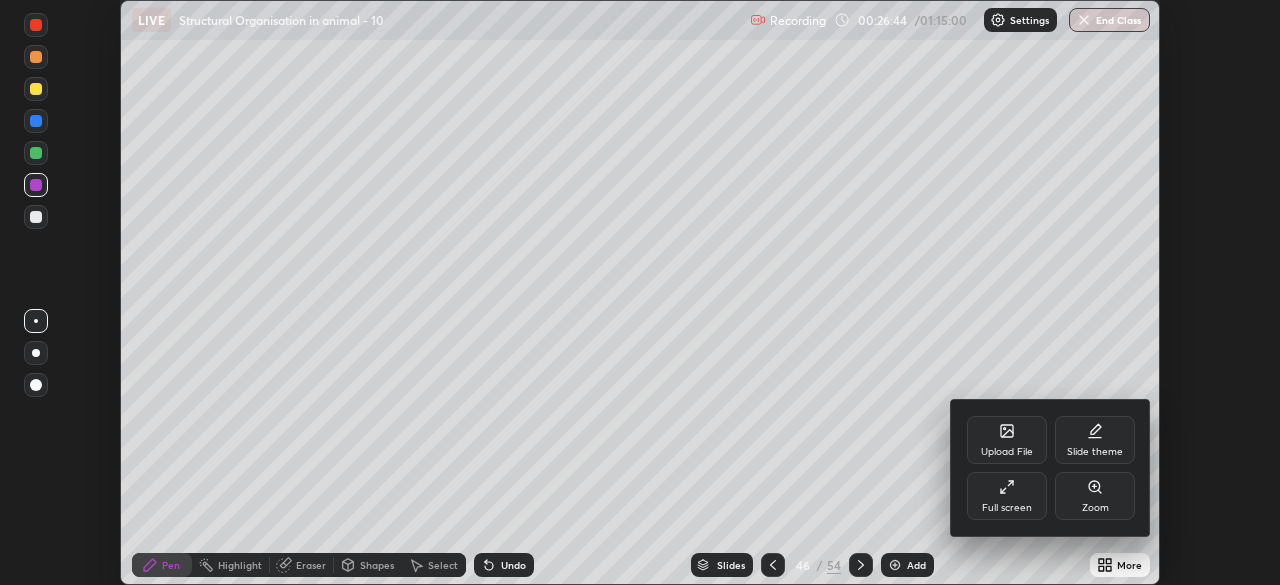 click on "Full screen" at bounding box center (1007, 508) 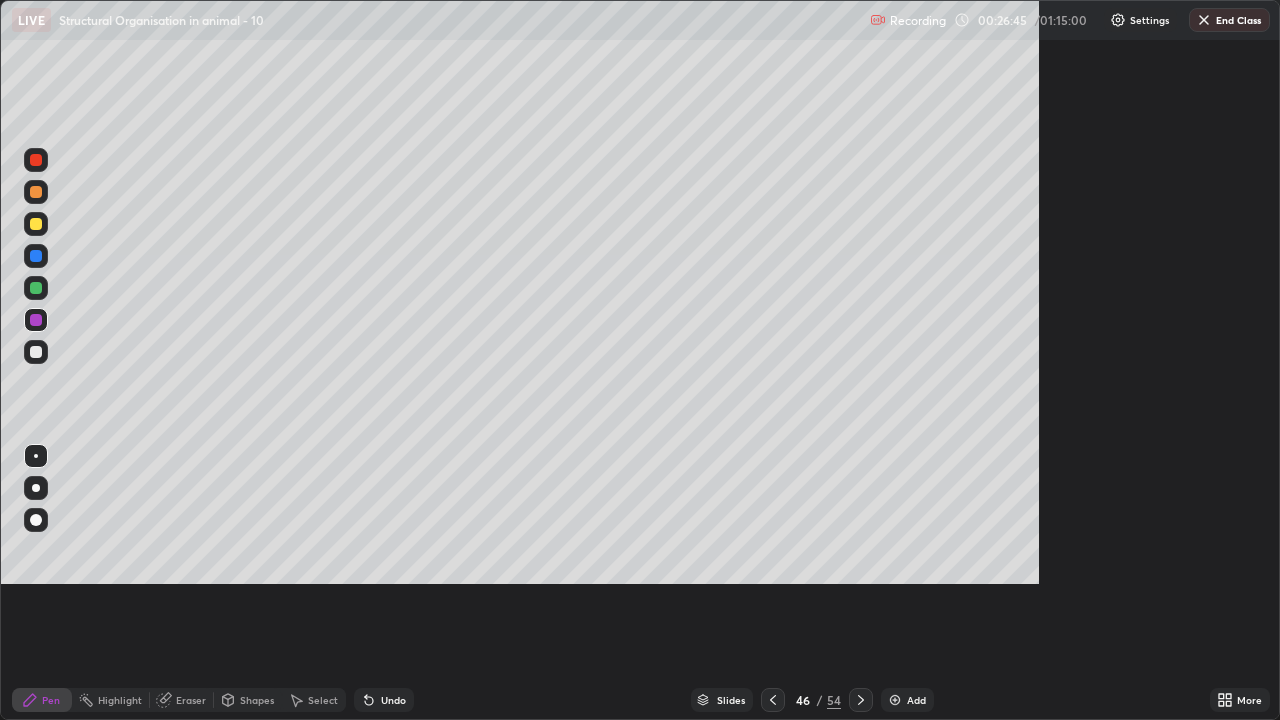 scroll, scrollTop: 99280, scrollLeft: 98720, axis: both 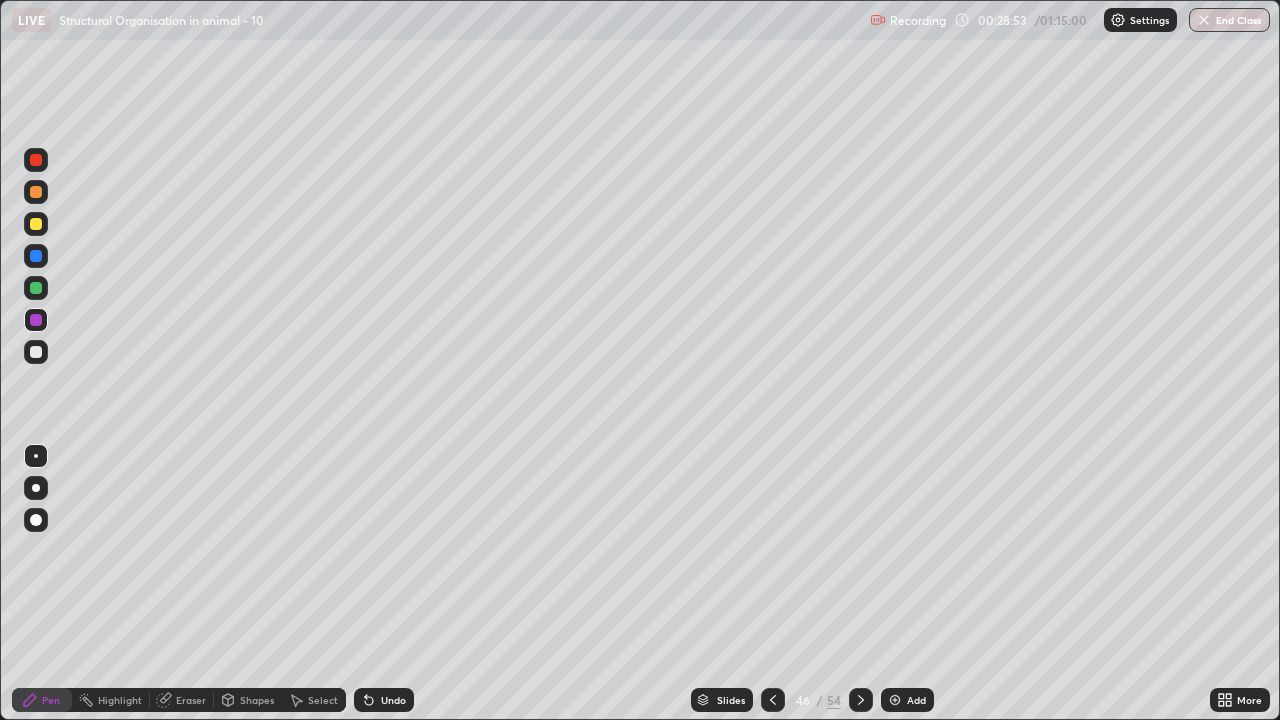 click 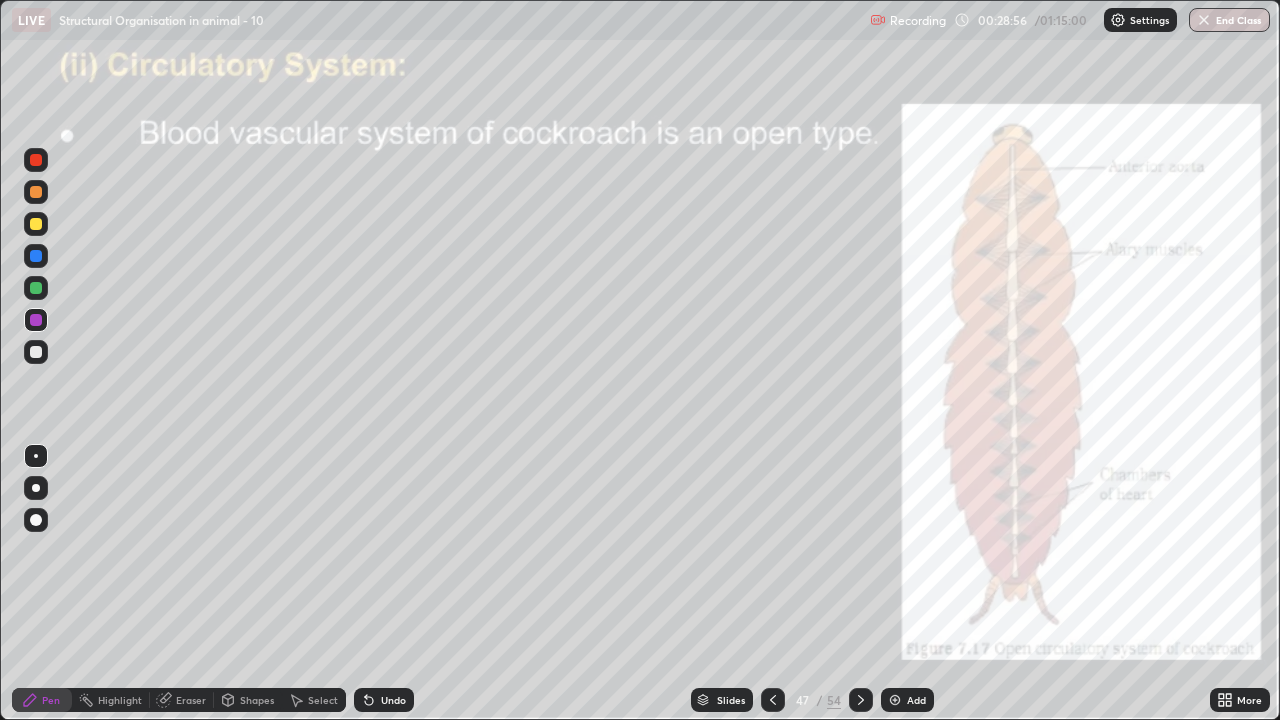 click 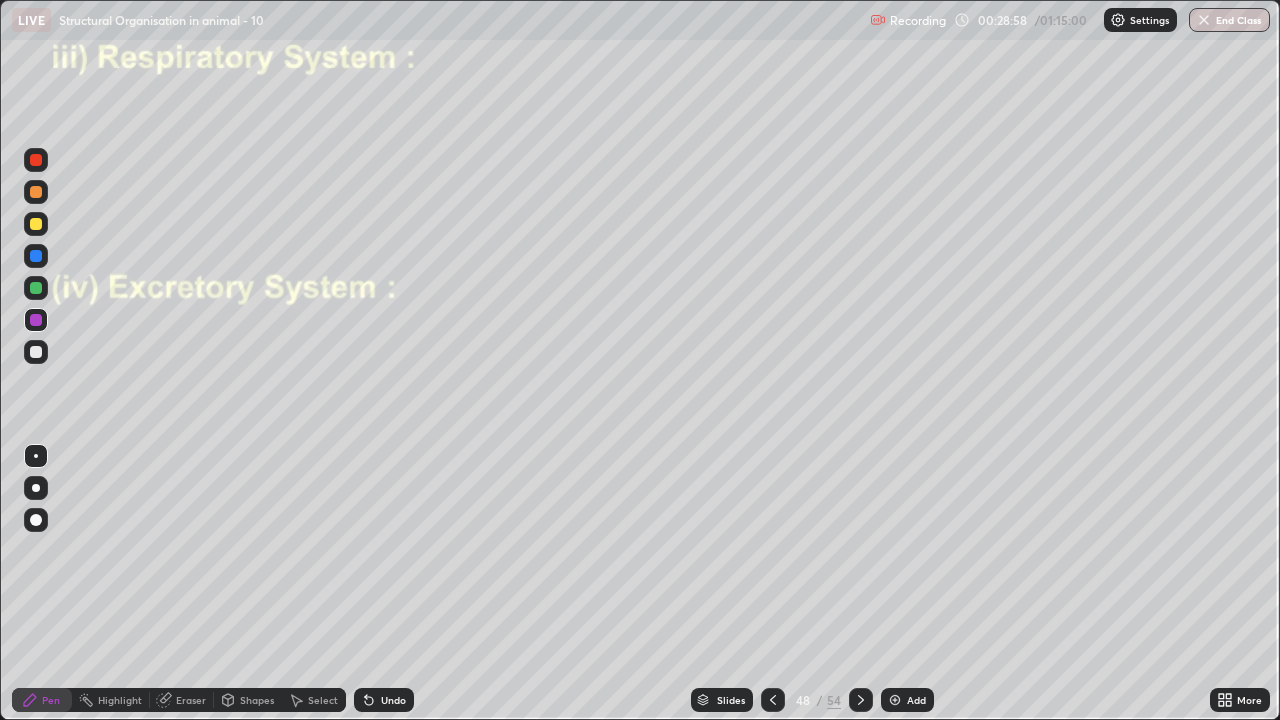 click at bounding box center (773, 700) 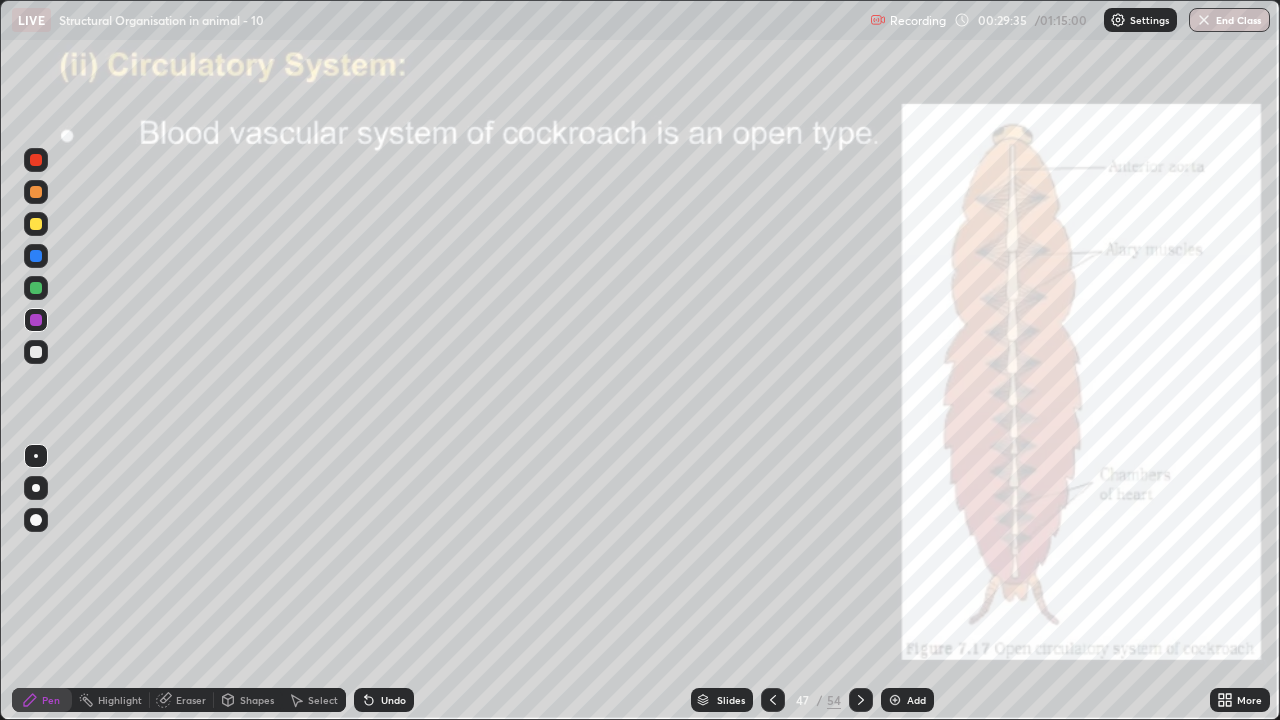 click at bounding box center [36, 320] 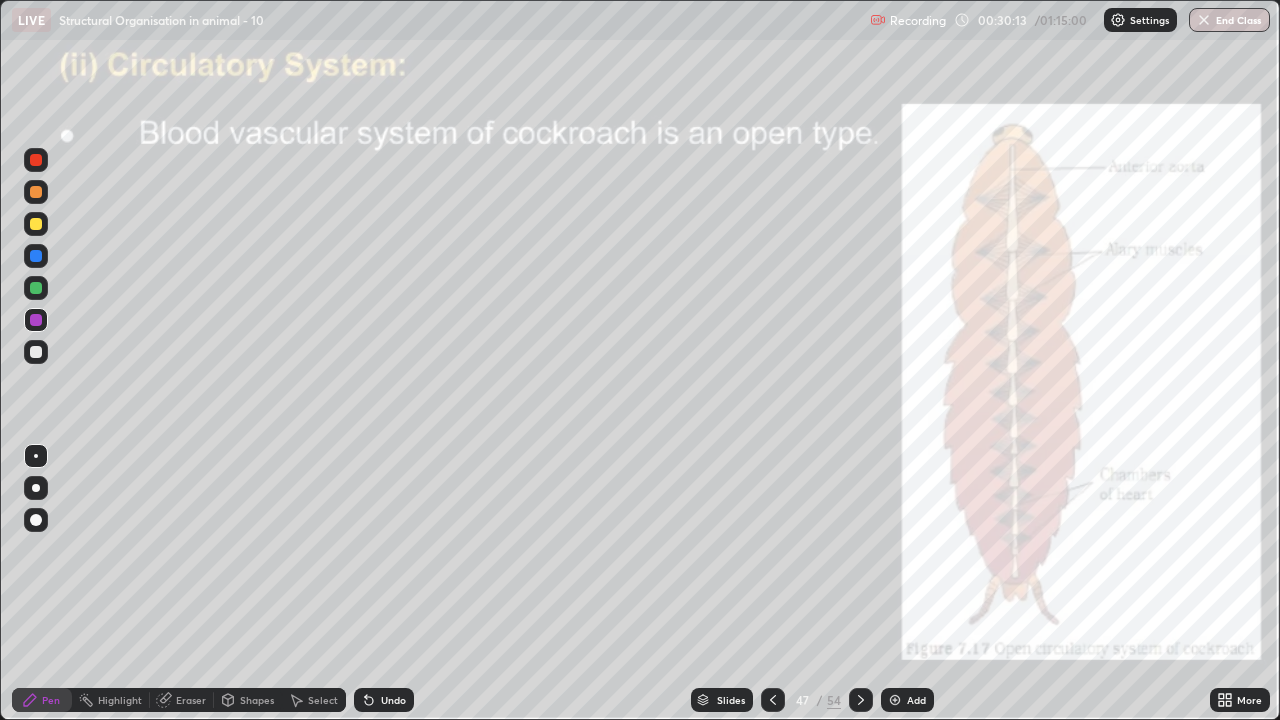 click at bounding box center (36, 320) 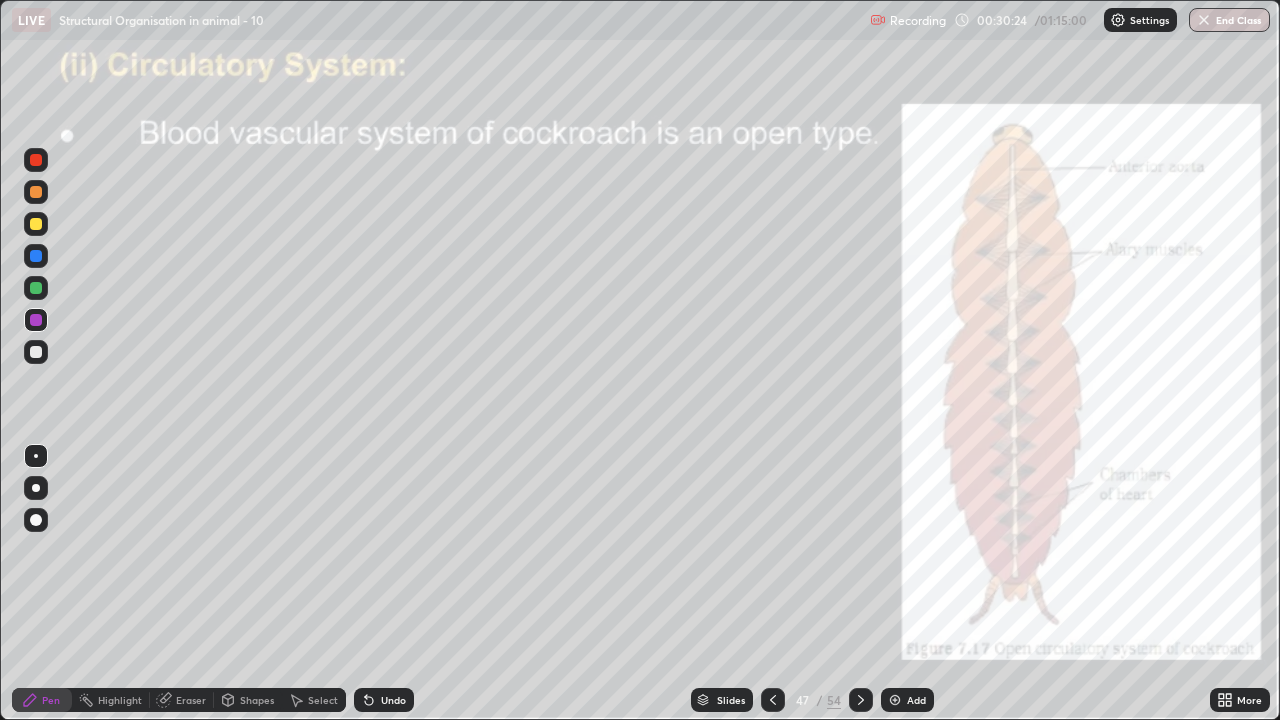 click on "Eraser" at bounding box center (191, 700) 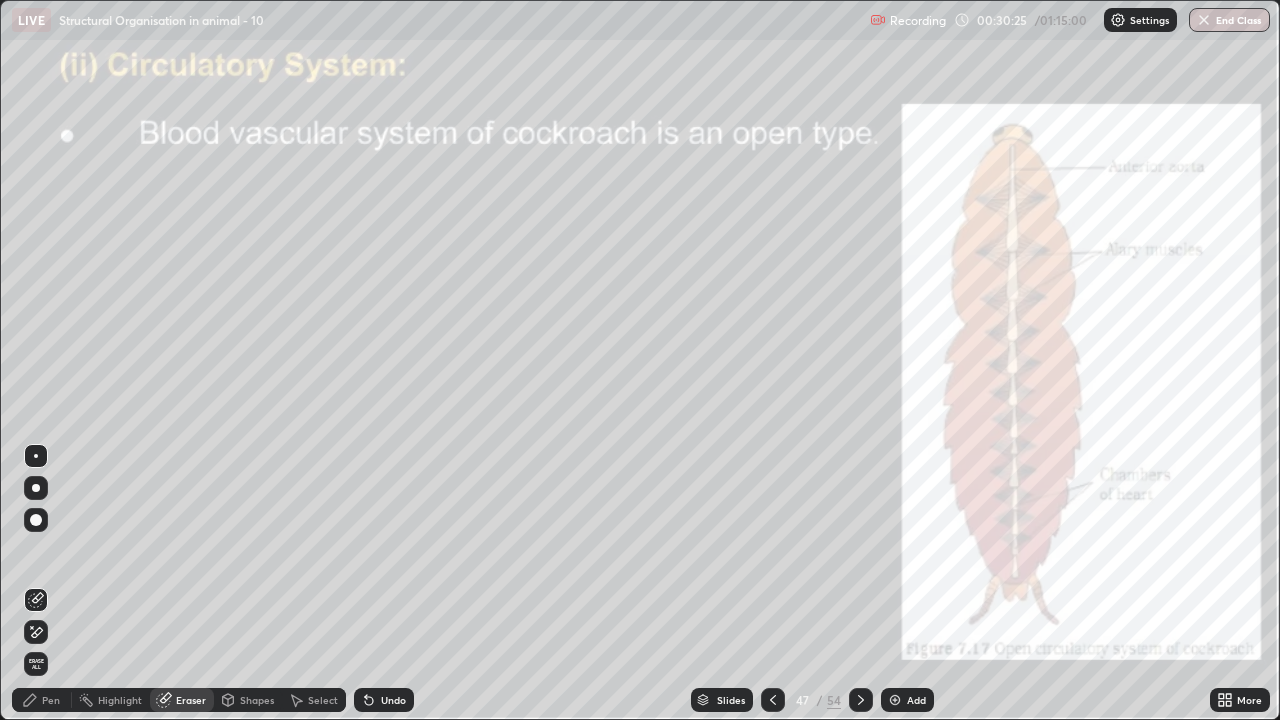 click 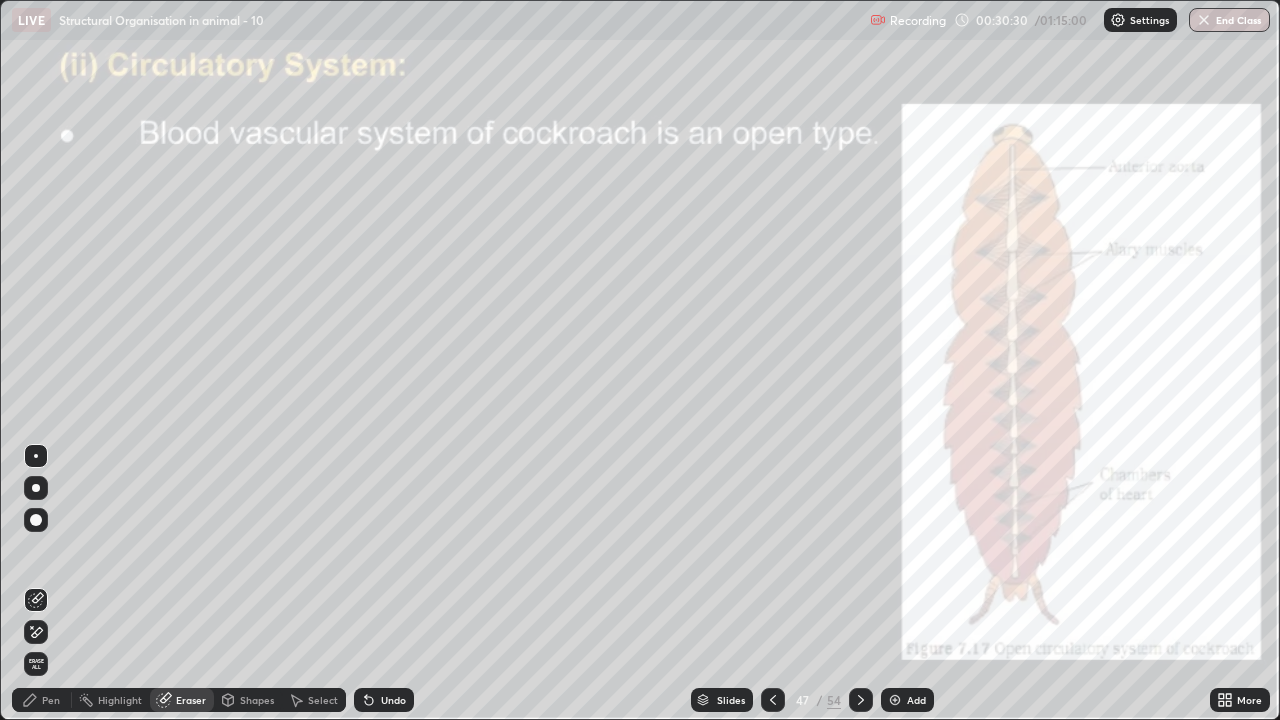 click on "Pen" at bounding box center [42, 700] 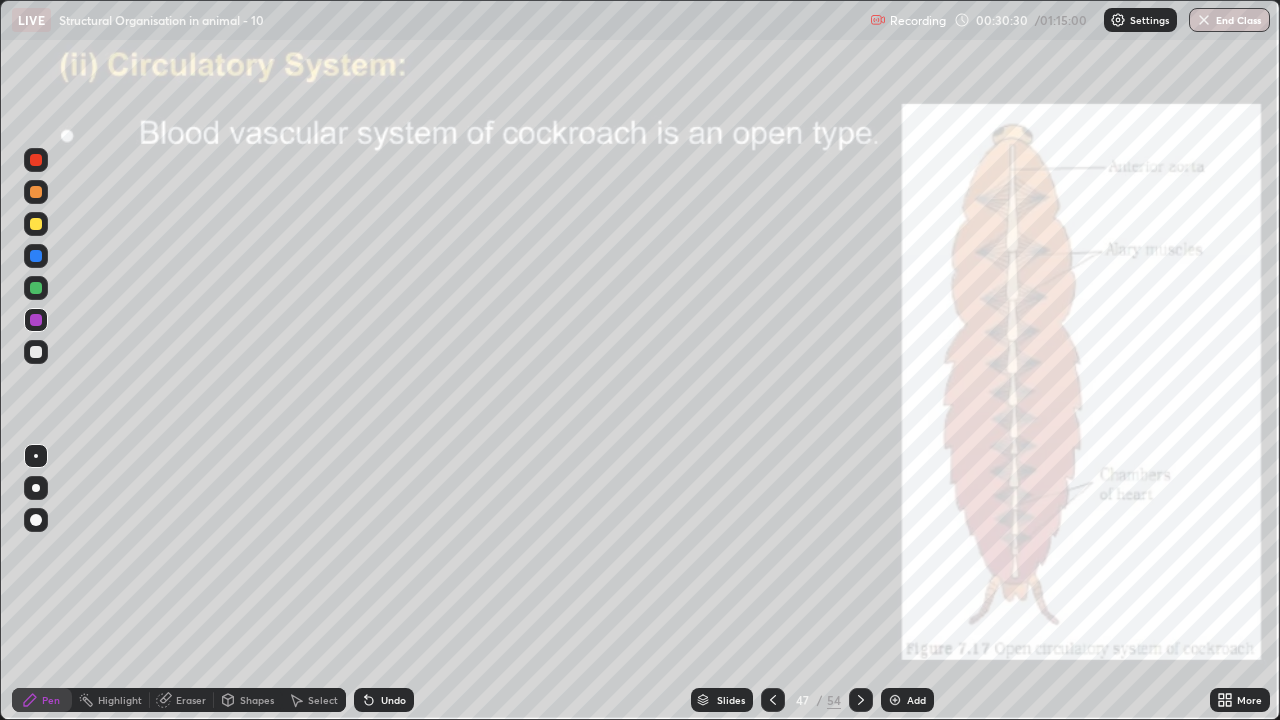 click at bounding box center (36, 456) 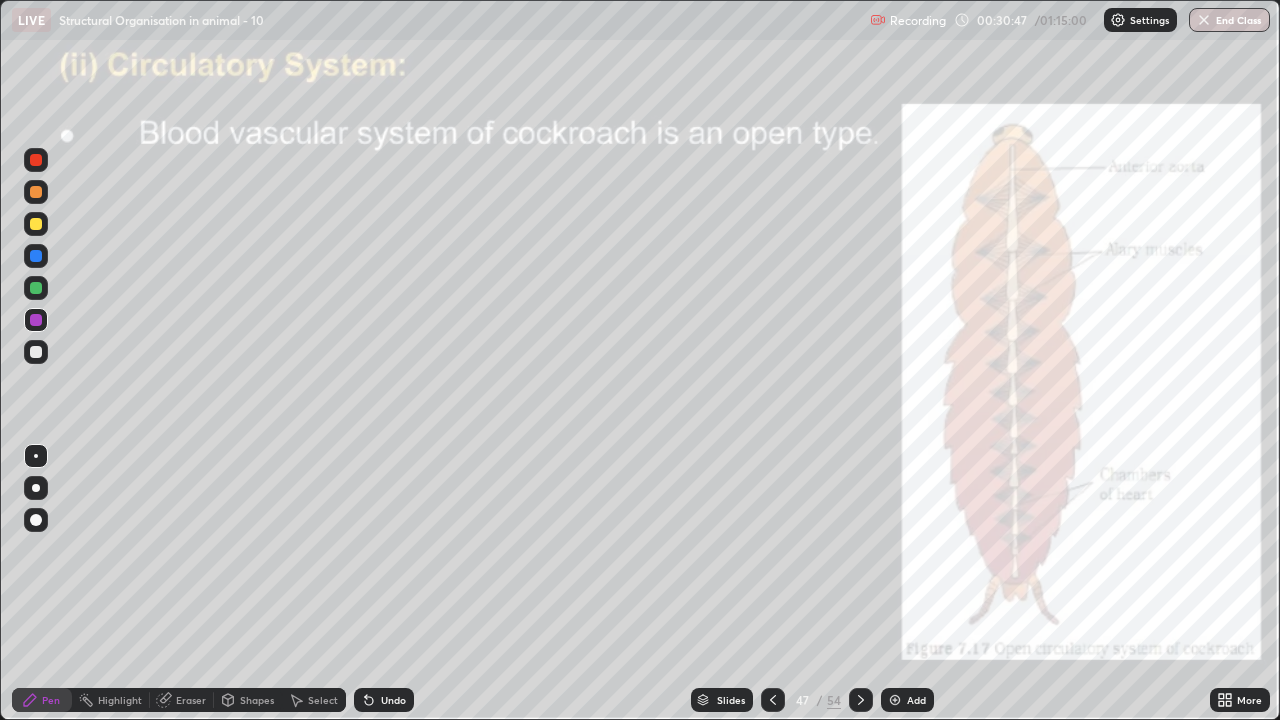 click at bounding box center (36, 352) 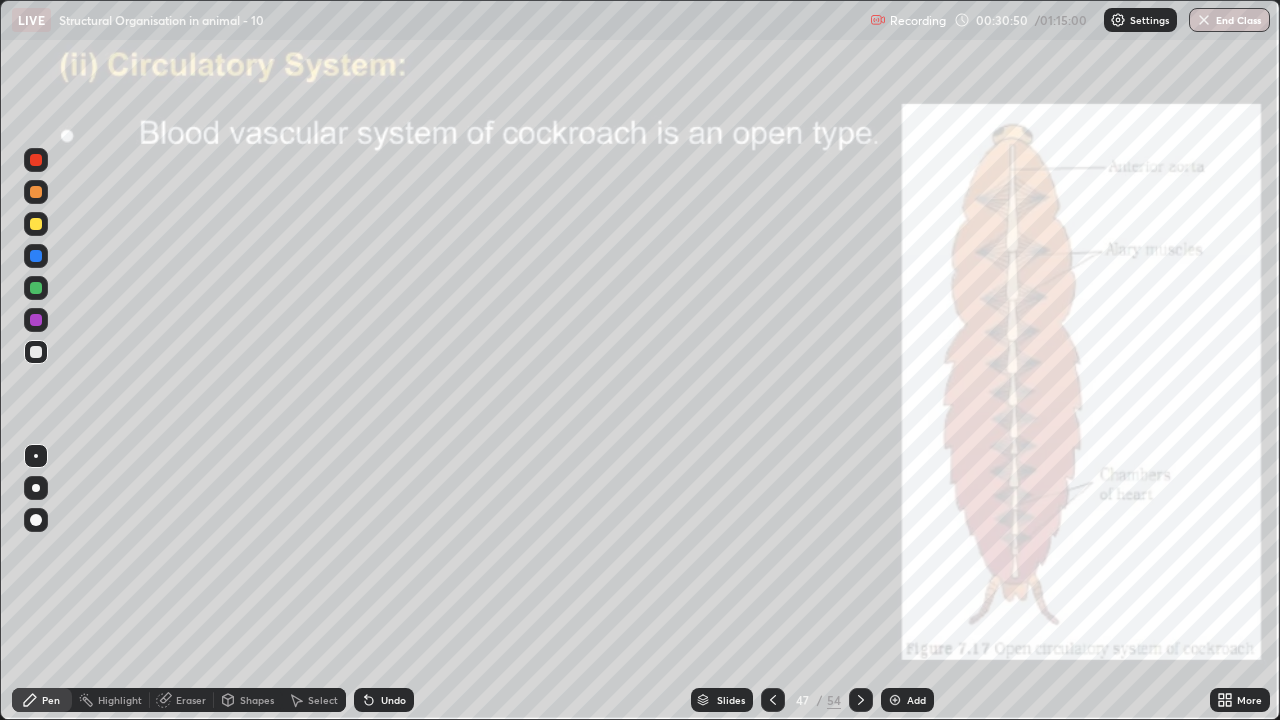 click at bounding box center (36, 256) 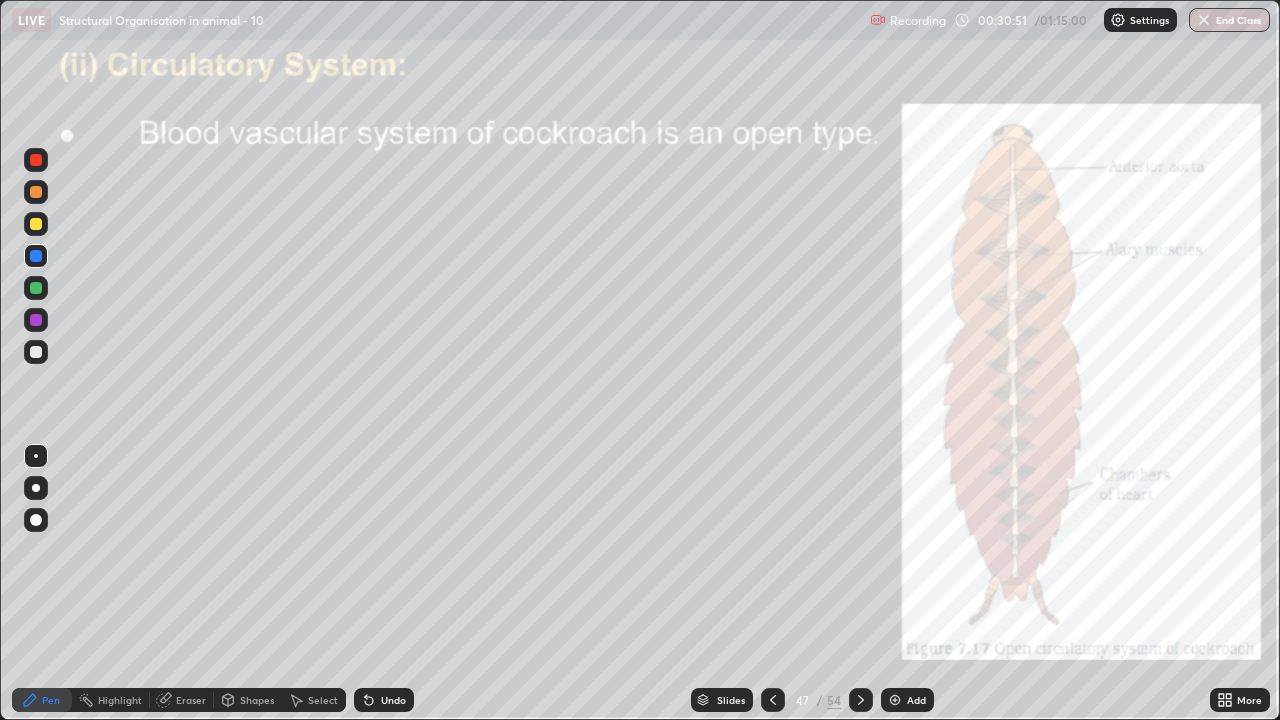 click at bounding box center [36, 456] 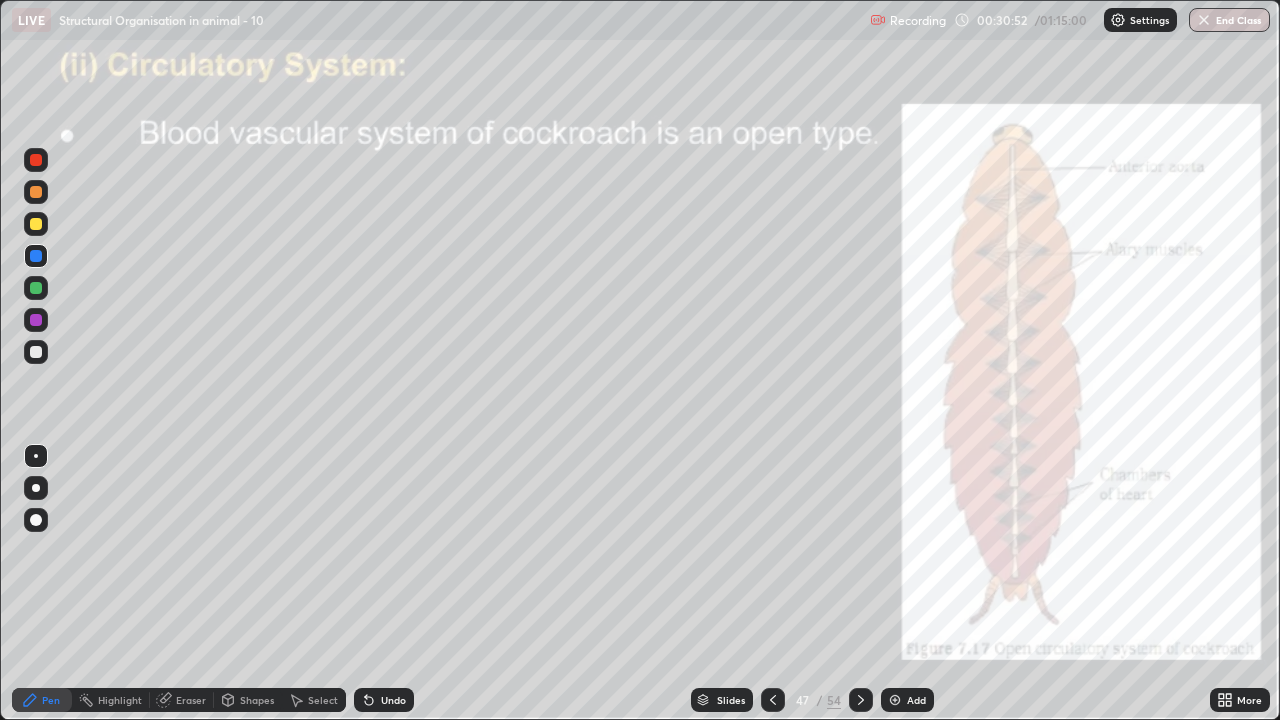 click at bounding box center [36, 456] 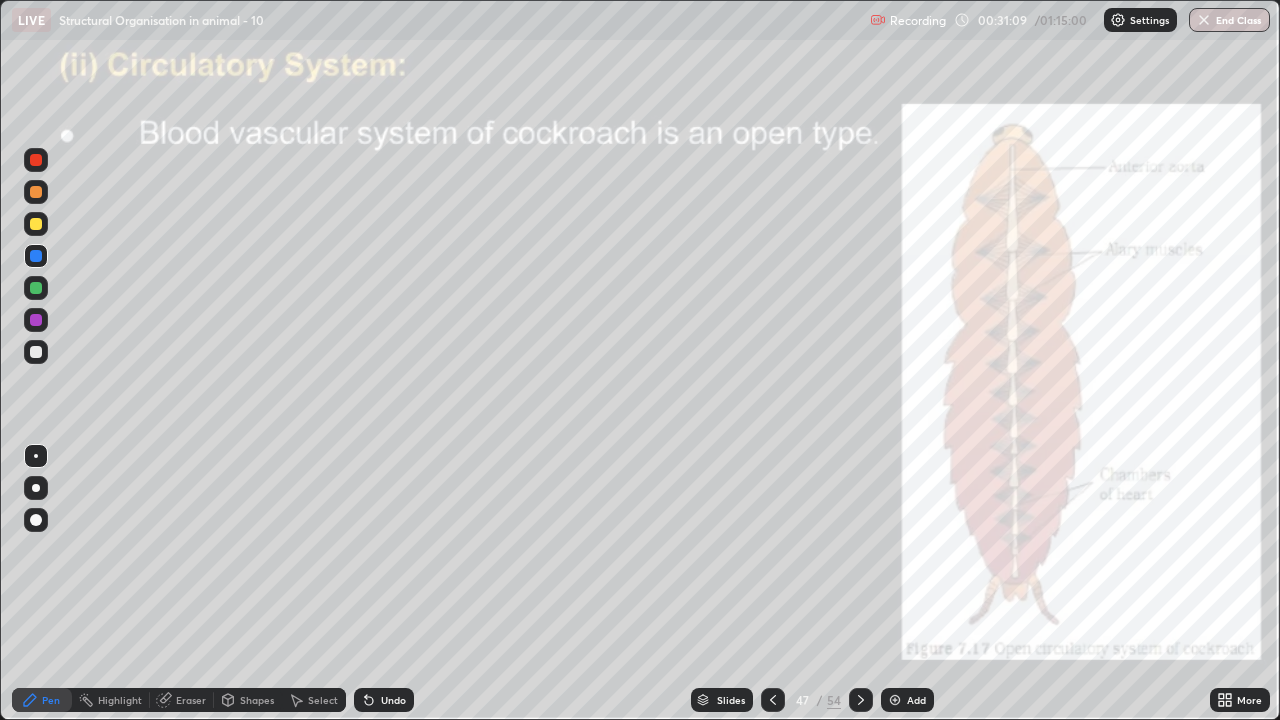 click at bounding box center (36, 160) 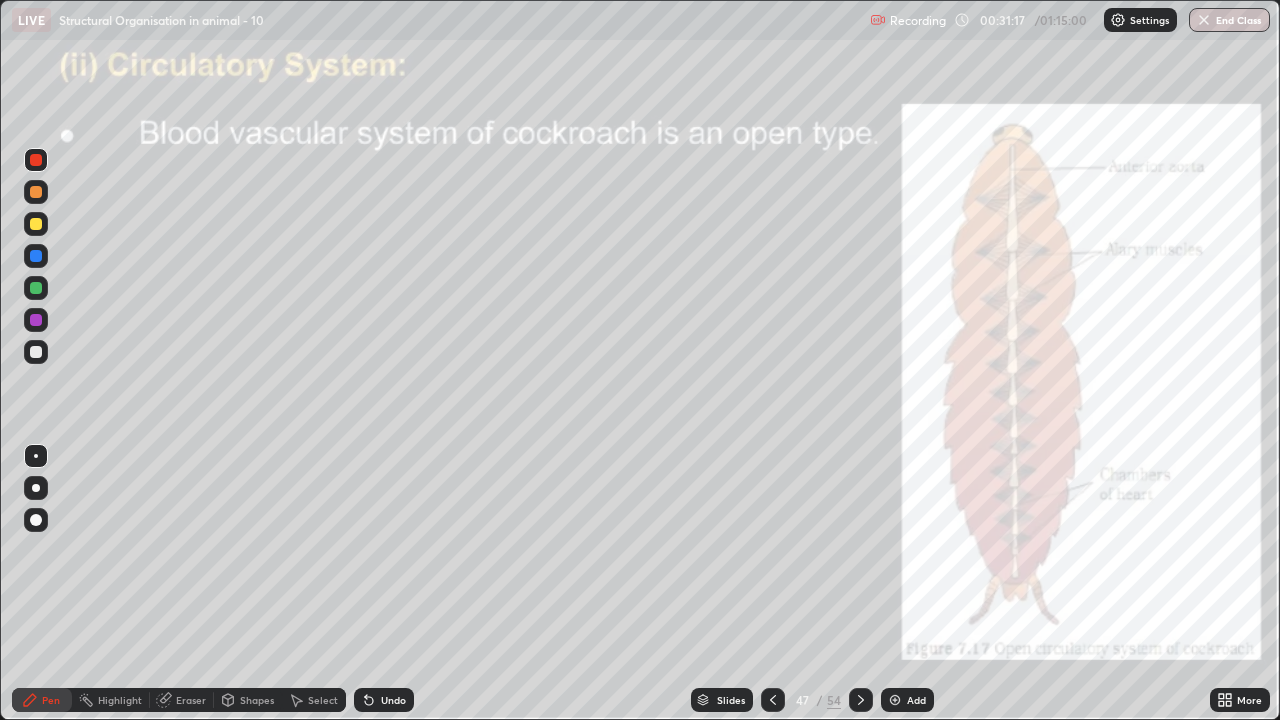 click at bounding box center (36, 288) 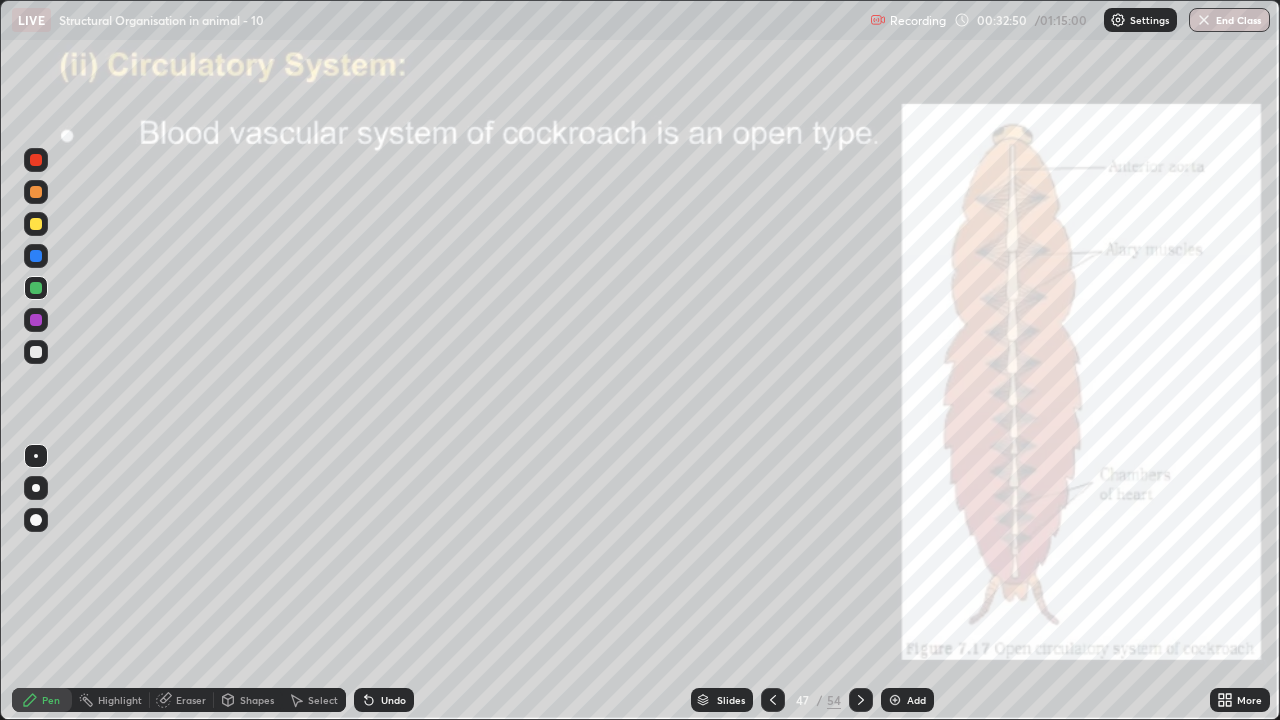 click on "Eraser" at bounding box center [191, 700] 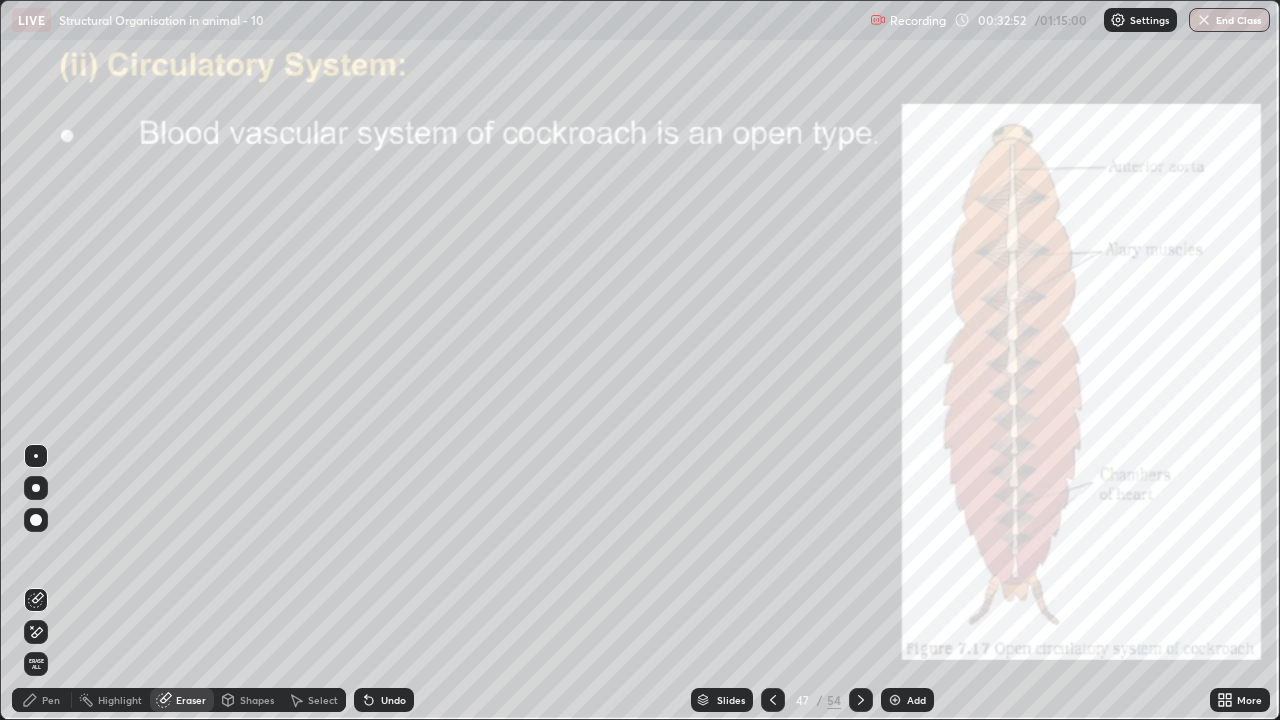 click at bounding box center [36, 456] 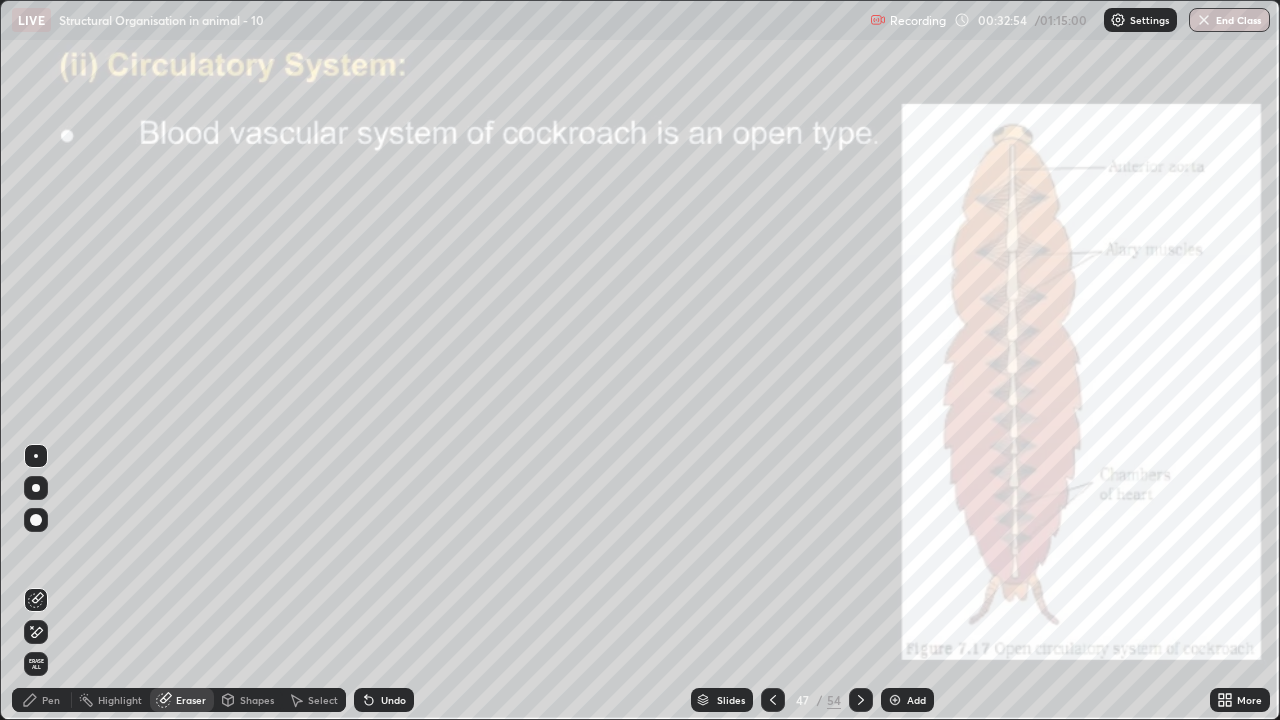click on "Pen" at bounding box center (51, 700) 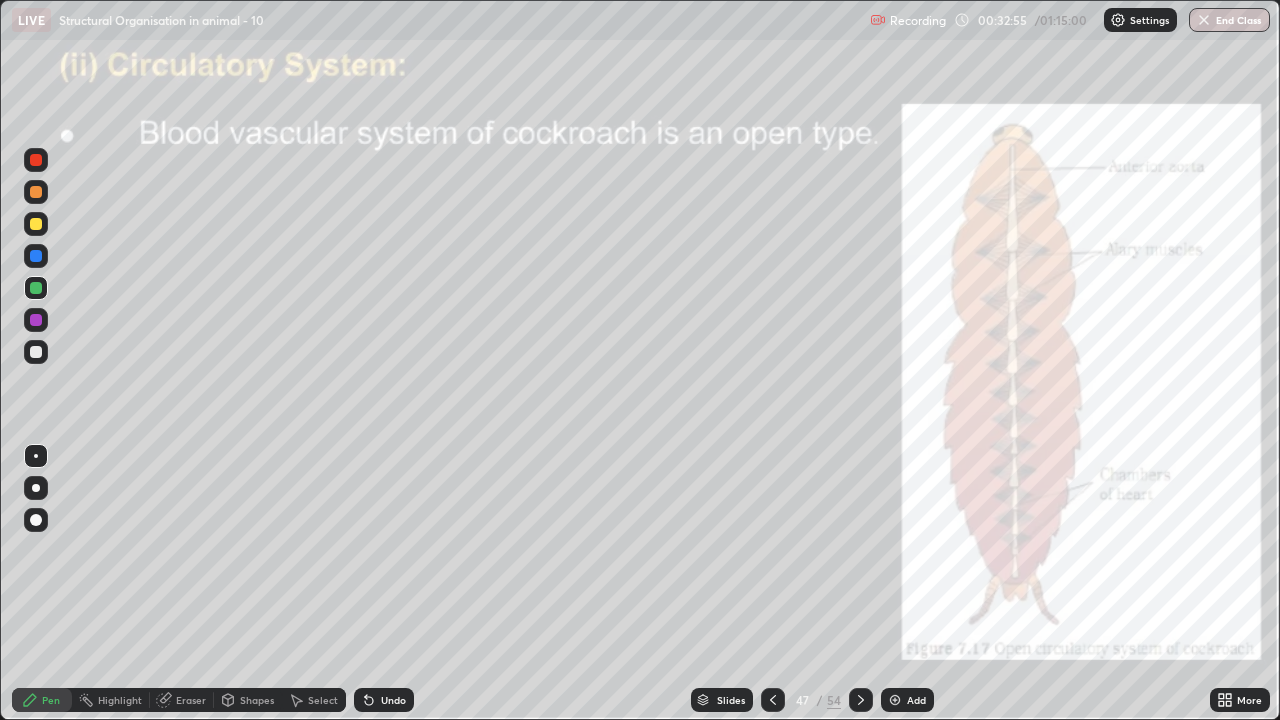 click at bounding box center [36, 352] 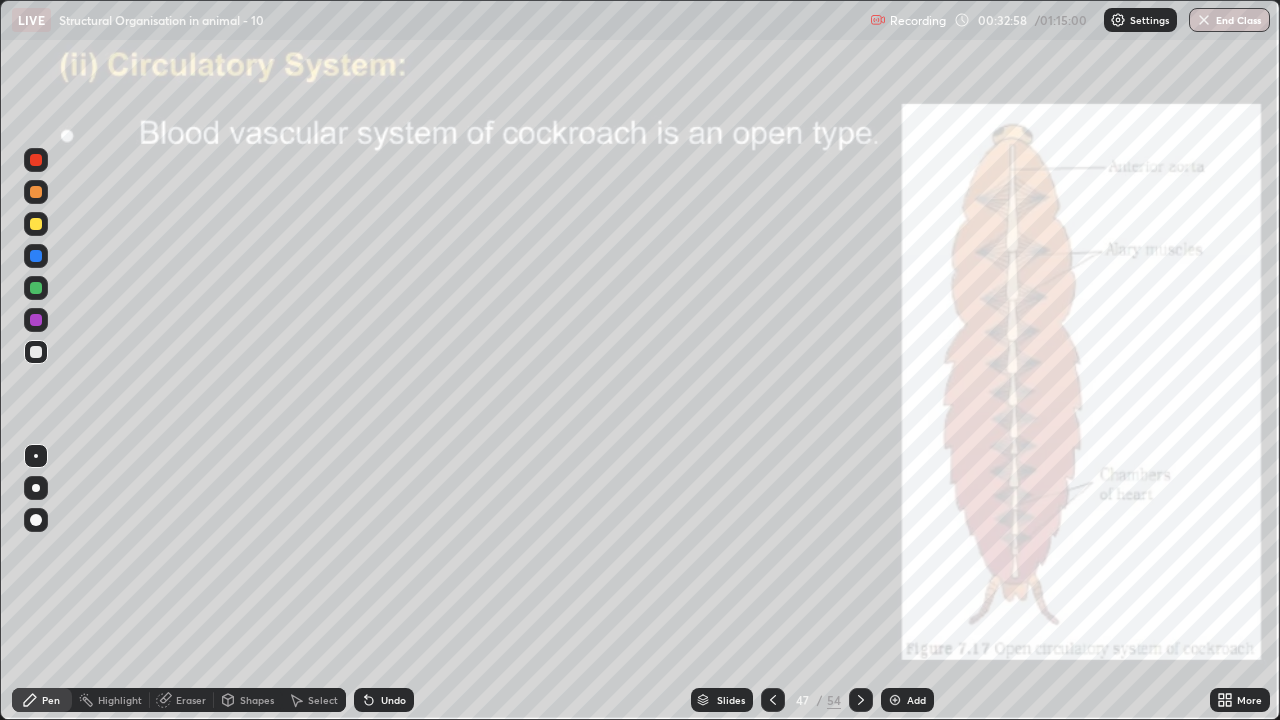 click at bounding box center [36, 352] 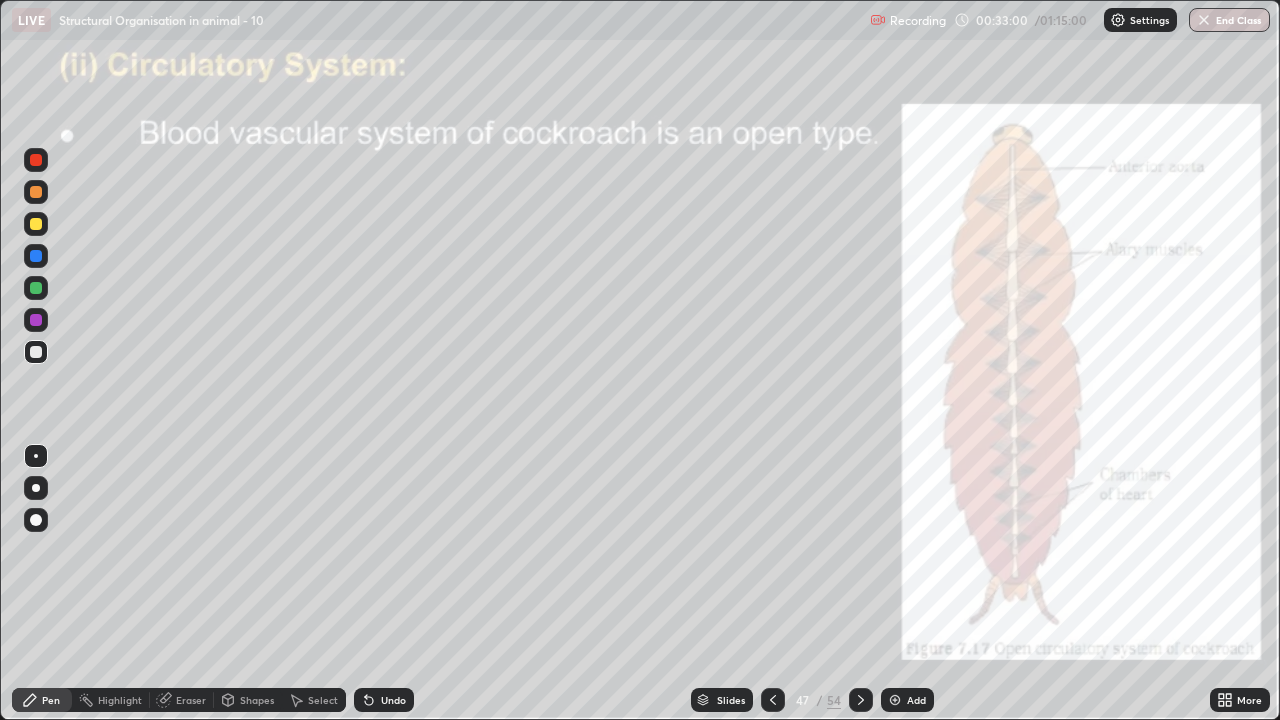 click at bounding box center (36, 224) 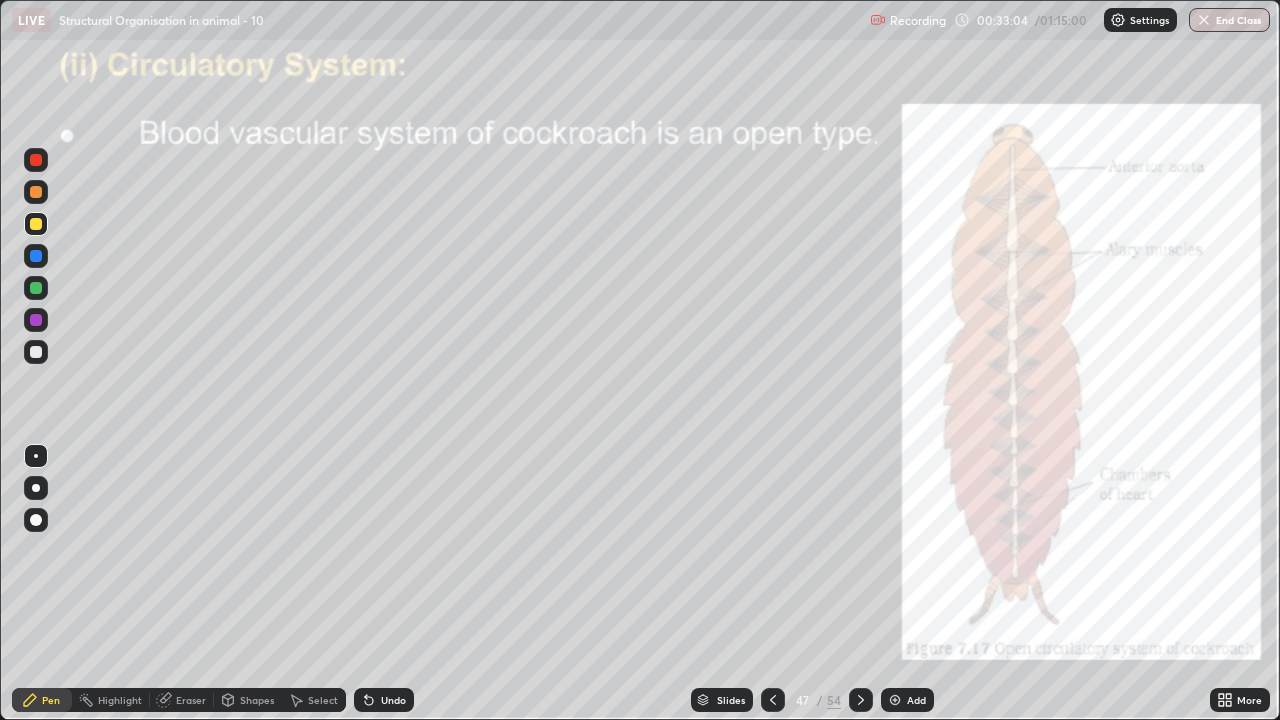 click at bounding box center [36, 352] 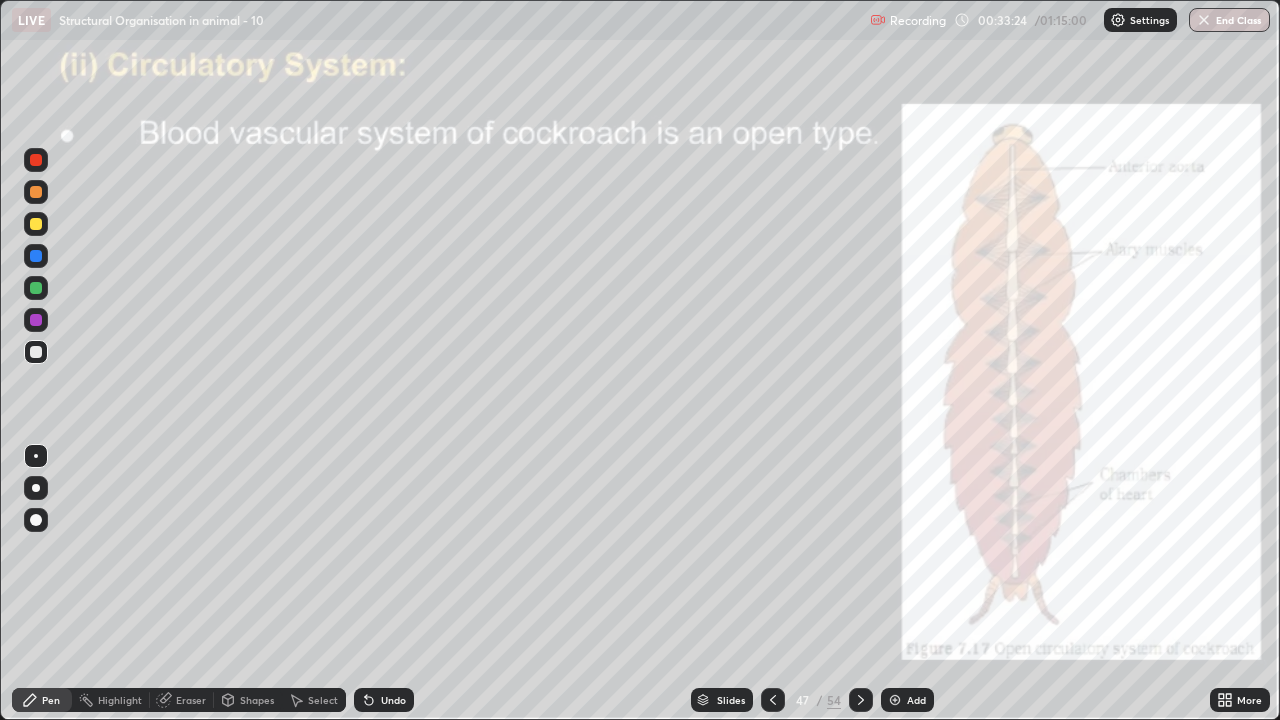 click at bounding box center (36, 288) 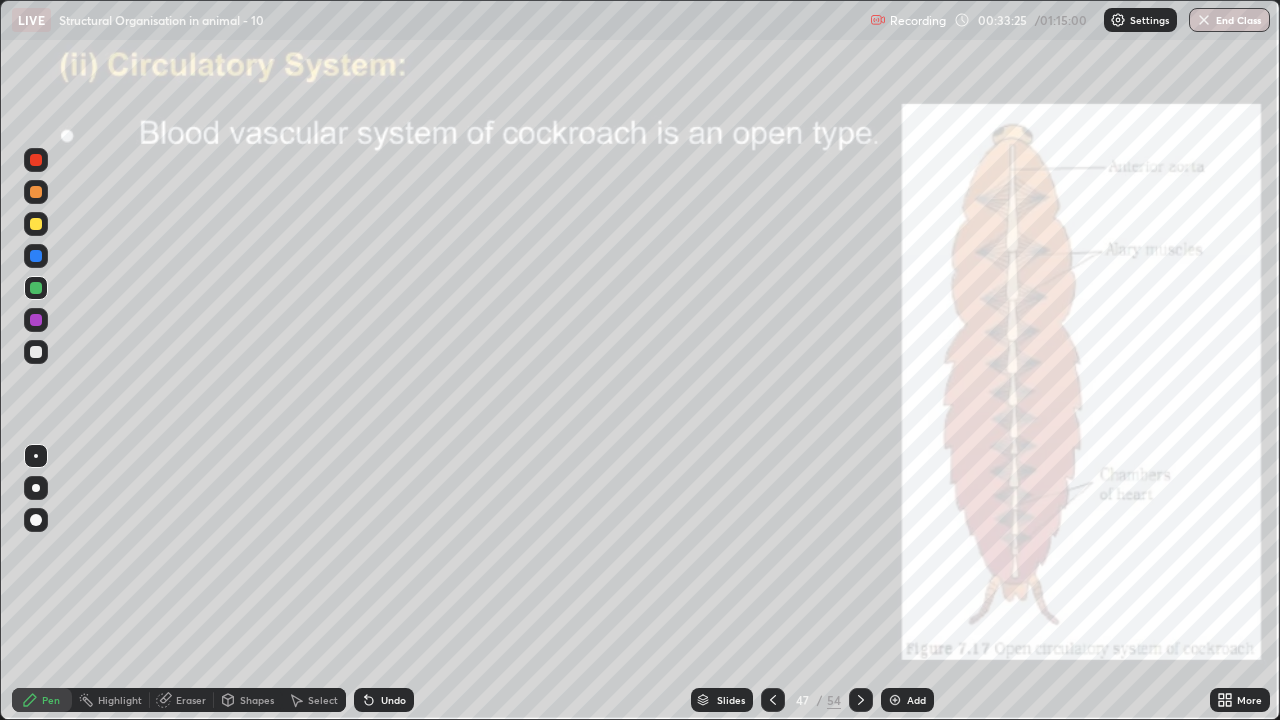 click at bounding box center [36, 352] 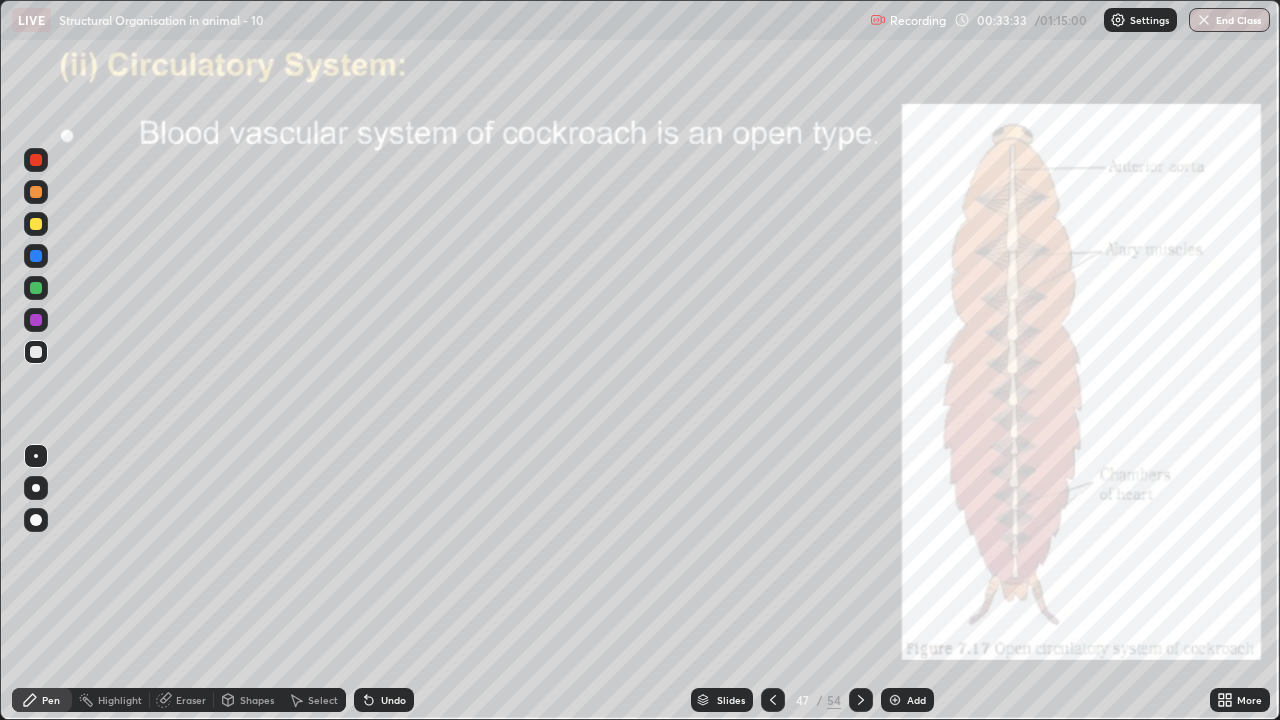 click at bounding box center [36, 288] 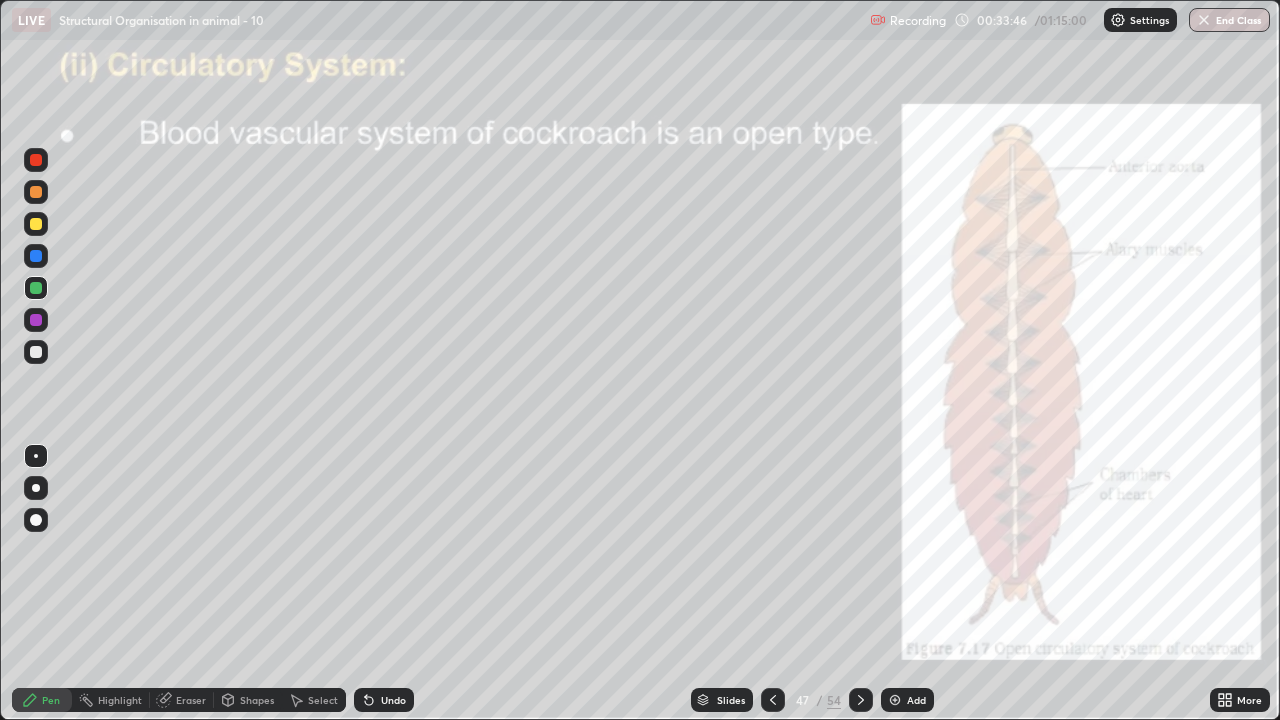 click at bounding box center [36, 256] 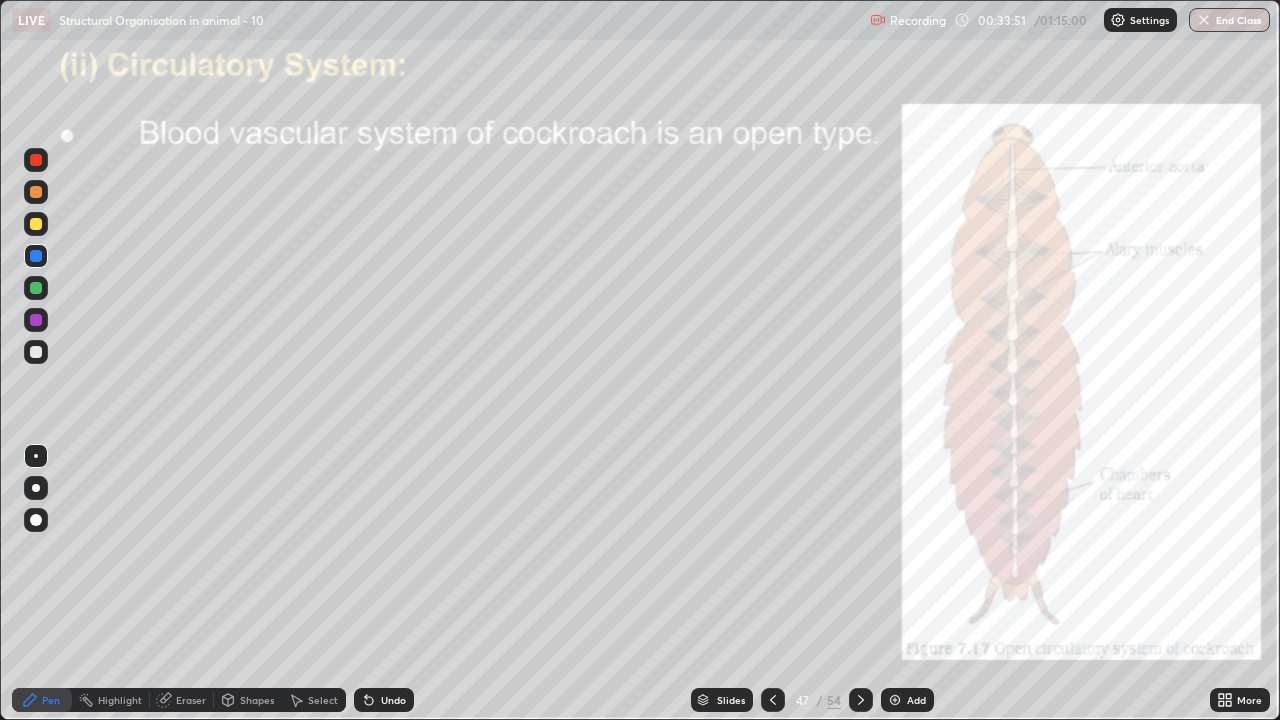click at bounding box center (36, 352) 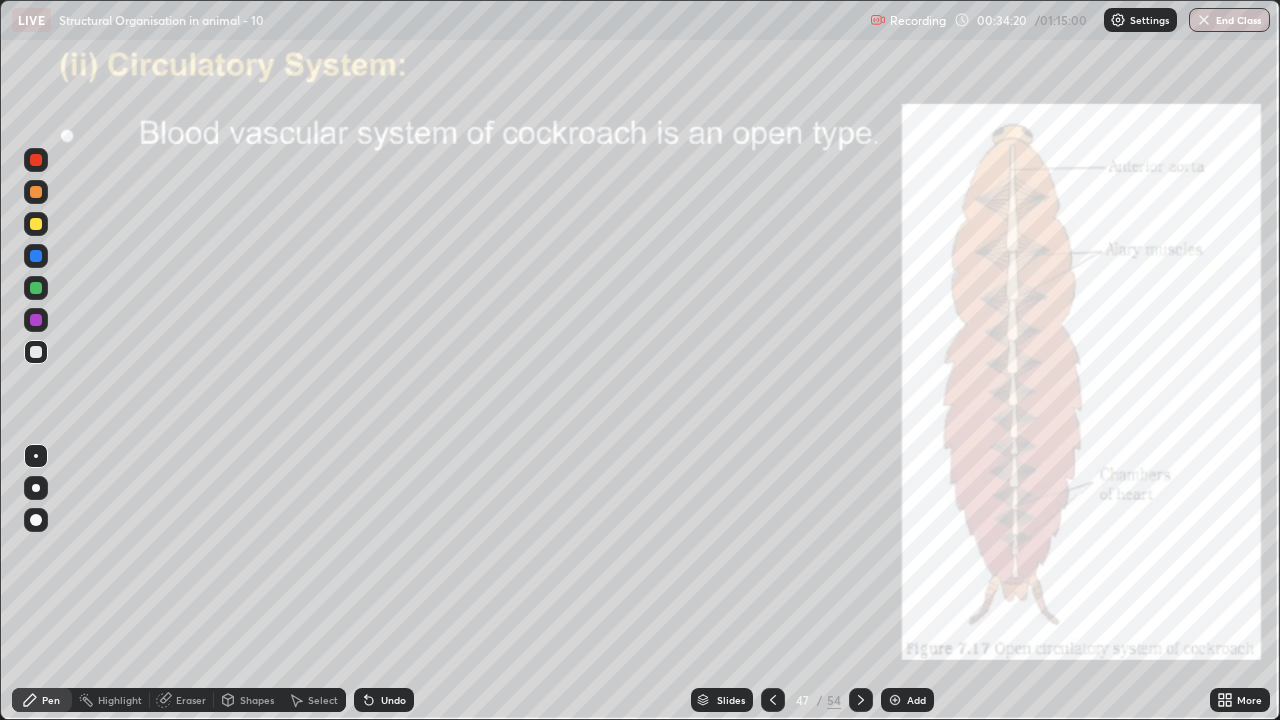 click 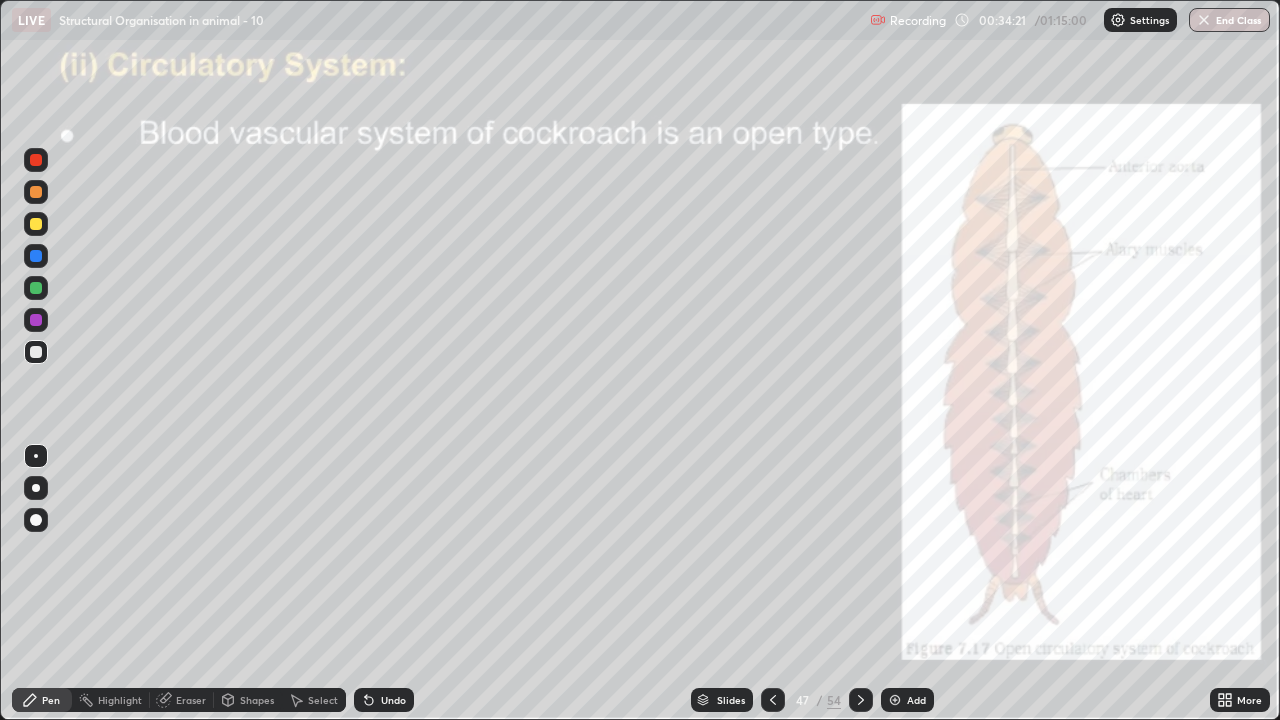 click on "Undo" at bounding box center [384, 700] 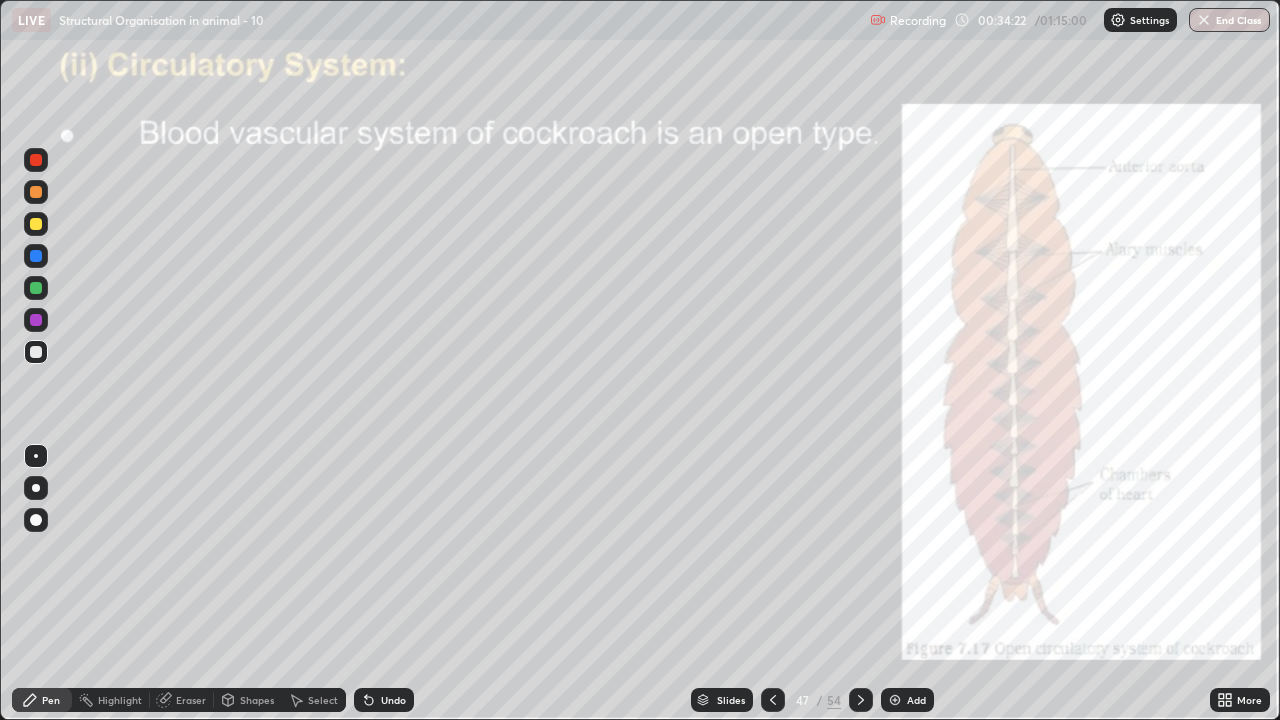 click on "Undo" at bounding box center (384, 700) 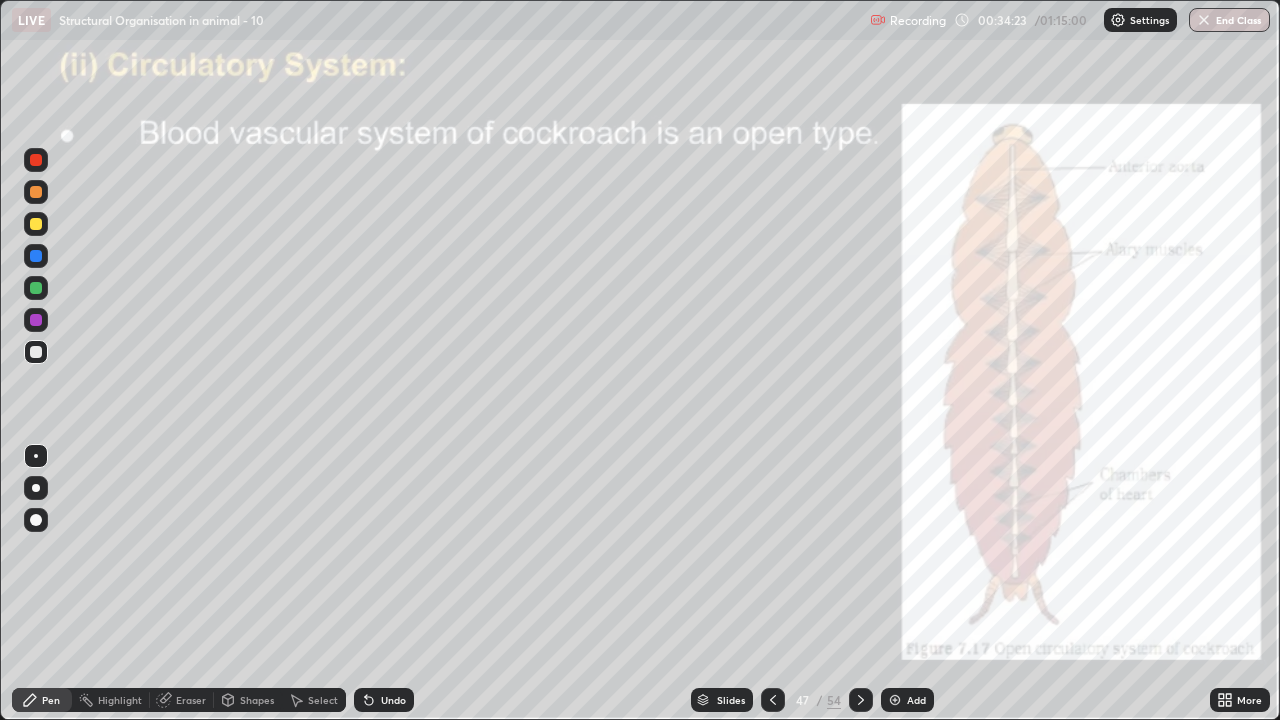 click at bounding box center (36, 288) 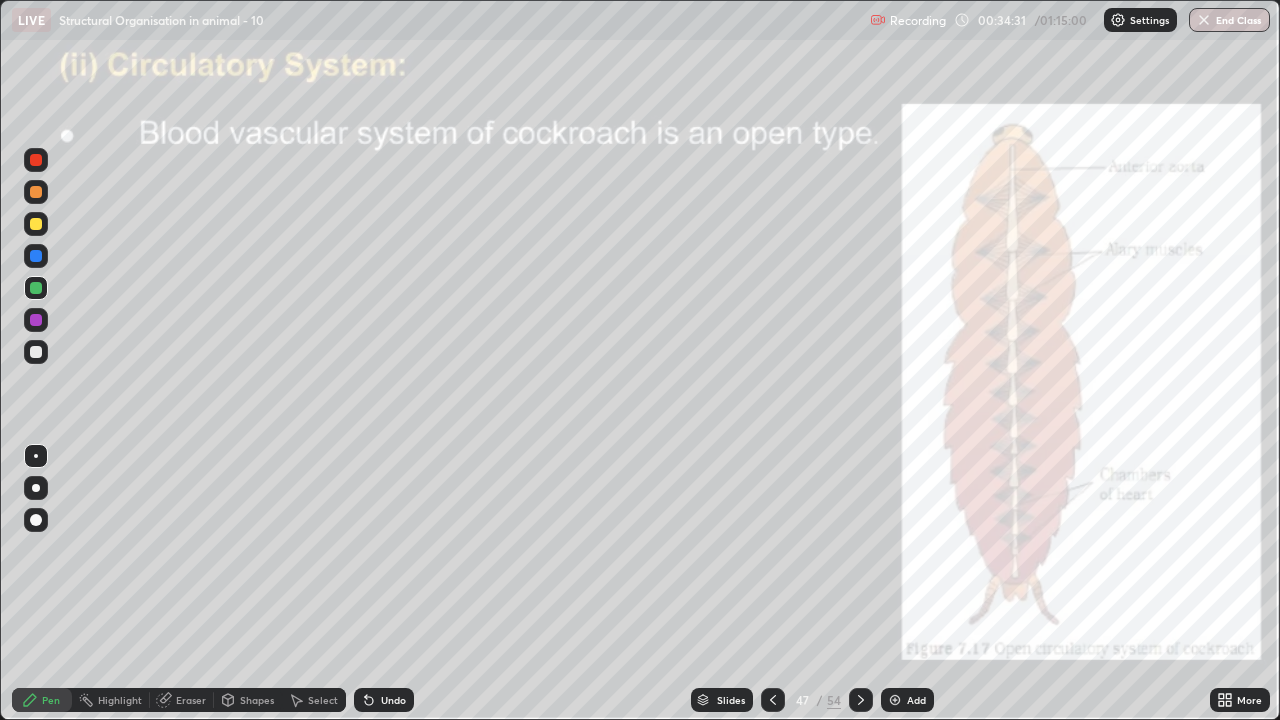 click at bounding box center [36, 352] 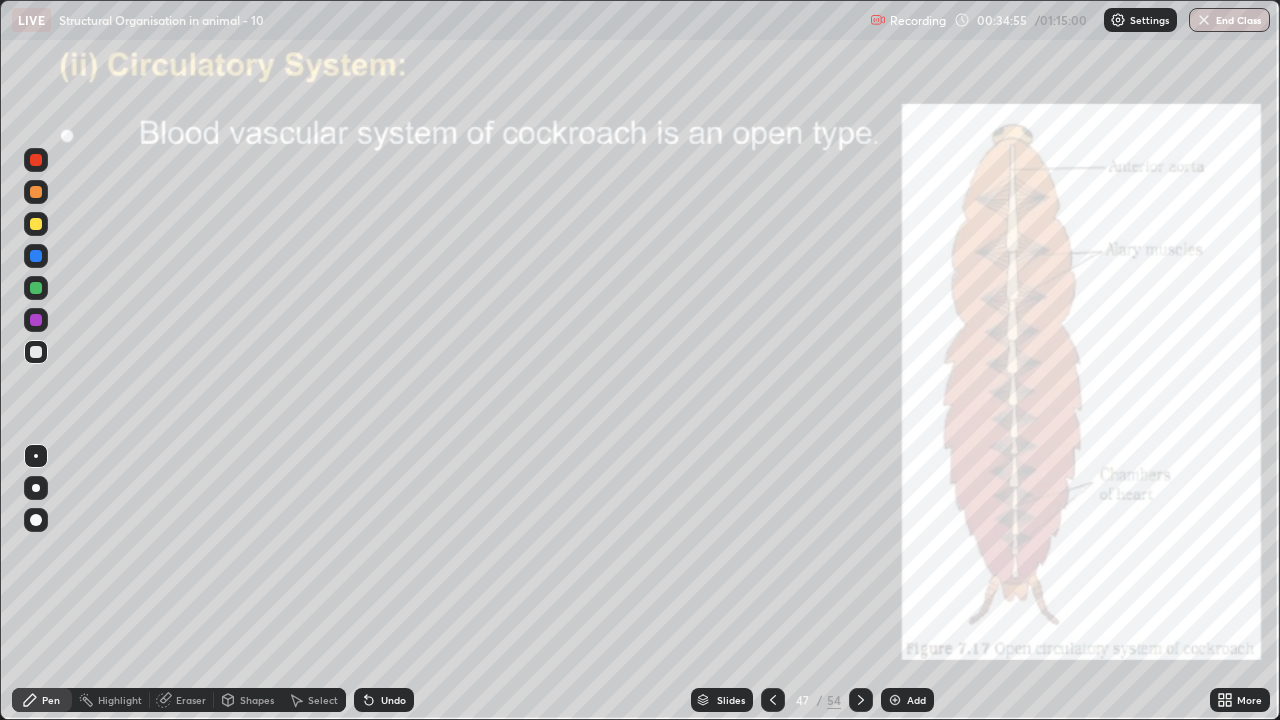 click at bounding box center (36, 288) 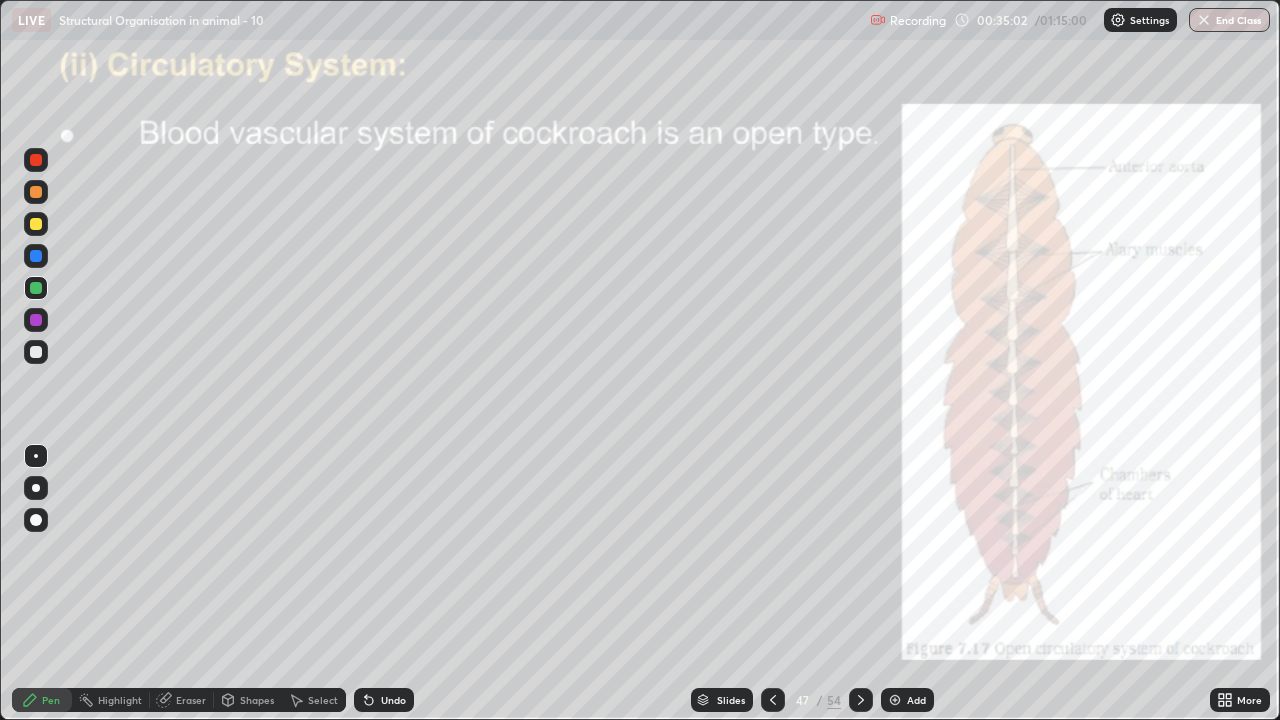 click at bounding box center [36, 352] 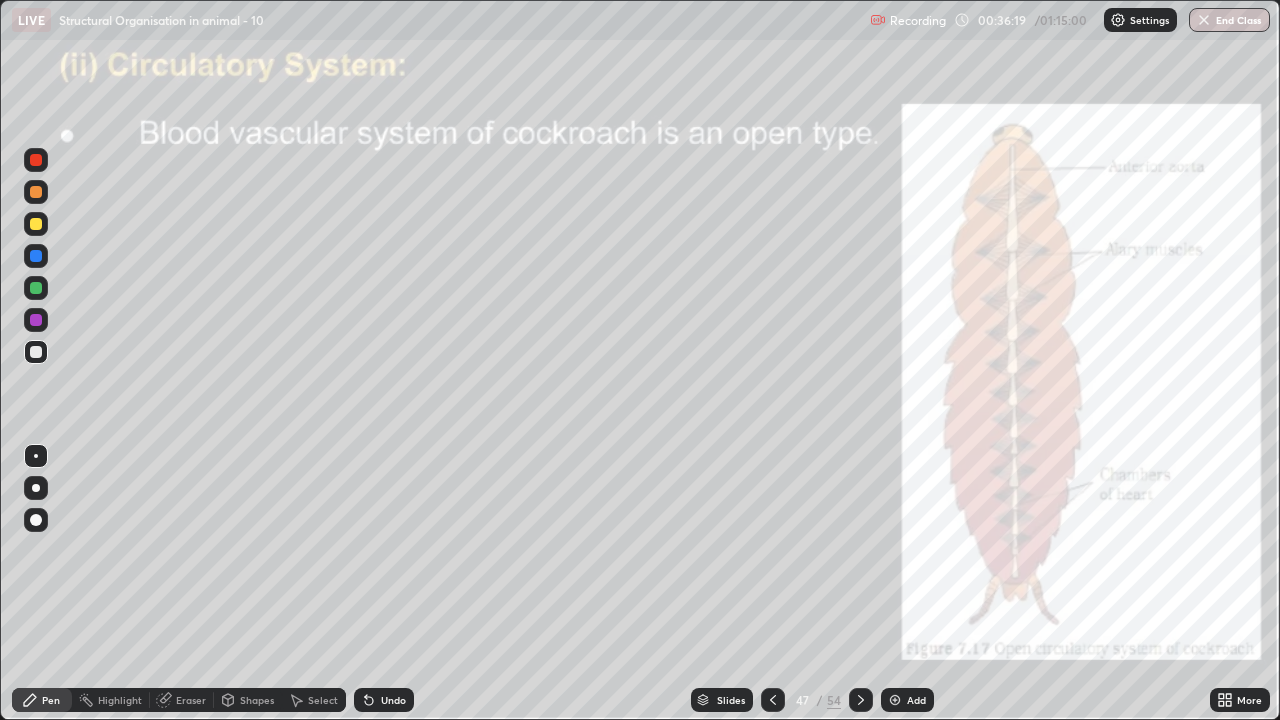 click at bounding box center (36, 288) 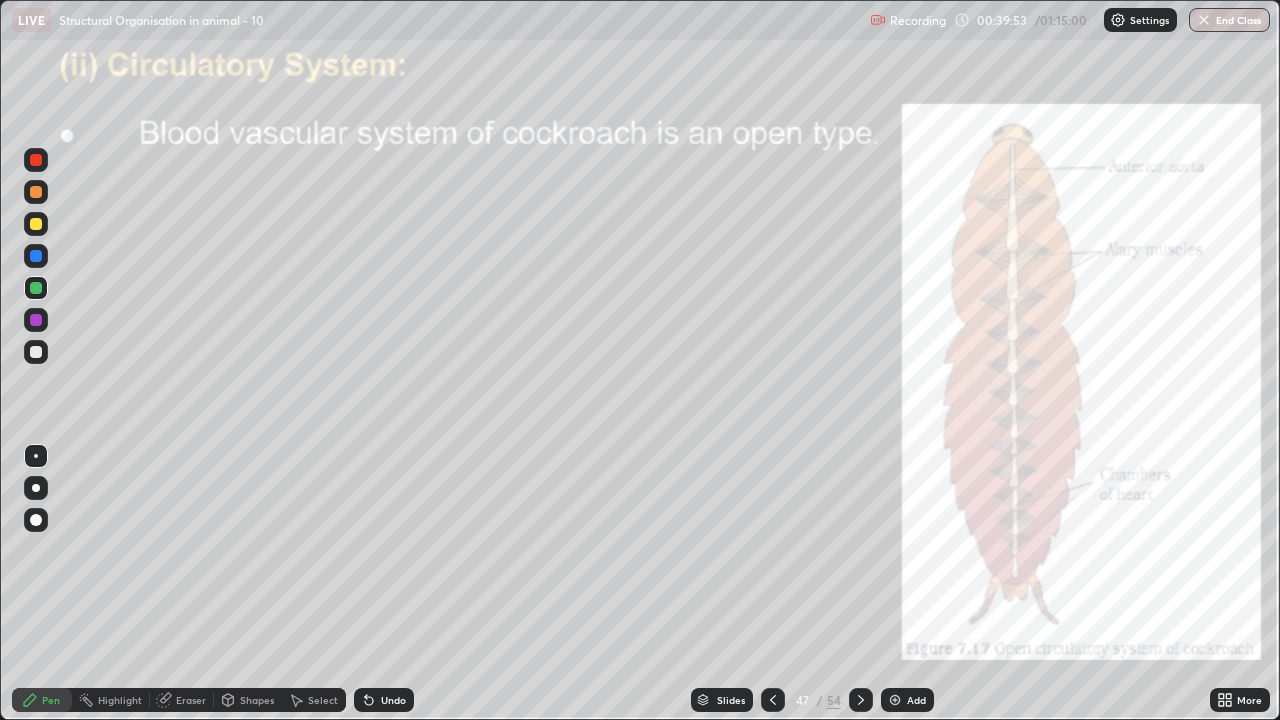 click at bounding box center (895, 700) 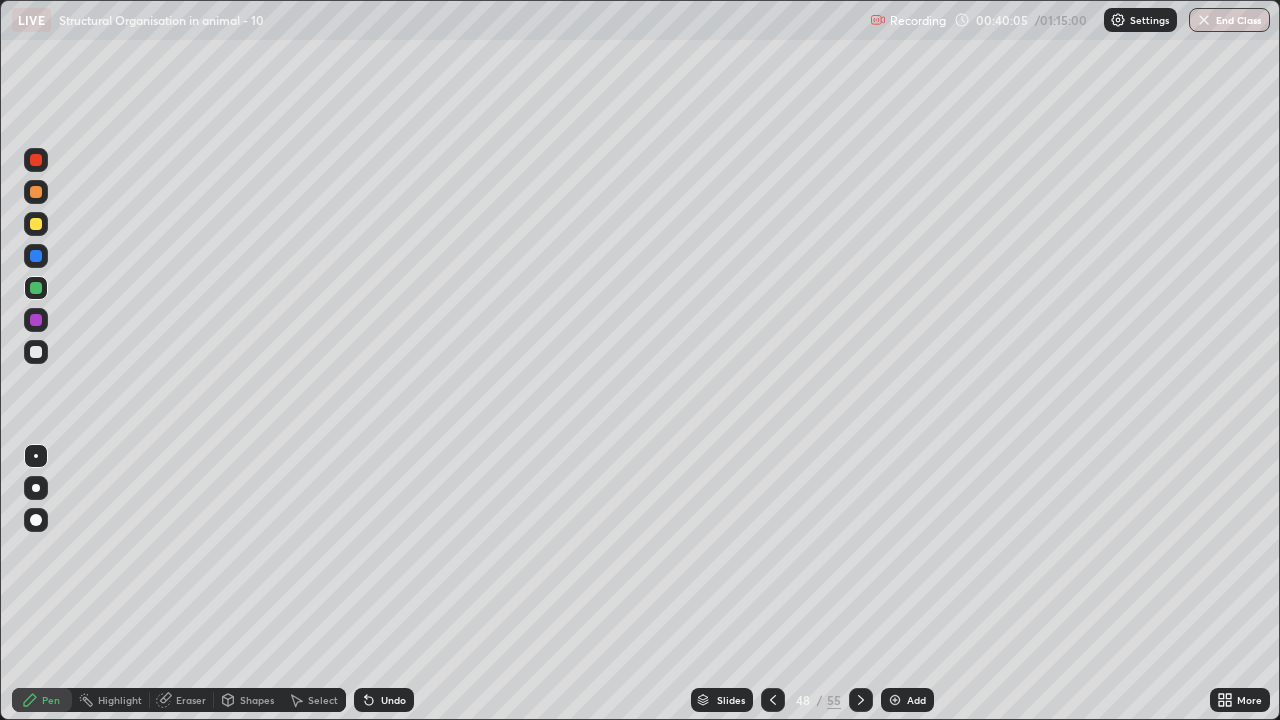 click at bounding box center [36, 352] 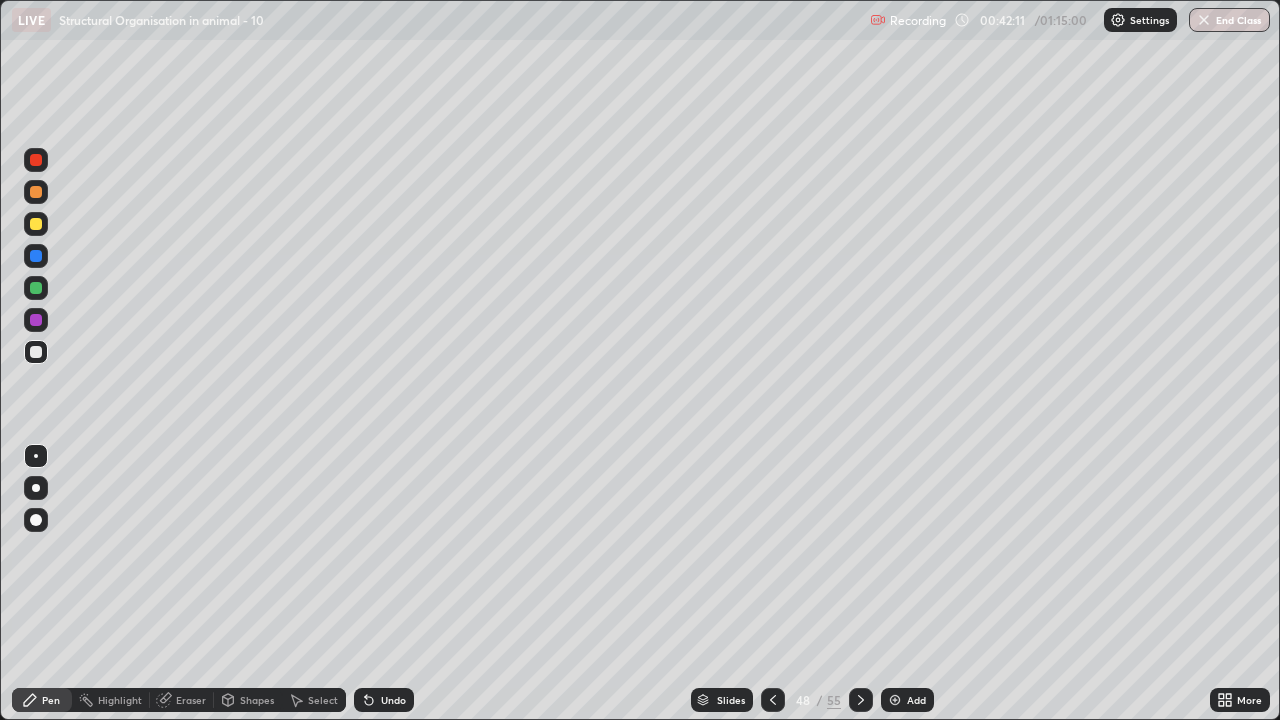 click 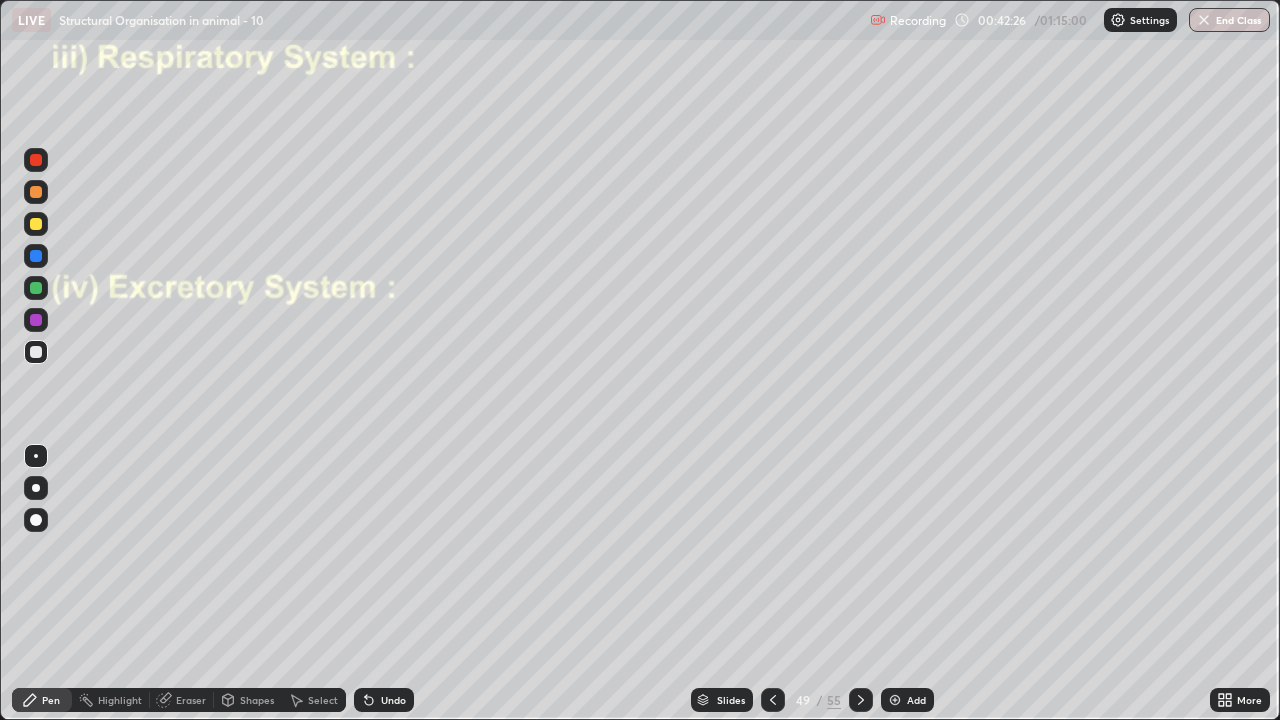 click 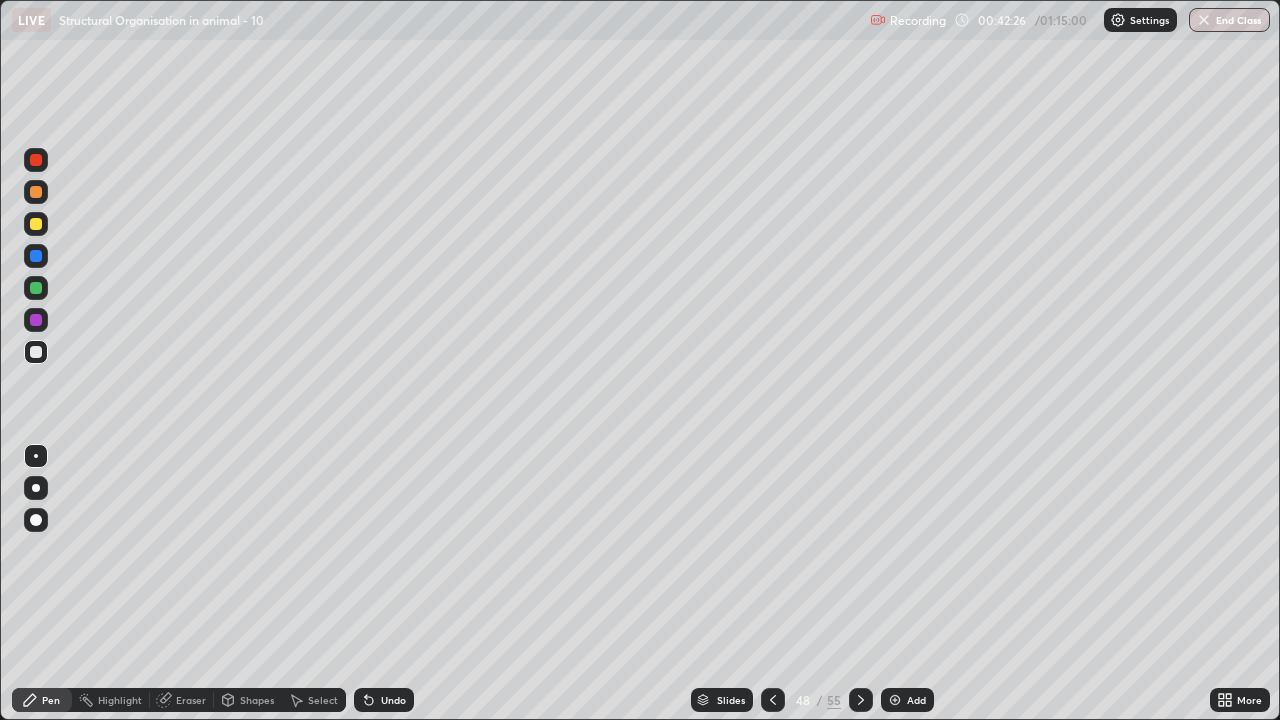 click 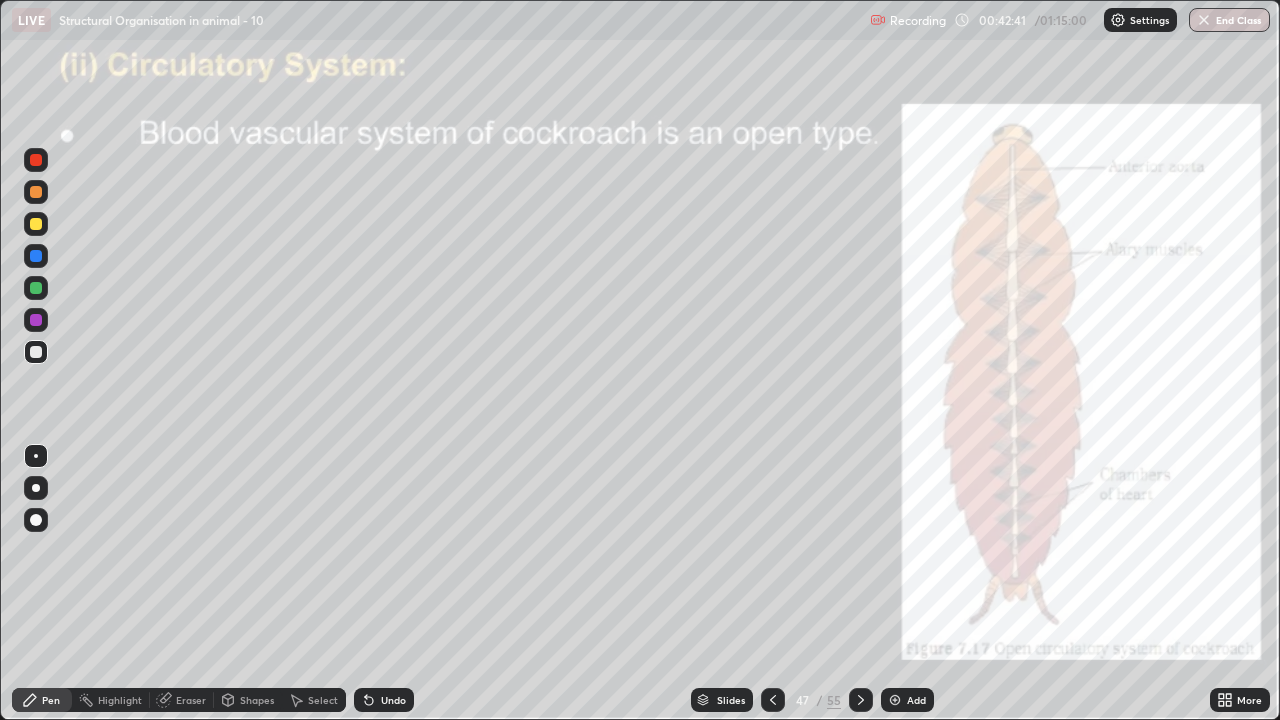 click 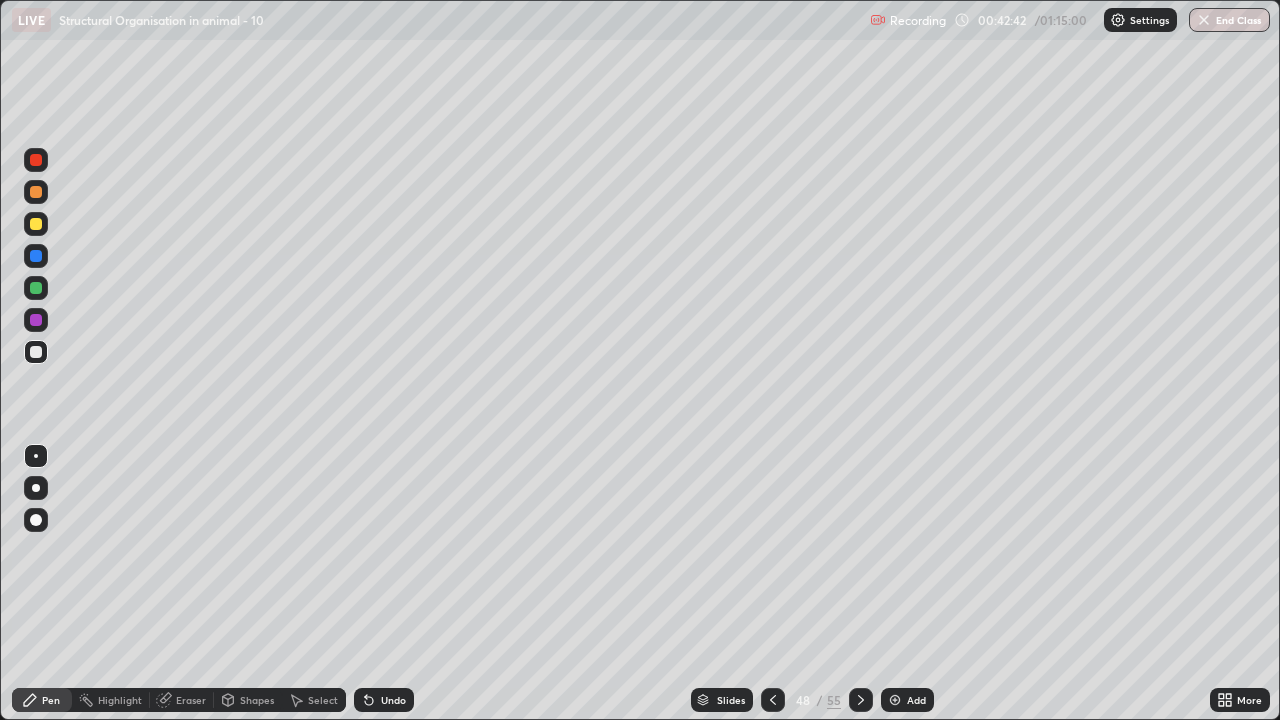 click 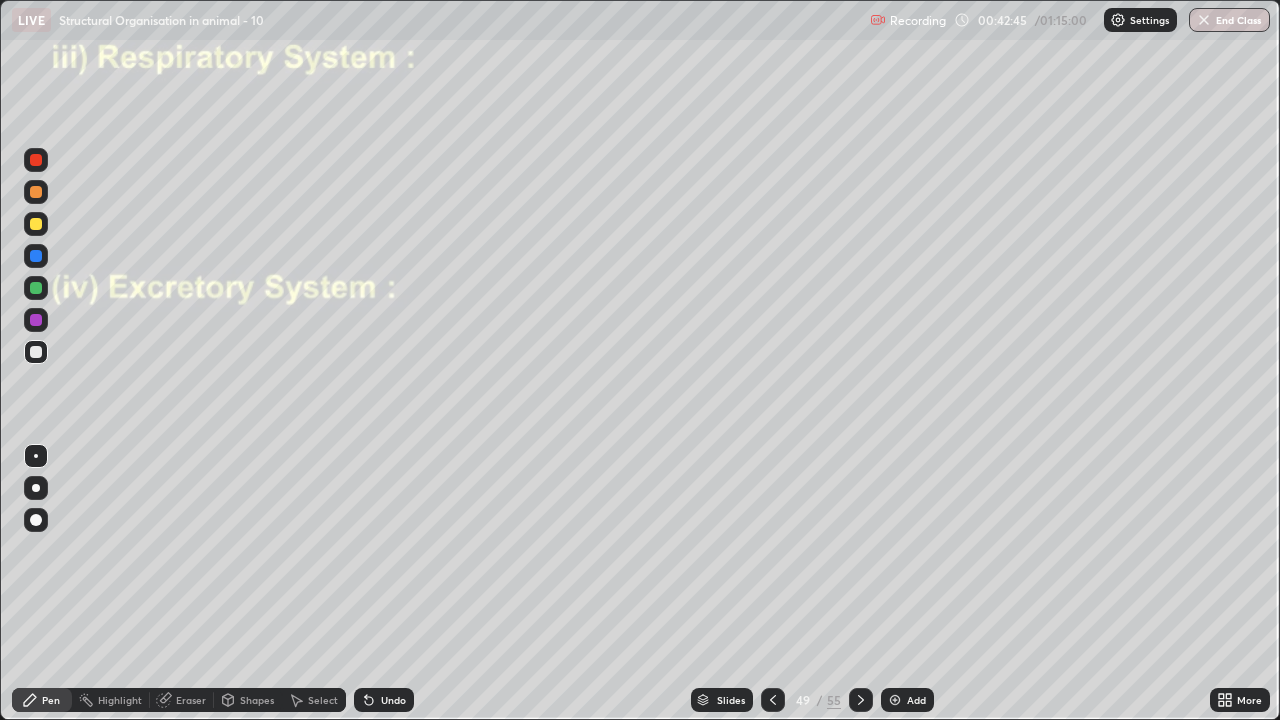 click at bounding box center [36, 352] 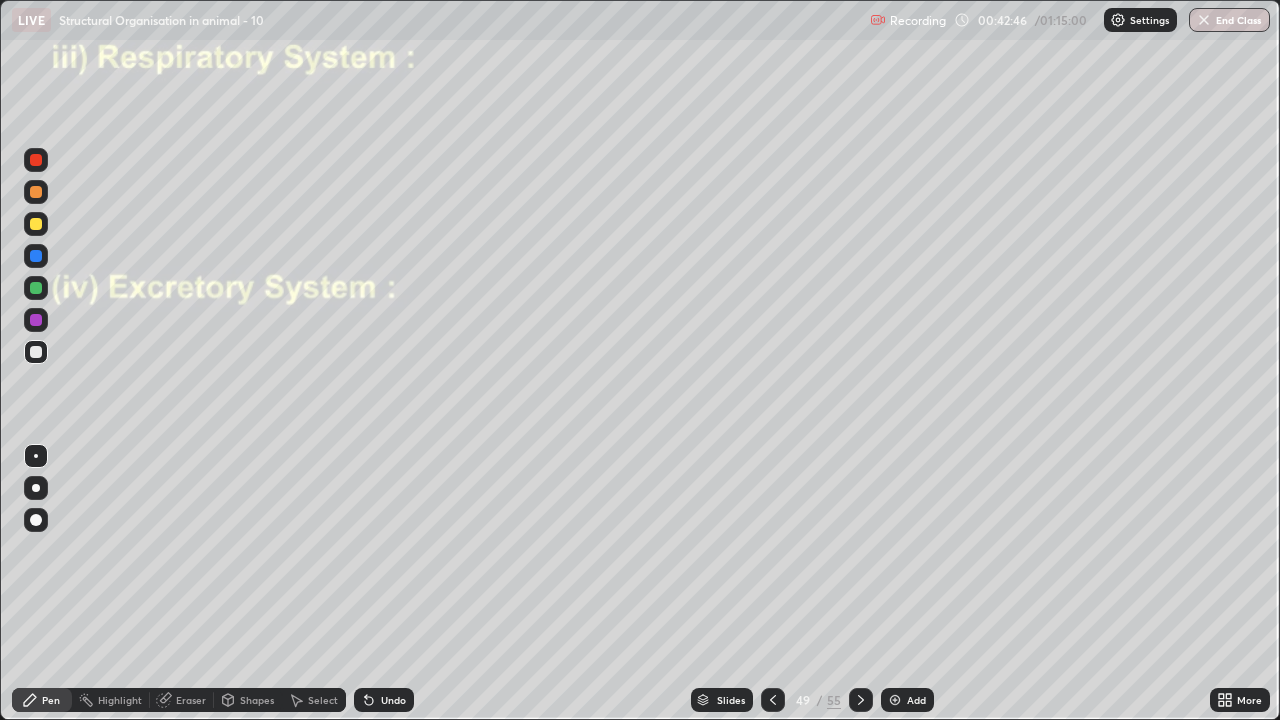 click at bounding box center [36, 488] 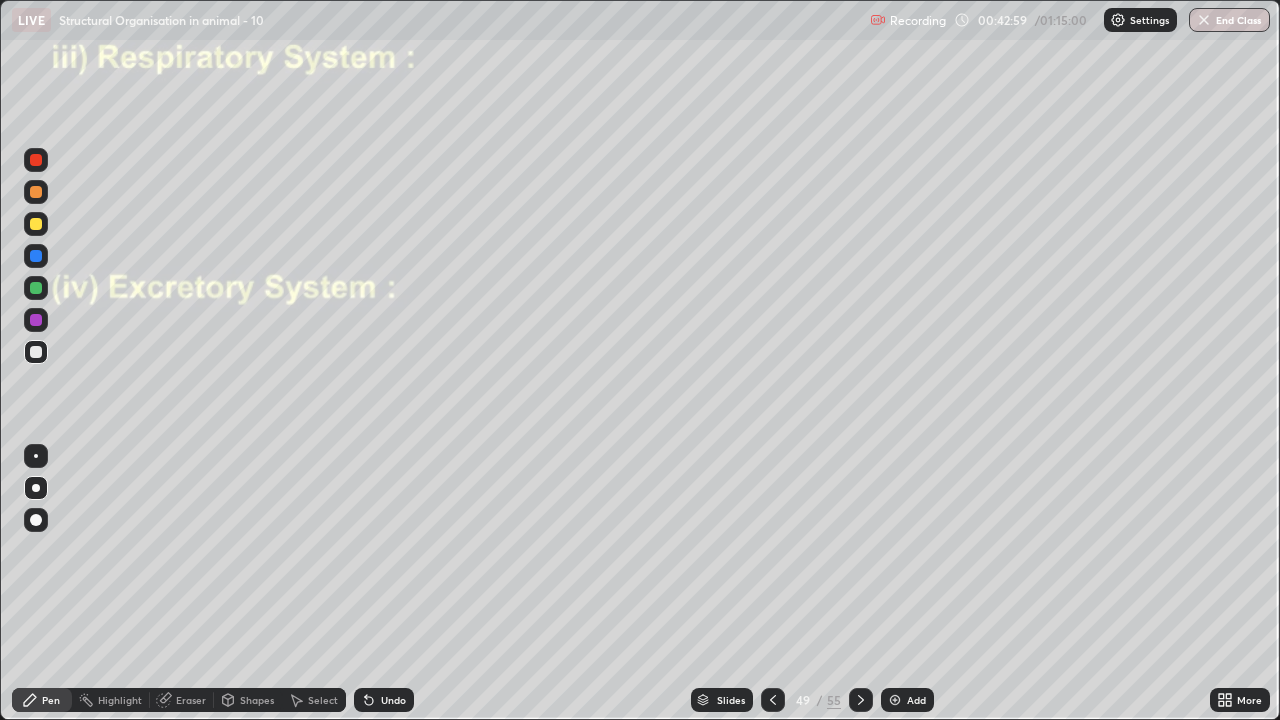 click at bounding box center [36, 456] 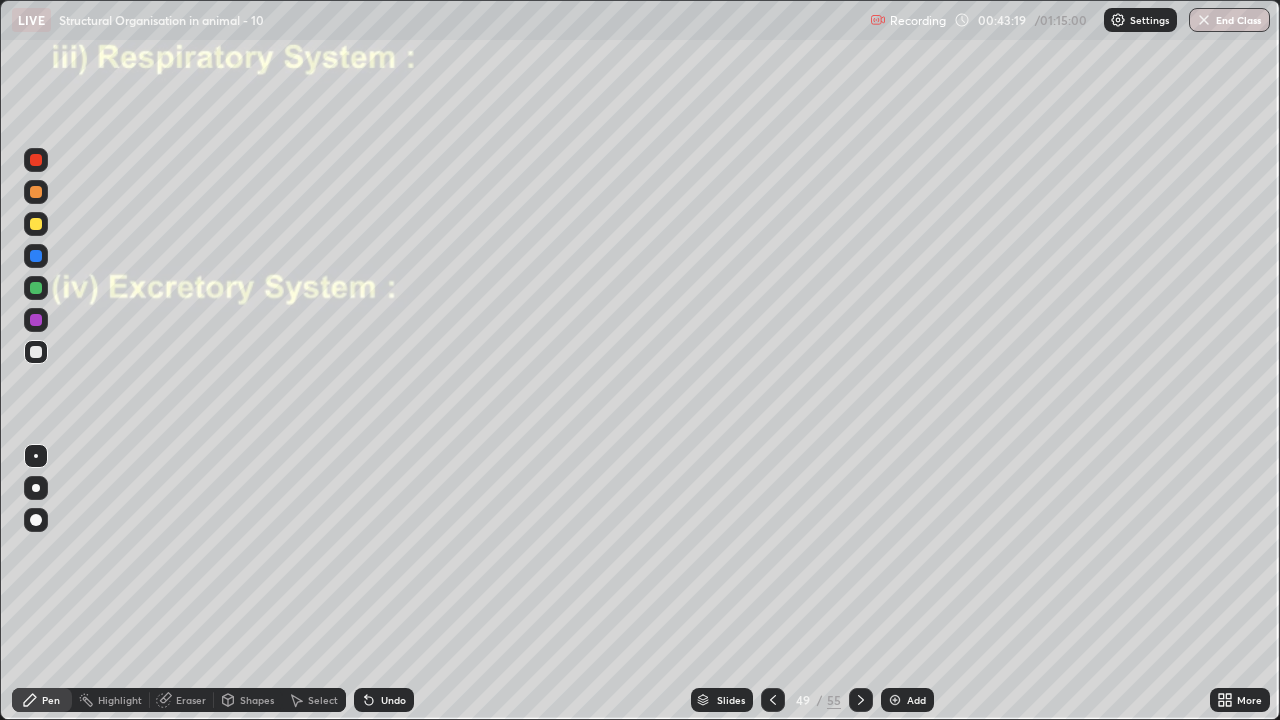 click at bounding box center (36, 224) 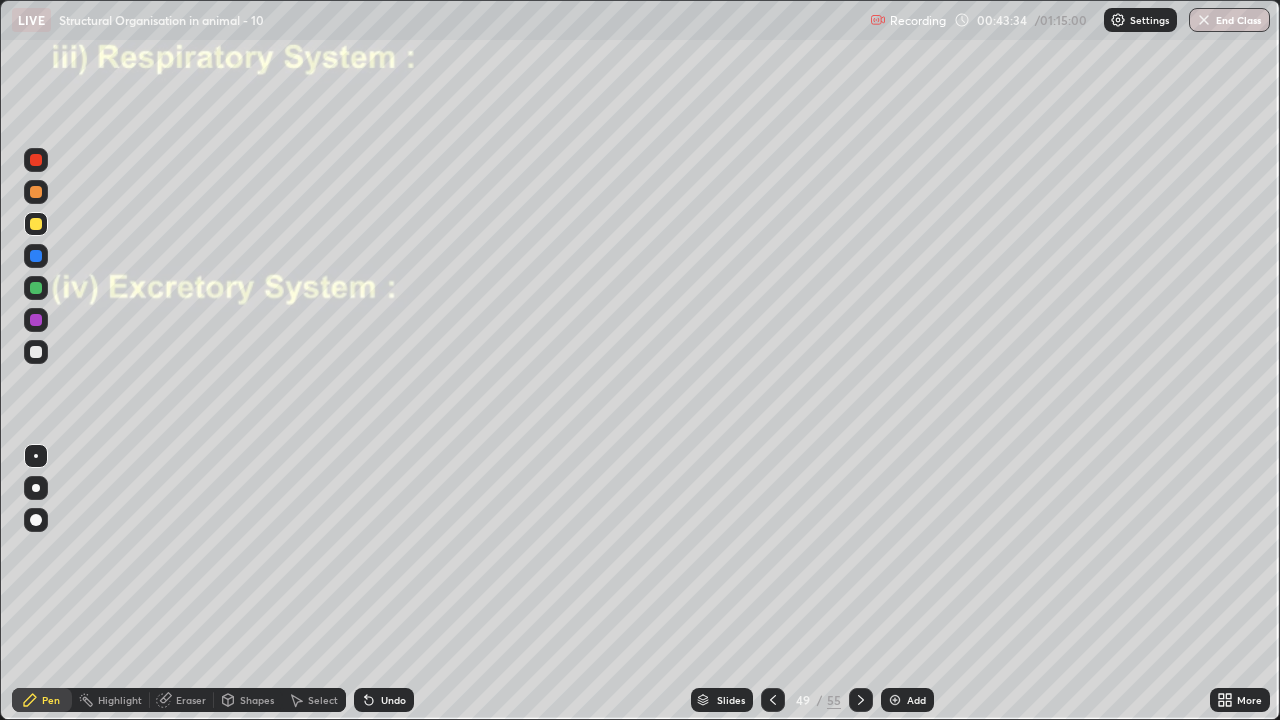 click at bounding box center [36, 256] 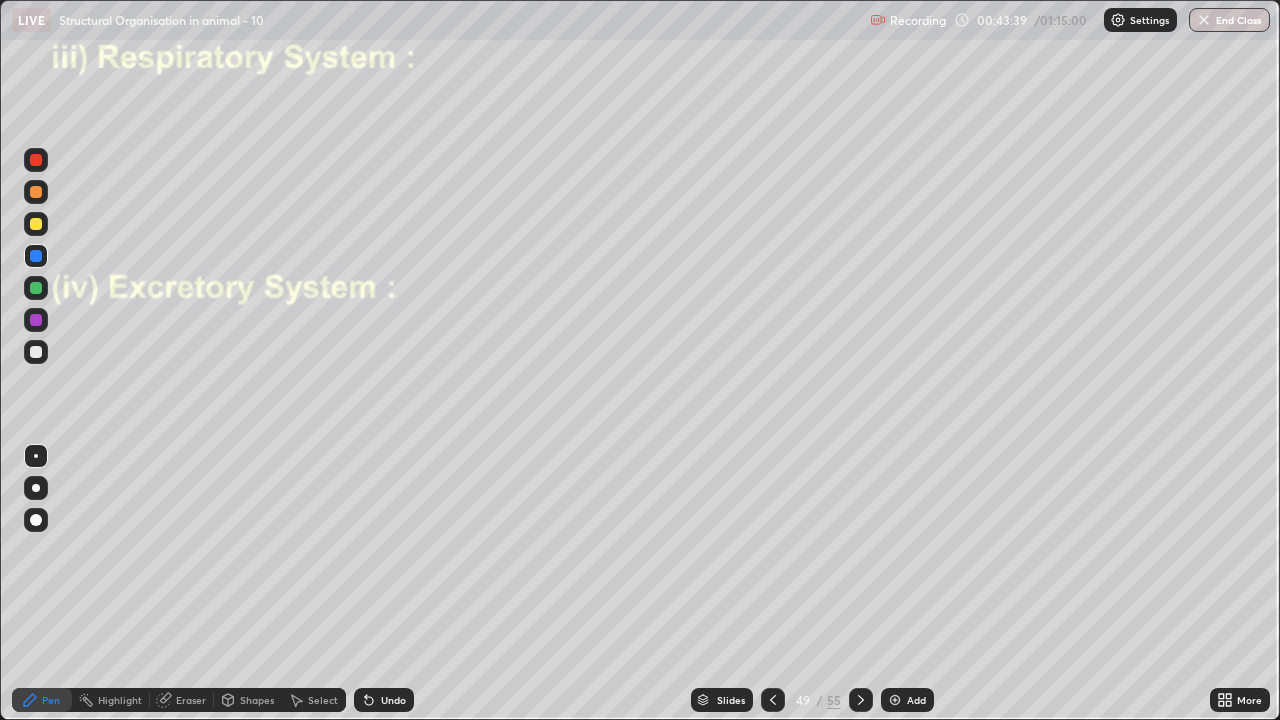 click at bounding box center [36, 352] 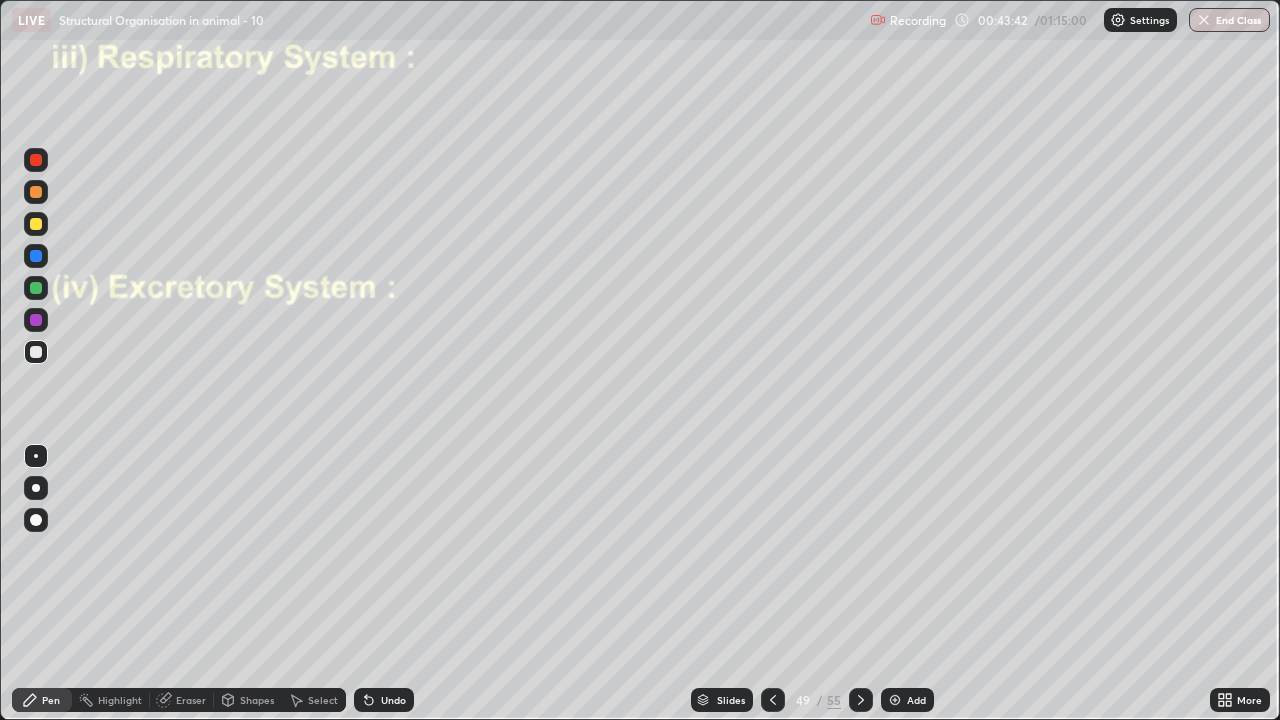click at bounding box center (36, 288) 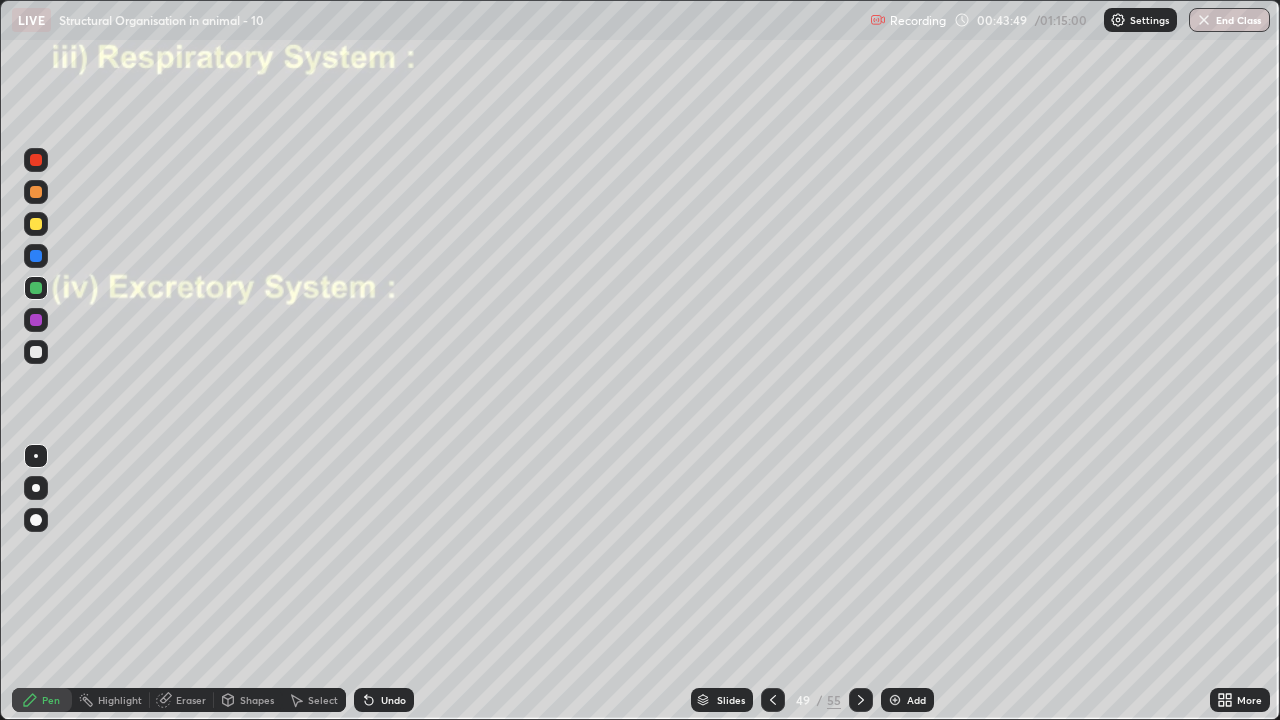 click at bounding box center [36, 352] 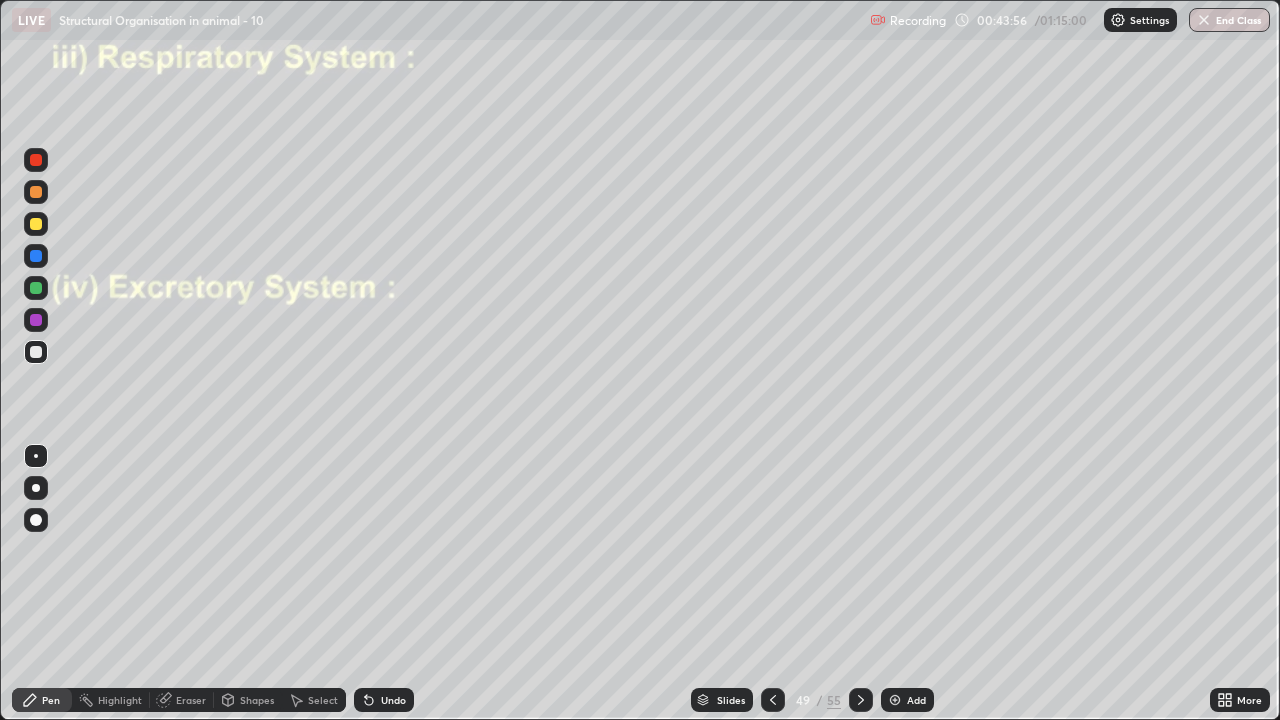 click at bounding box center [36, 352] 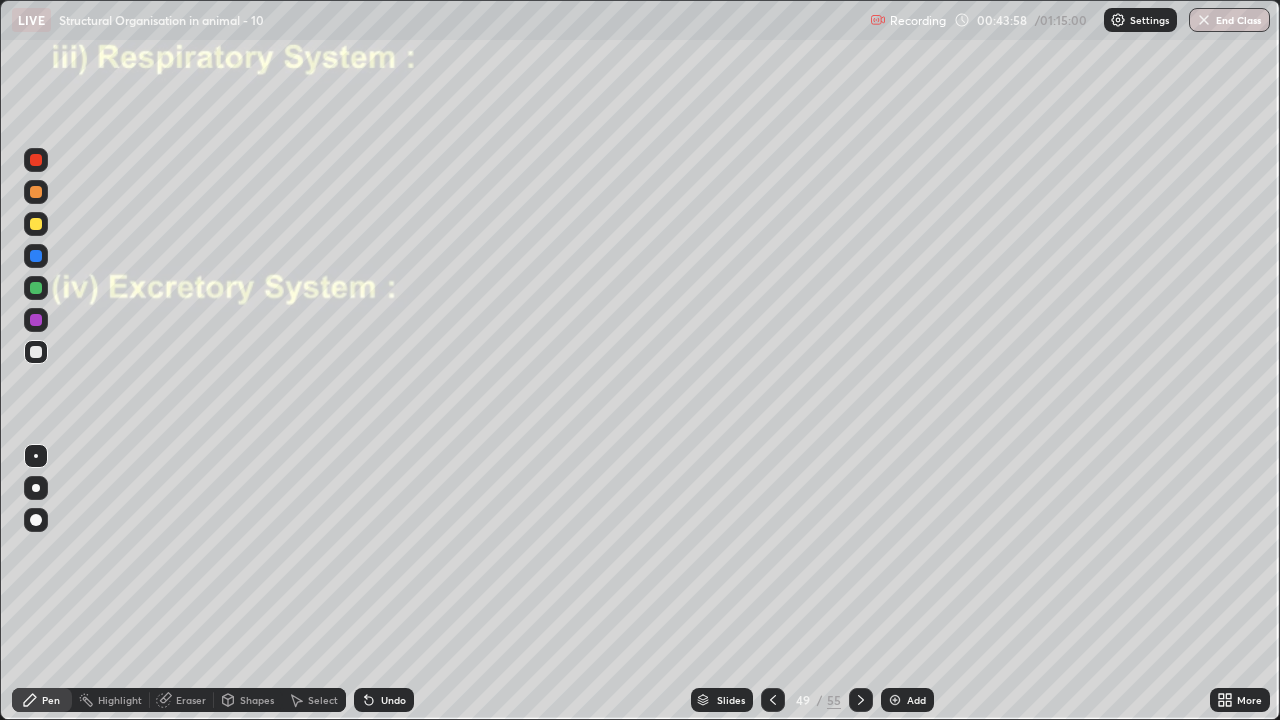 click at bounding box center [36, 224] 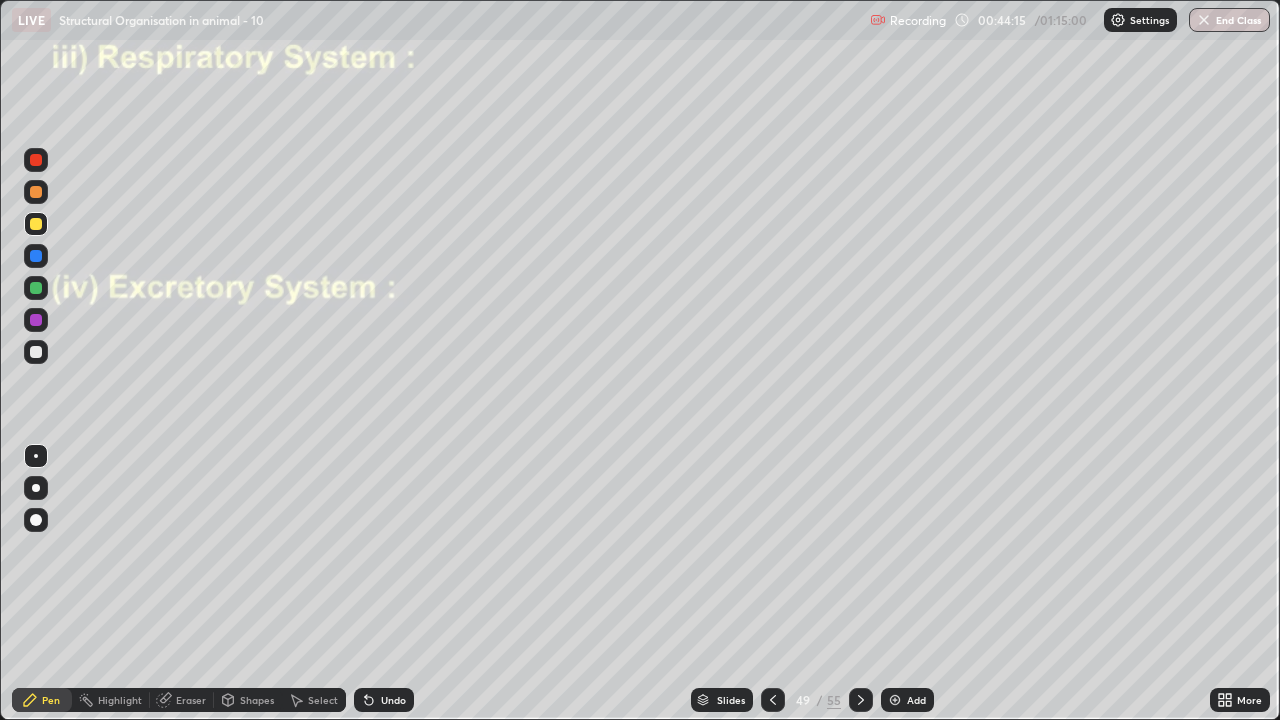 click at bounding box center [36, 352] 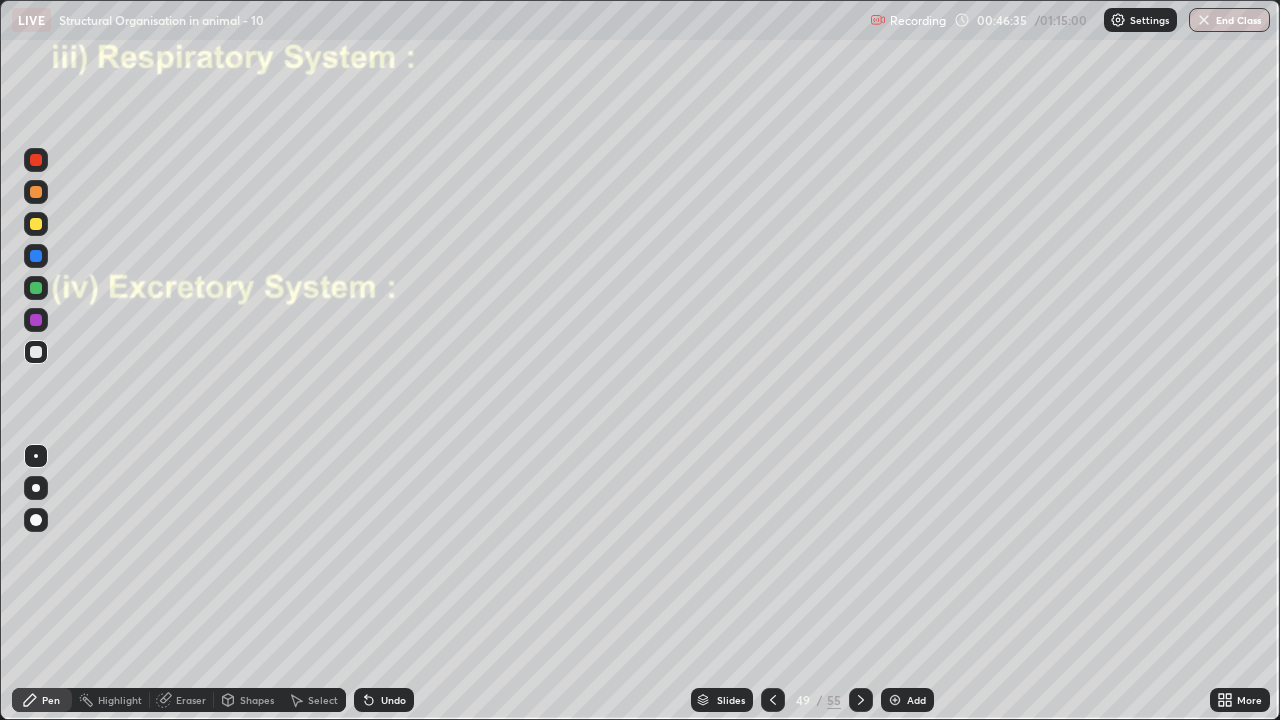 click on "Eraser" at bounding box center [191, 700] 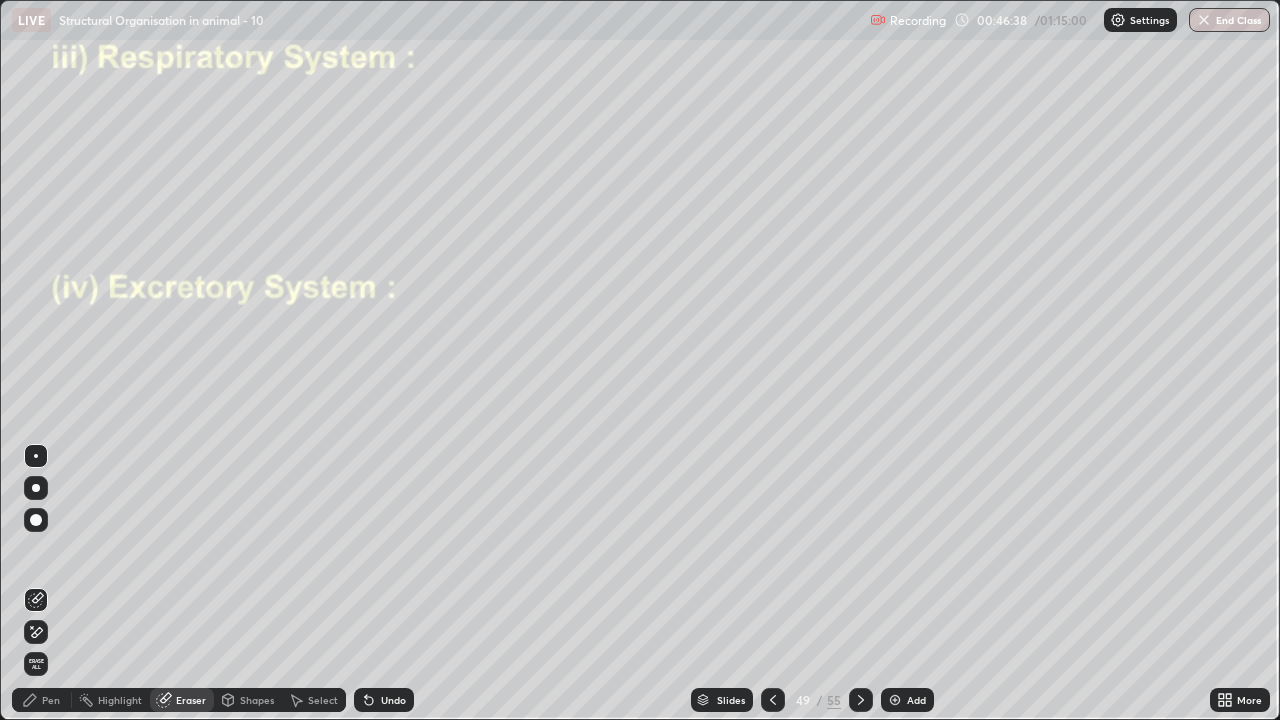 click on "Pen" at bounding box center [51, 700] 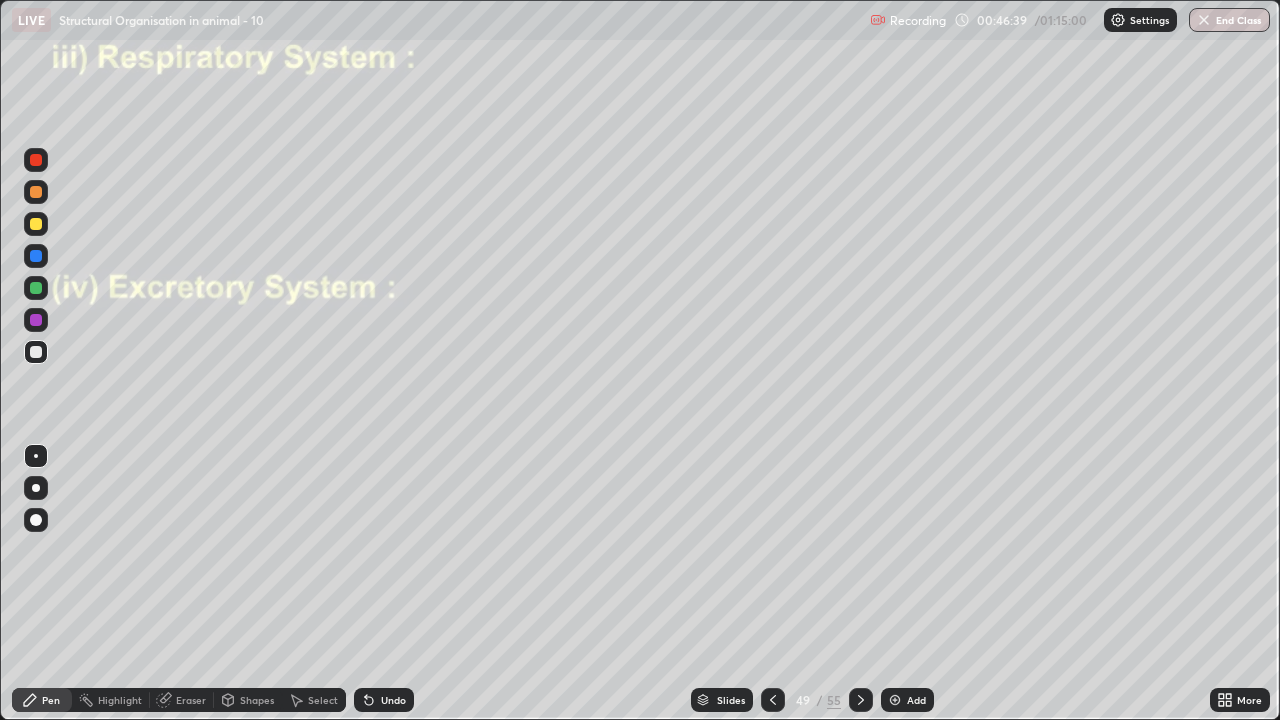 click at bounding box center [36, 224] 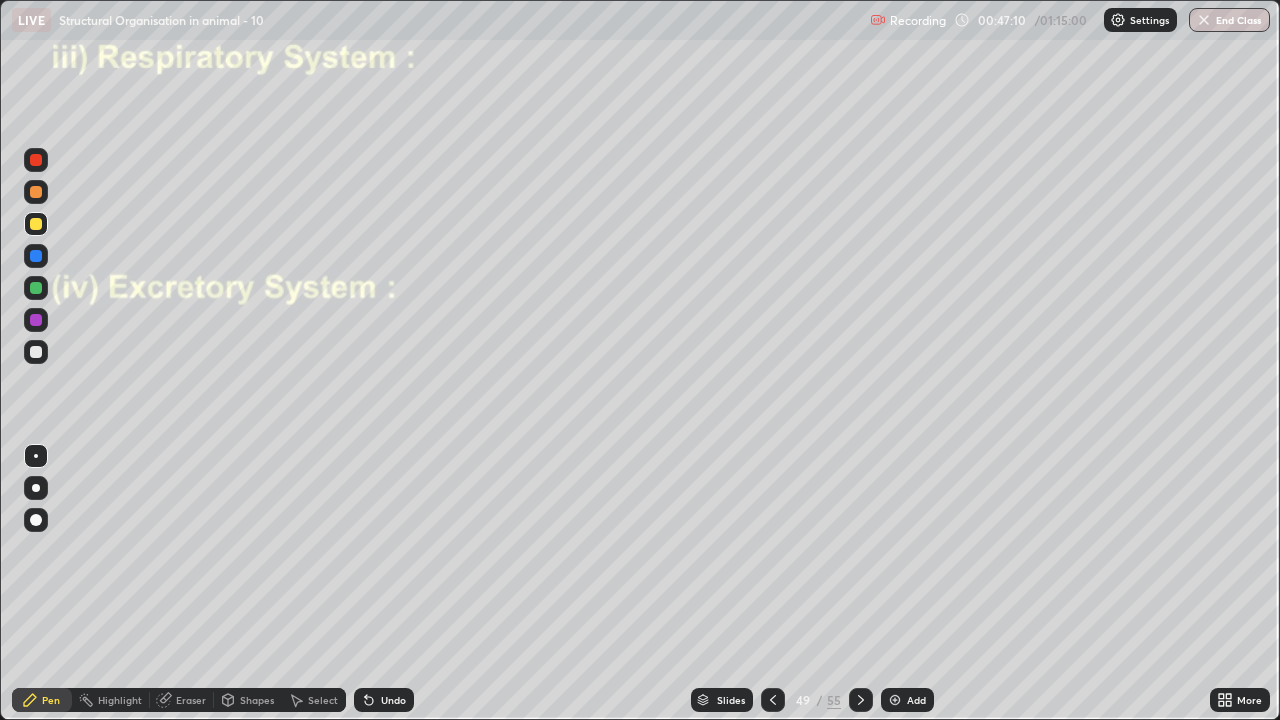 click on "Eraser" at bounding box center [191, 700] 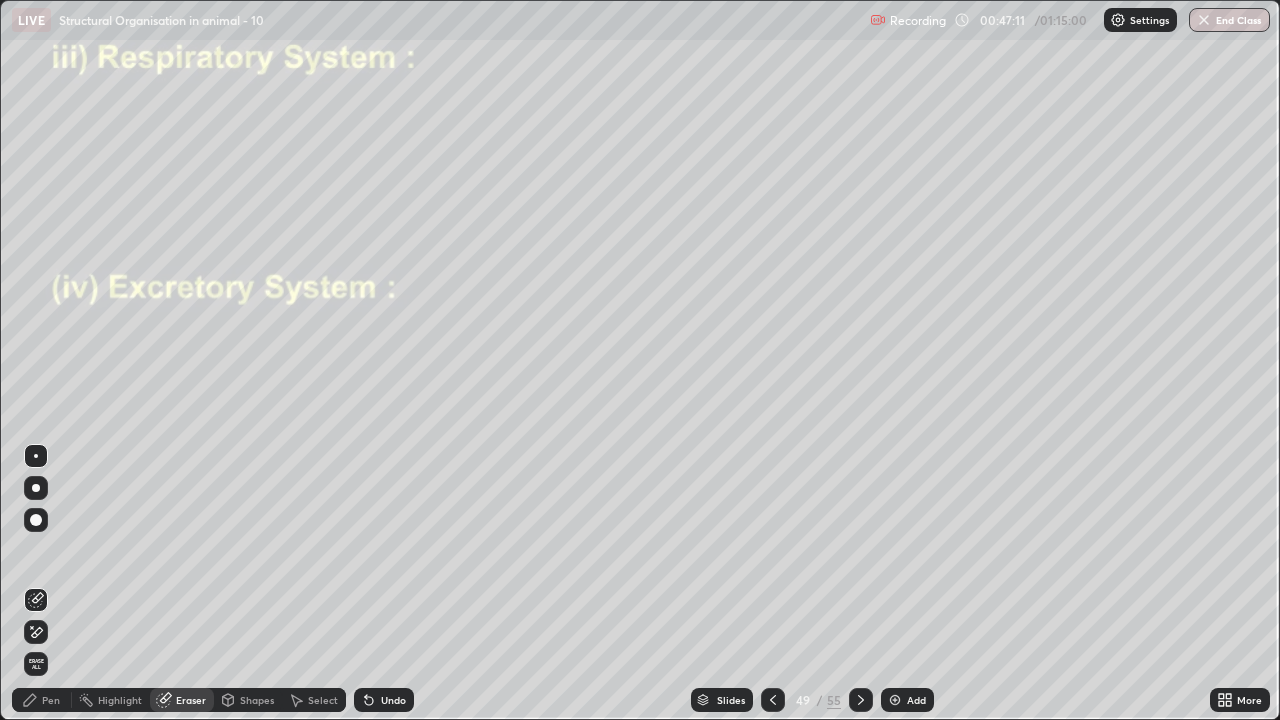 click 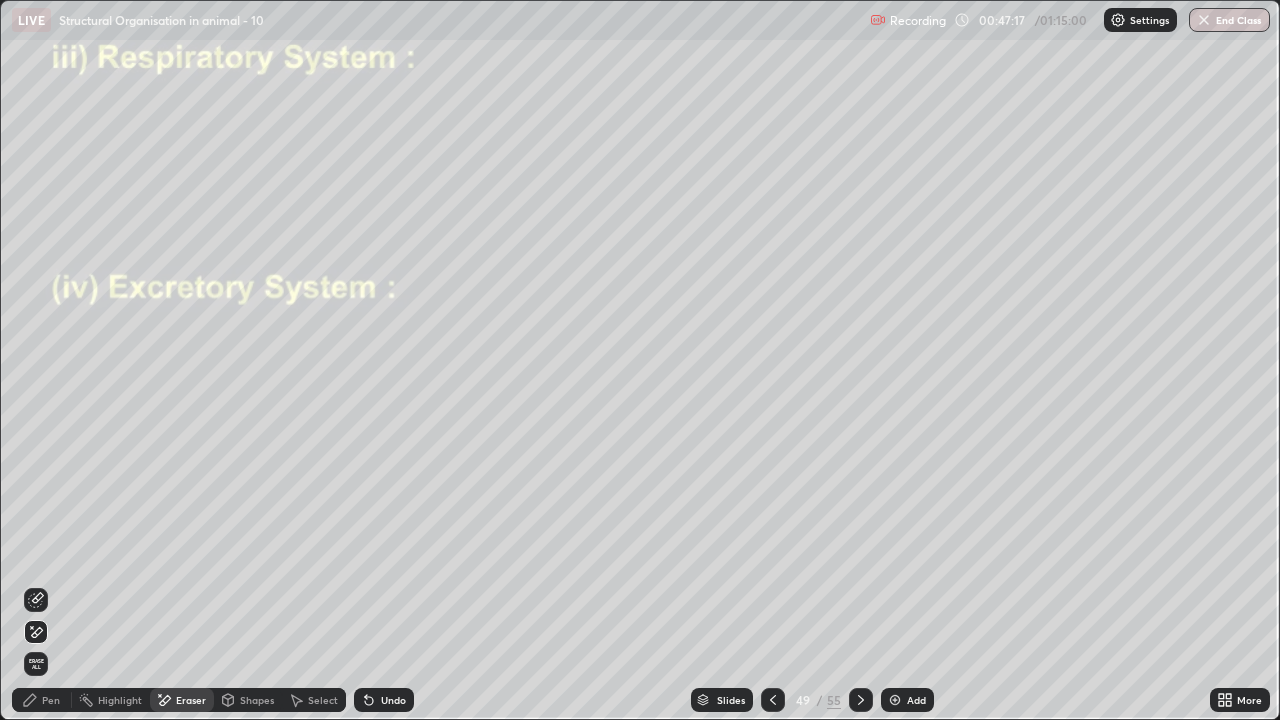 click on "Pen" at bounding box center [42, 700] 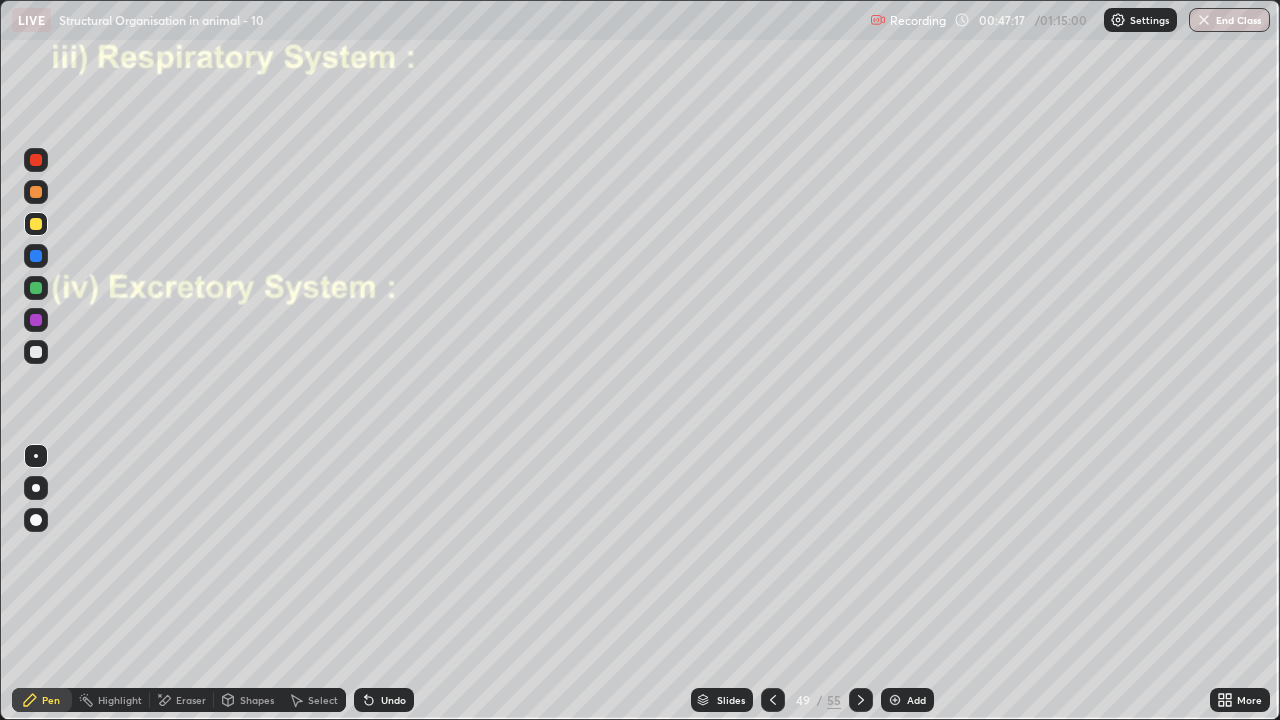 click at bounding box center (36, 520) 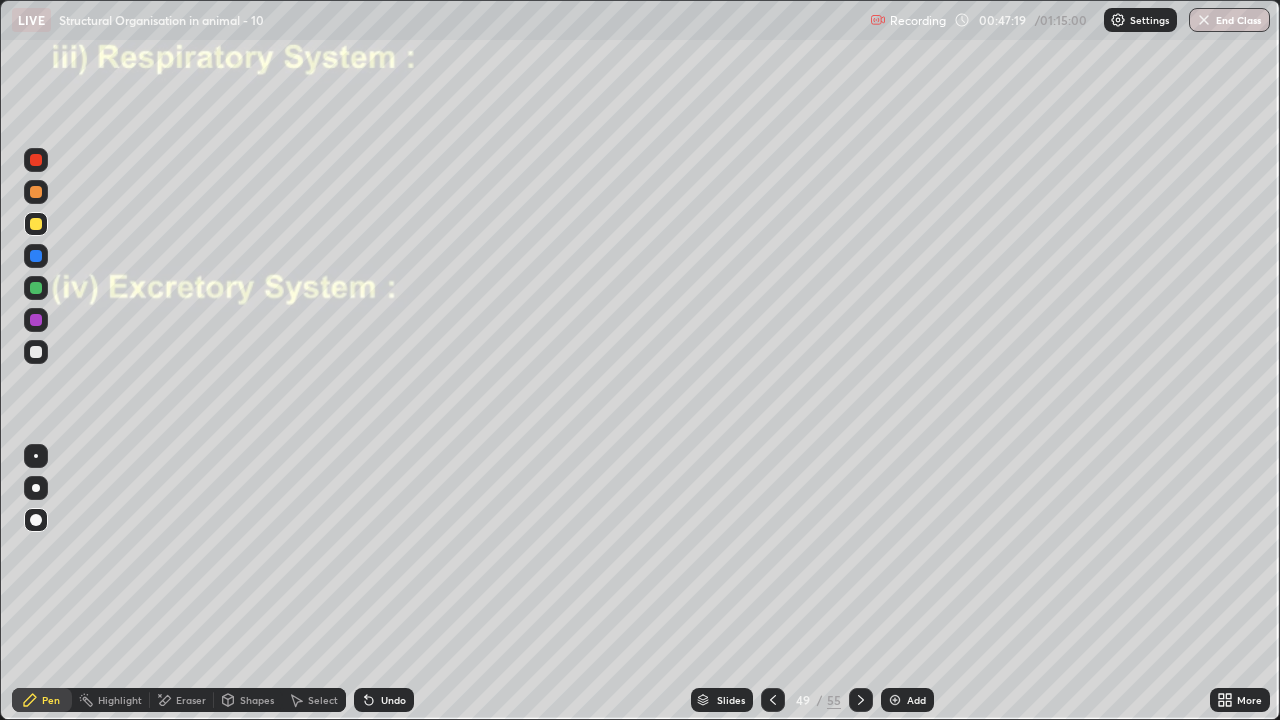 click at bounding box center (36, 256) 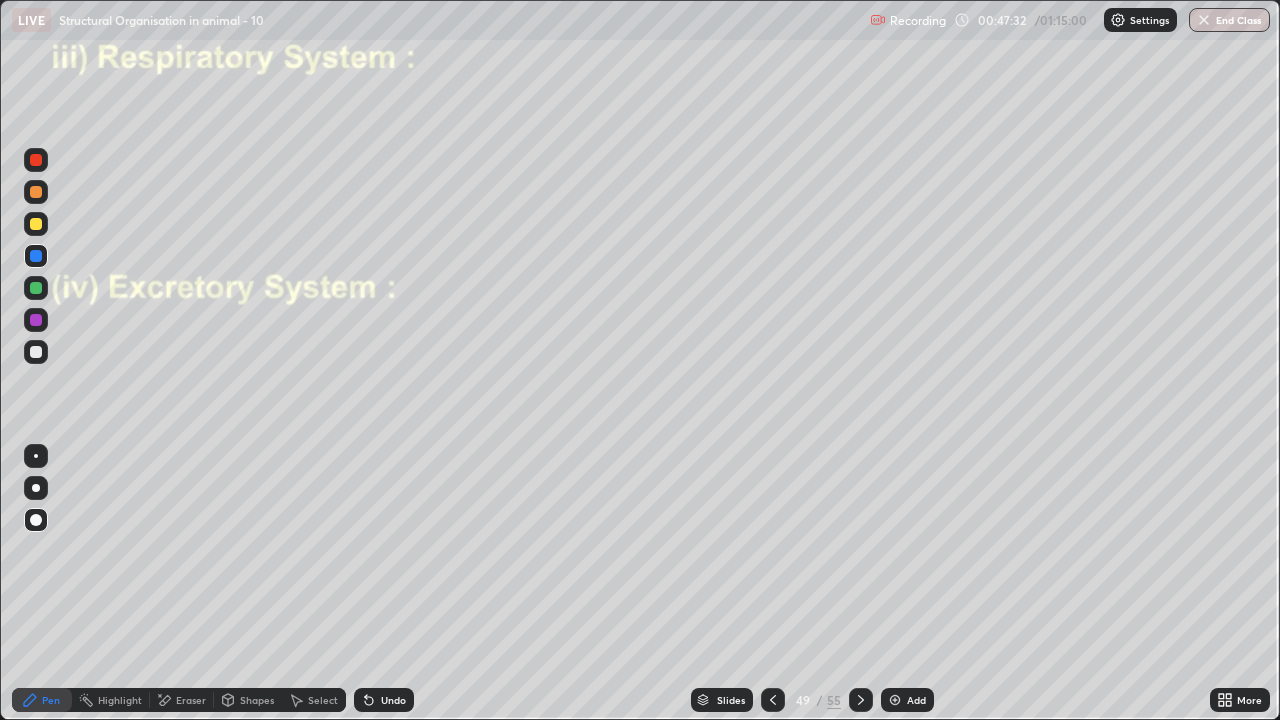 click on "Eraser" at bounding box center (182, 700) 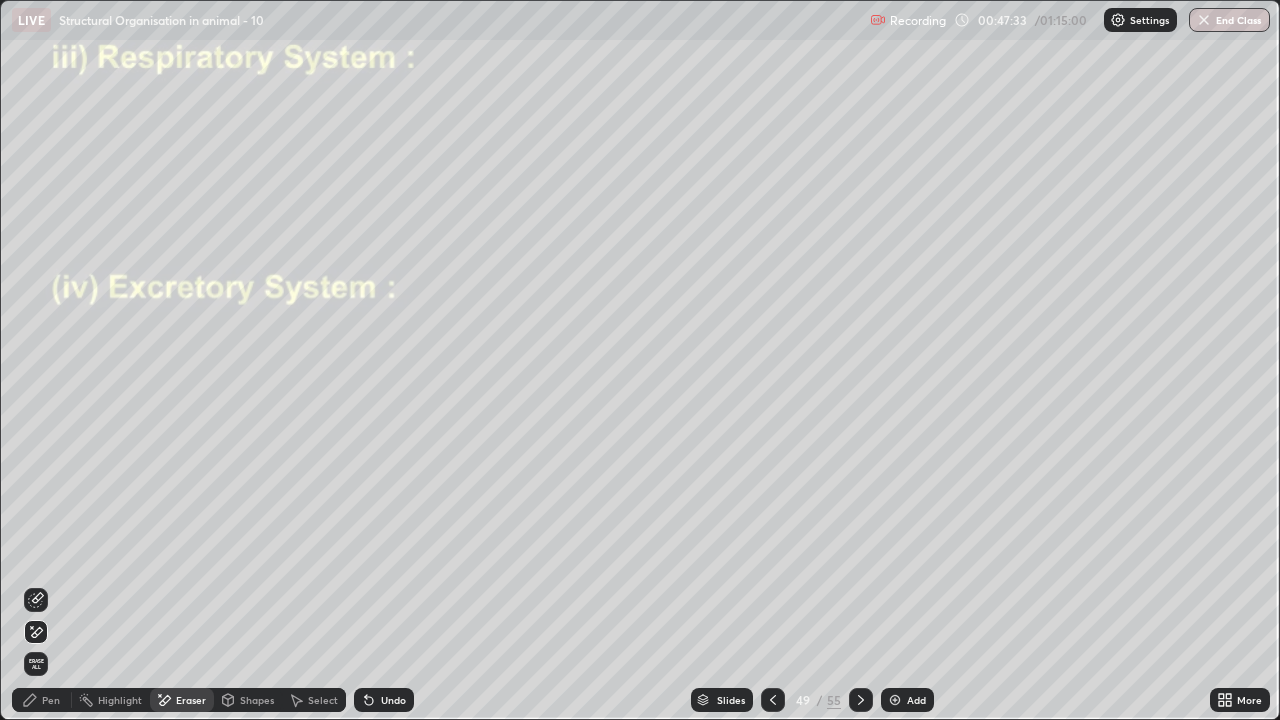 click at bounding box center [36, 600] 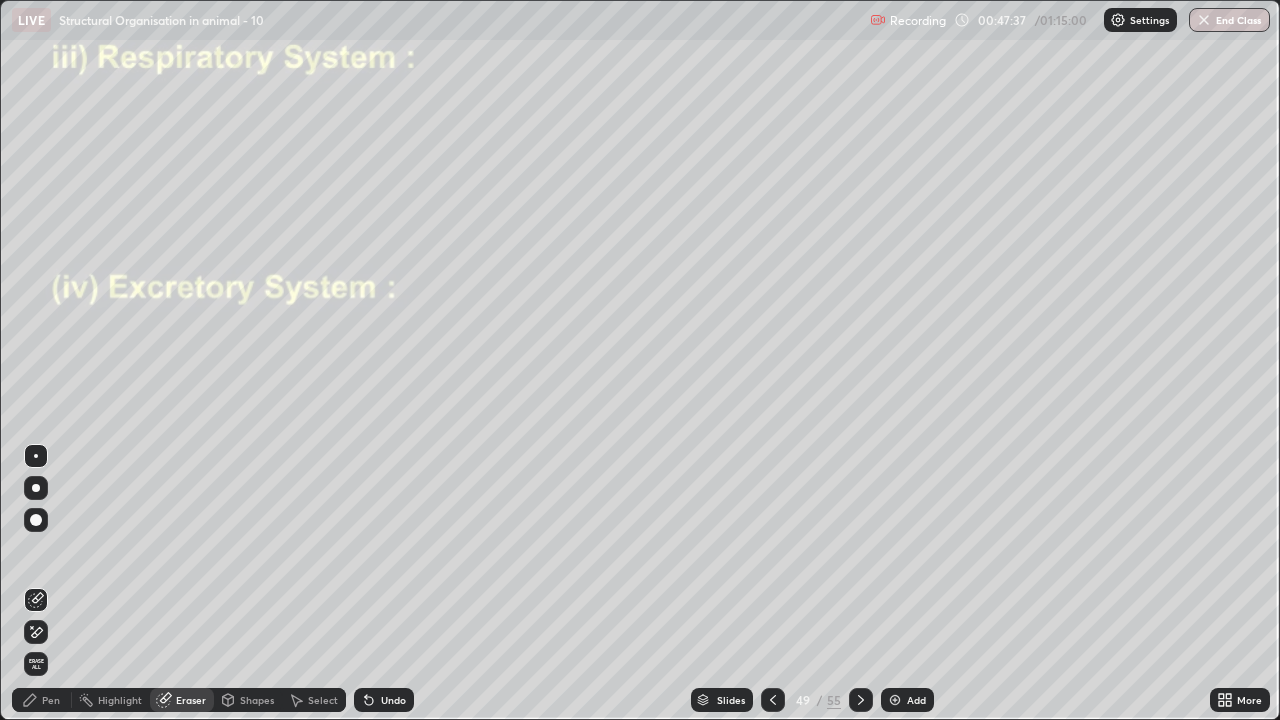 click on "Pen" at bounding box center (42, 700) 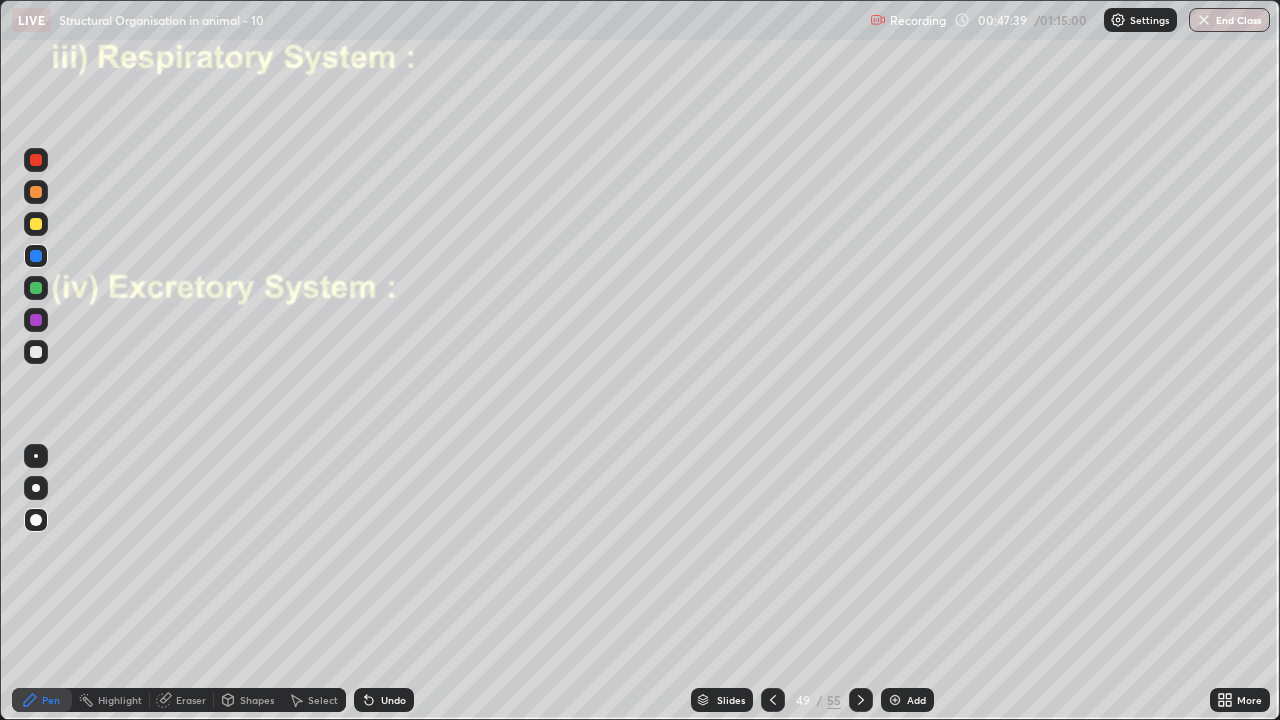 click at bounding box center [36, 256] 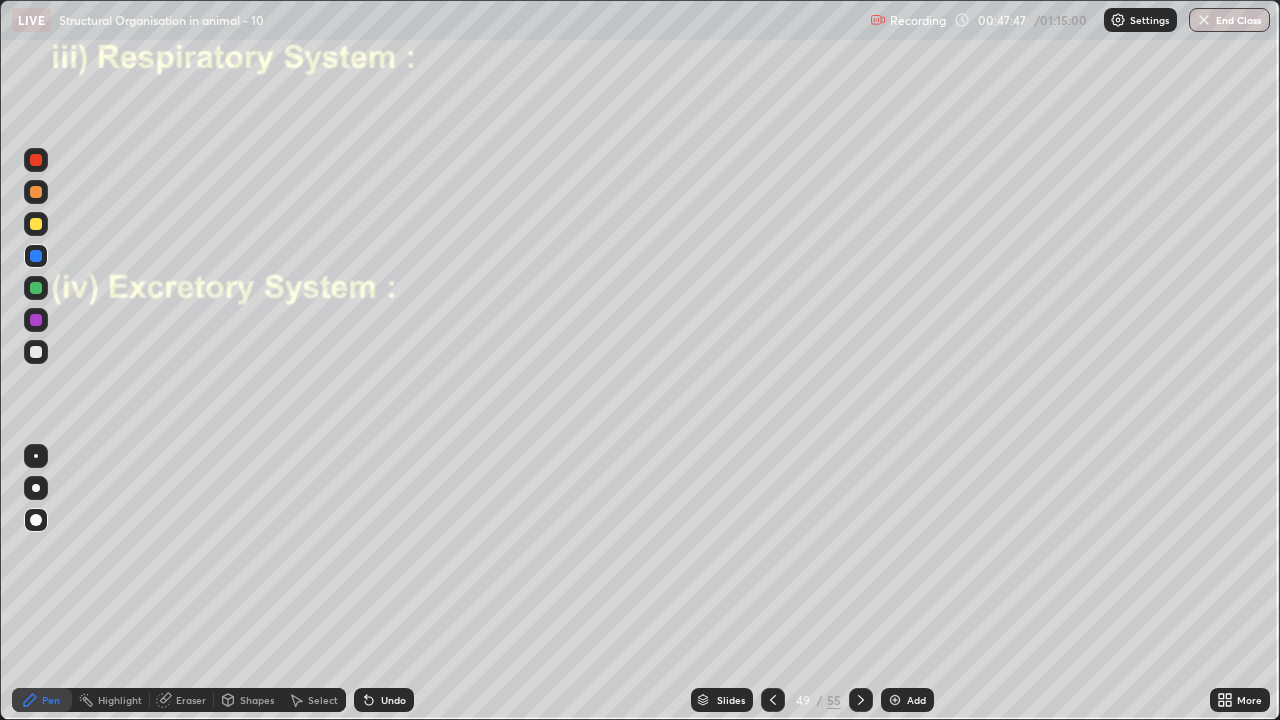 click at bounding box center [36, 192] 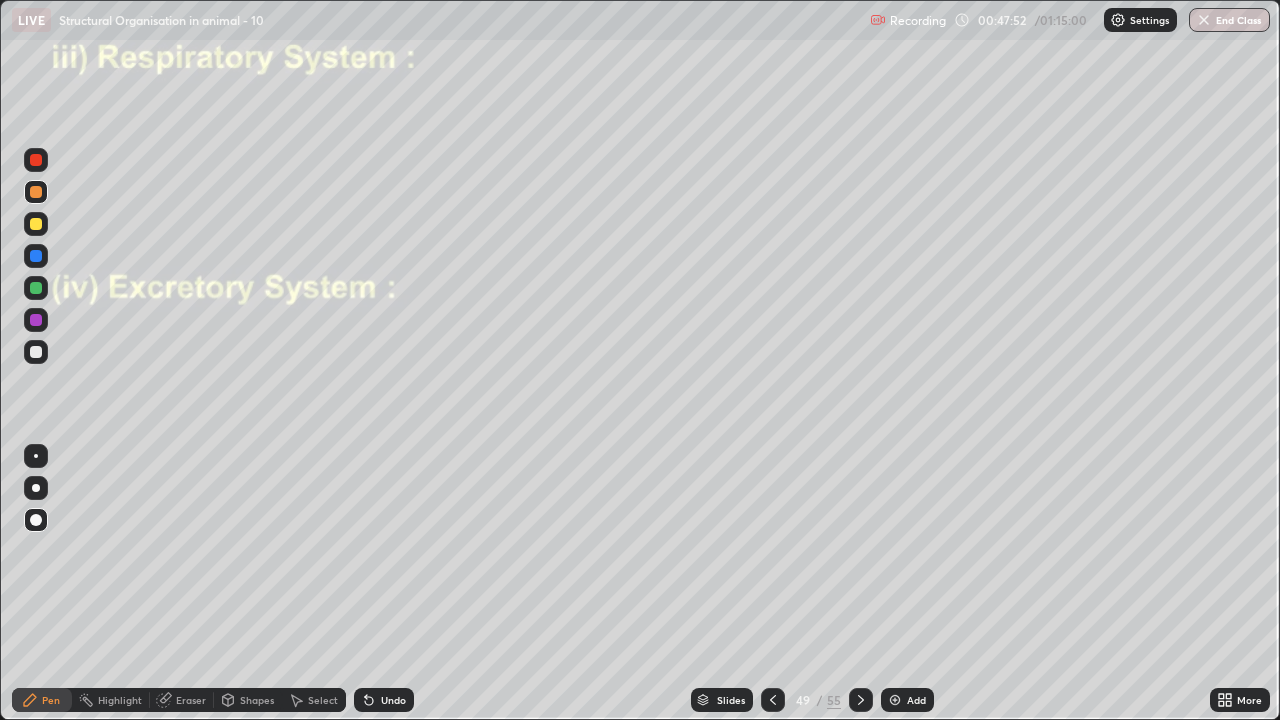click on "Undo" at bounding box center [393, 700] 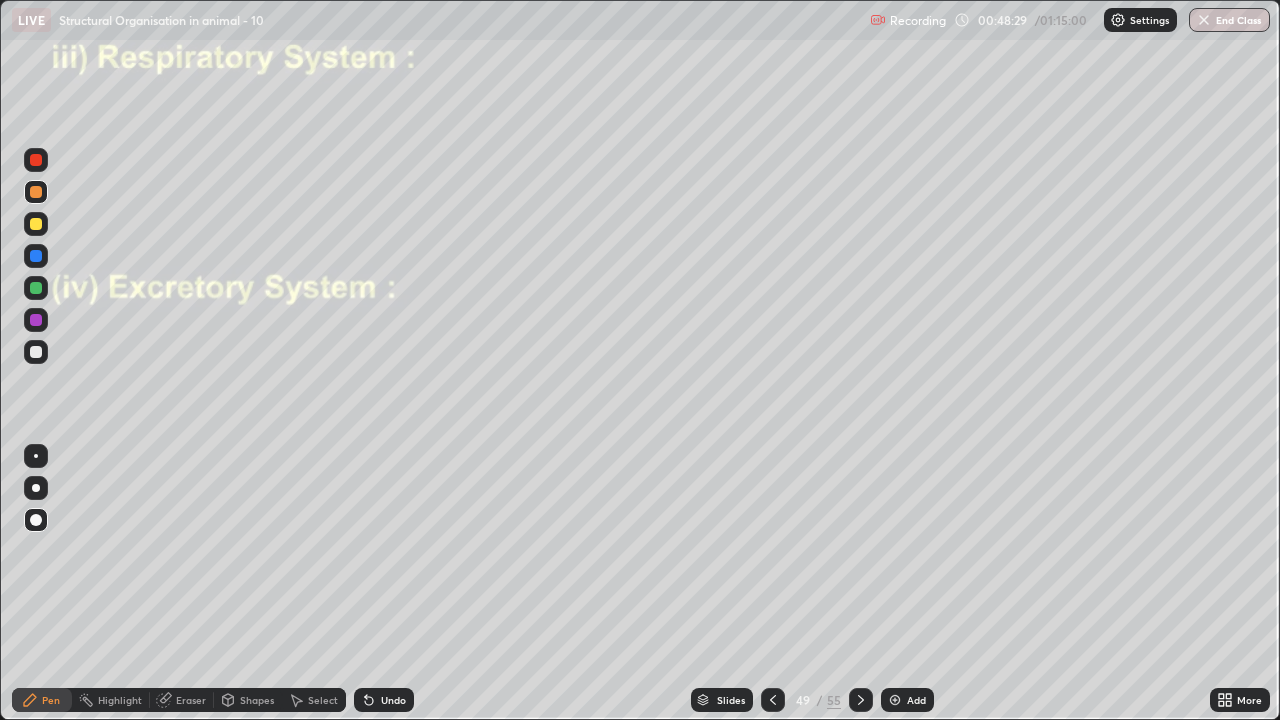 click at bounding box center [36, 456] 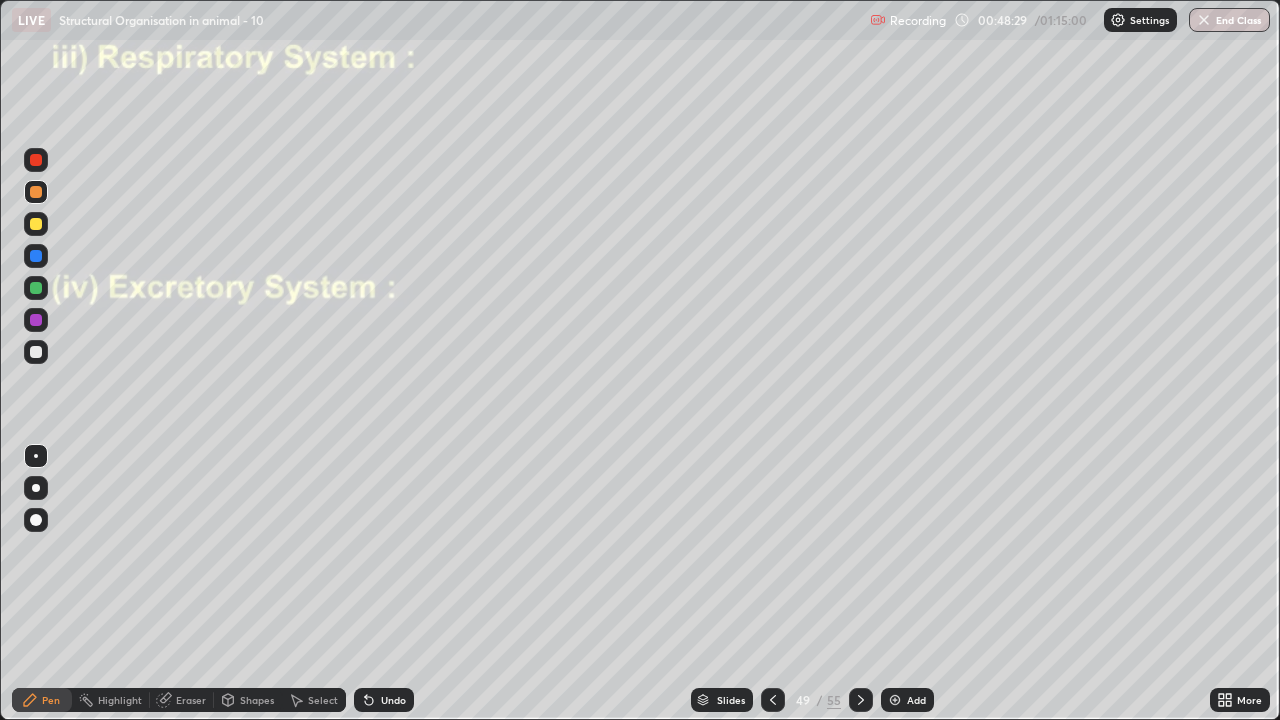 click at bounding box center (36, 352) 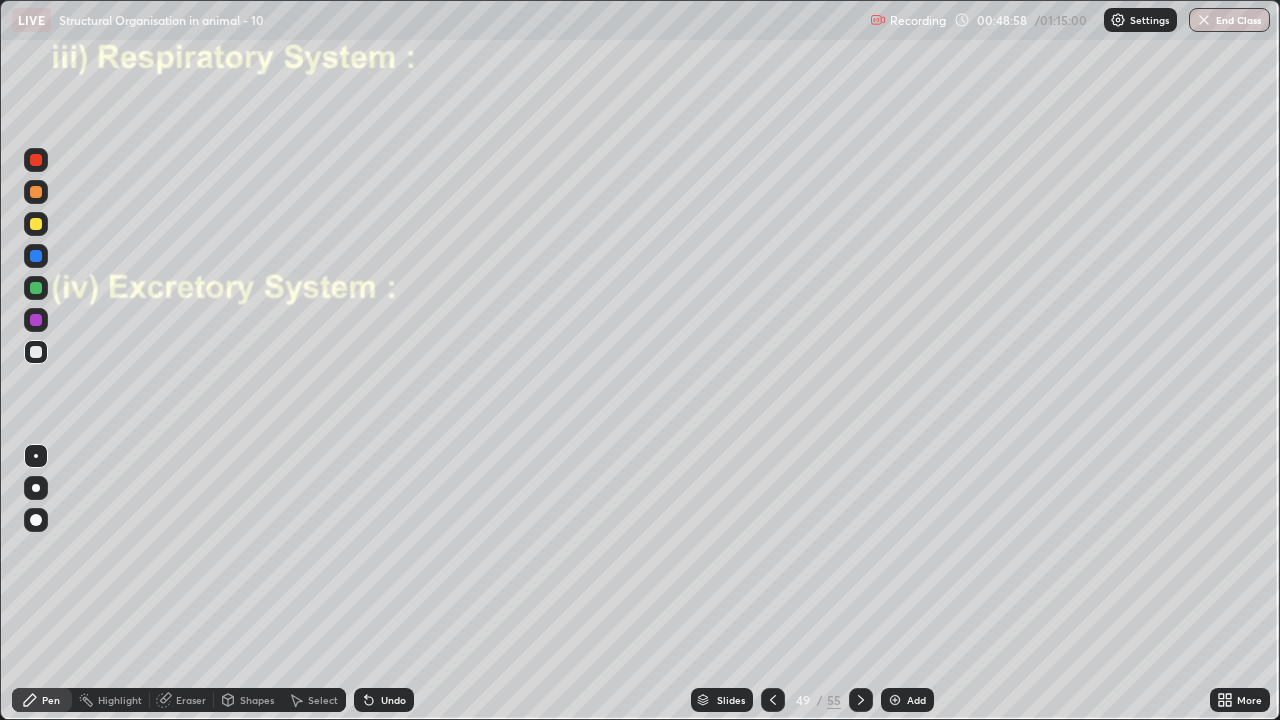 click 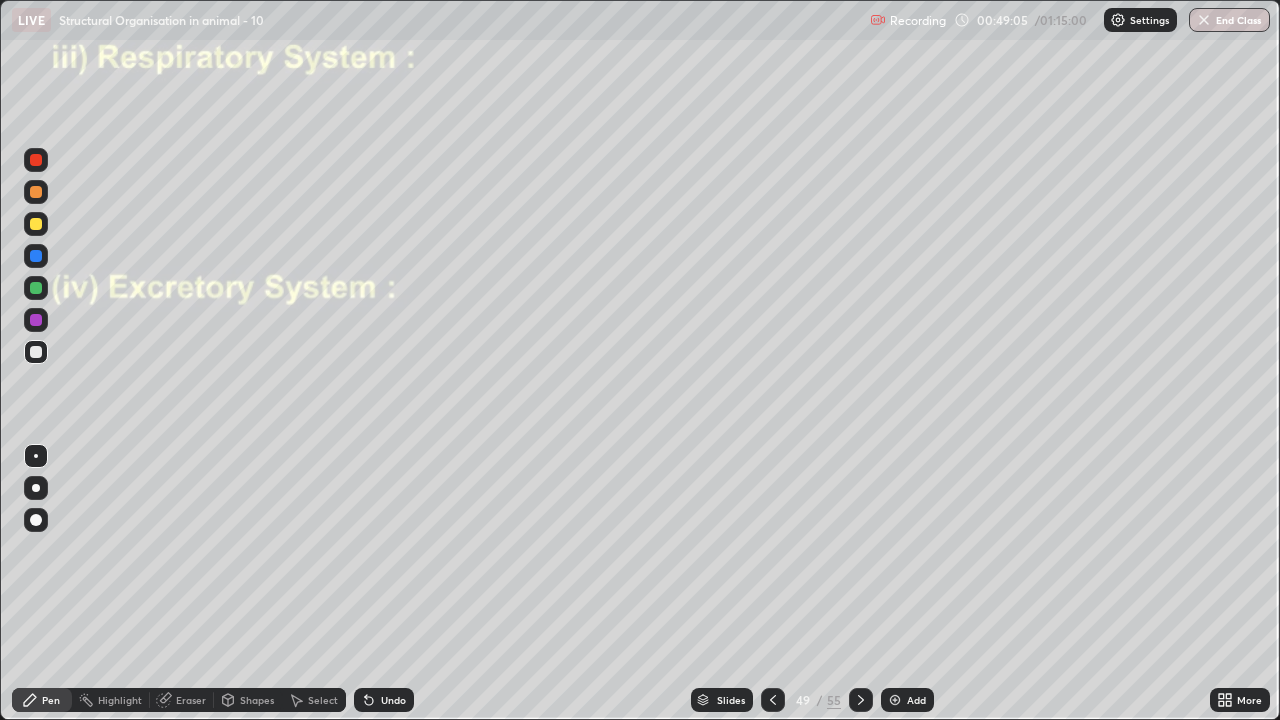 click at bounding box center (36, 288) 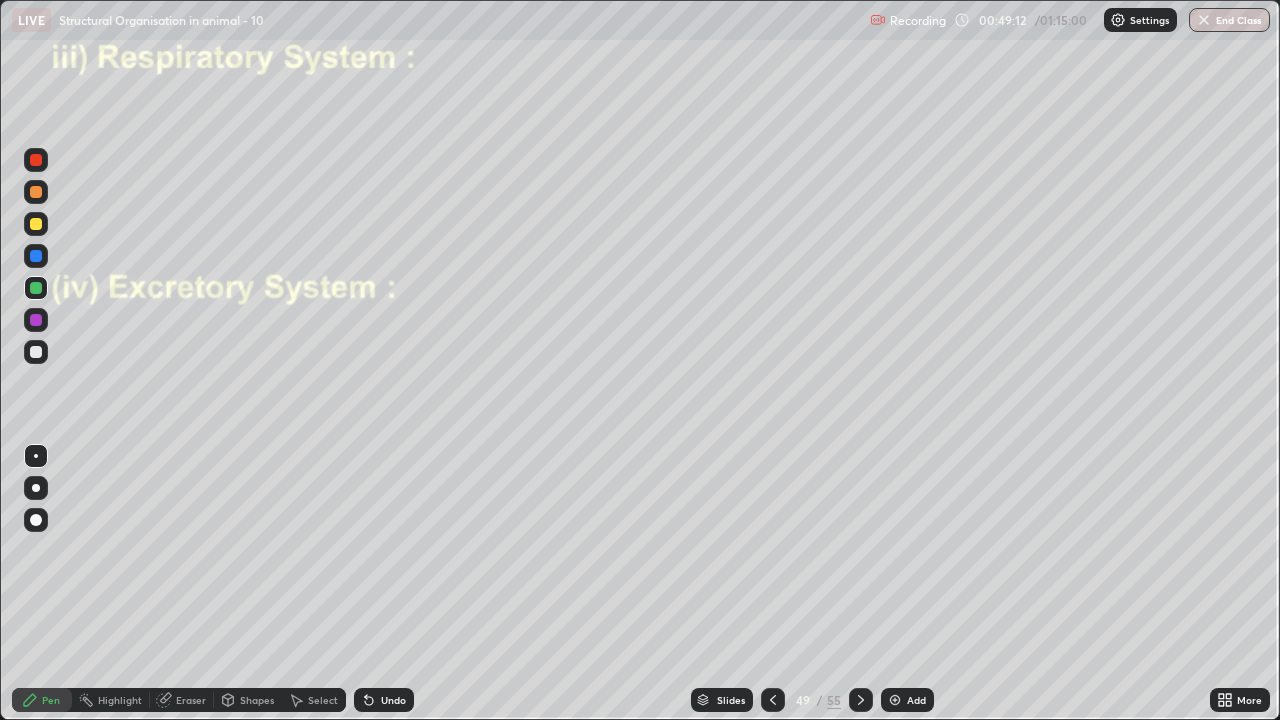click at bounding box center (36, 224) 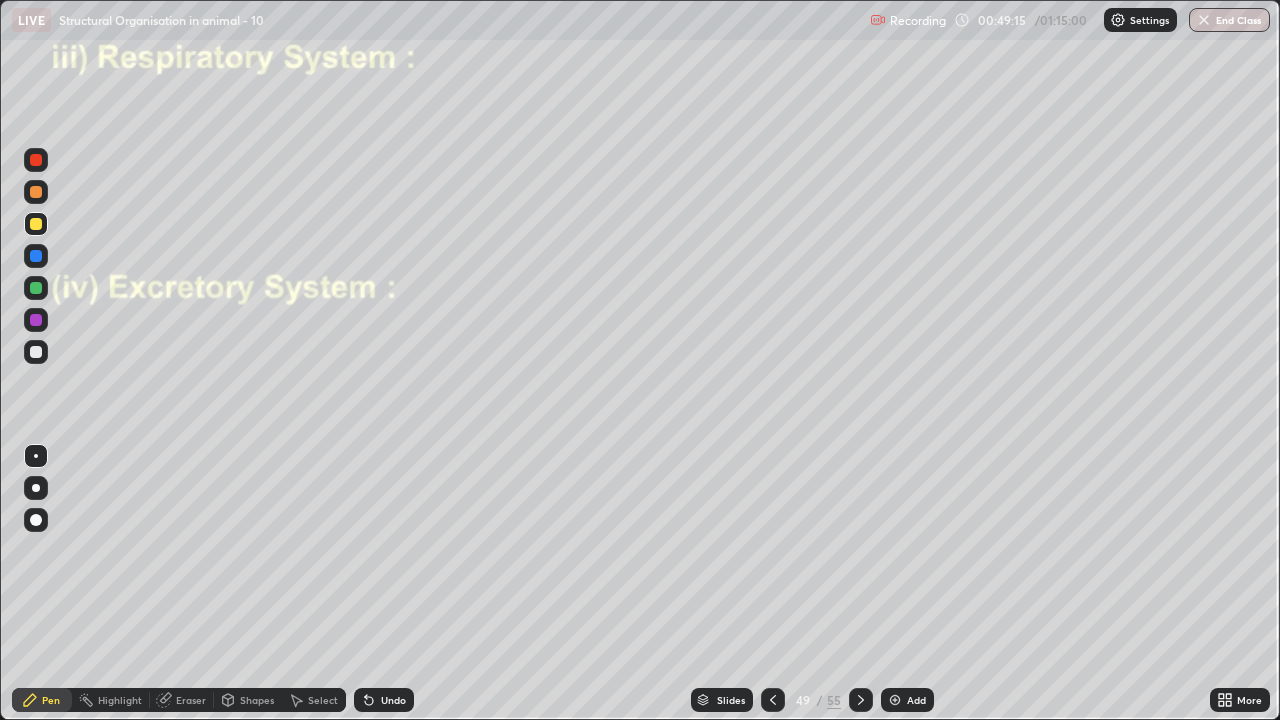 click at bounding box center [36, 160] 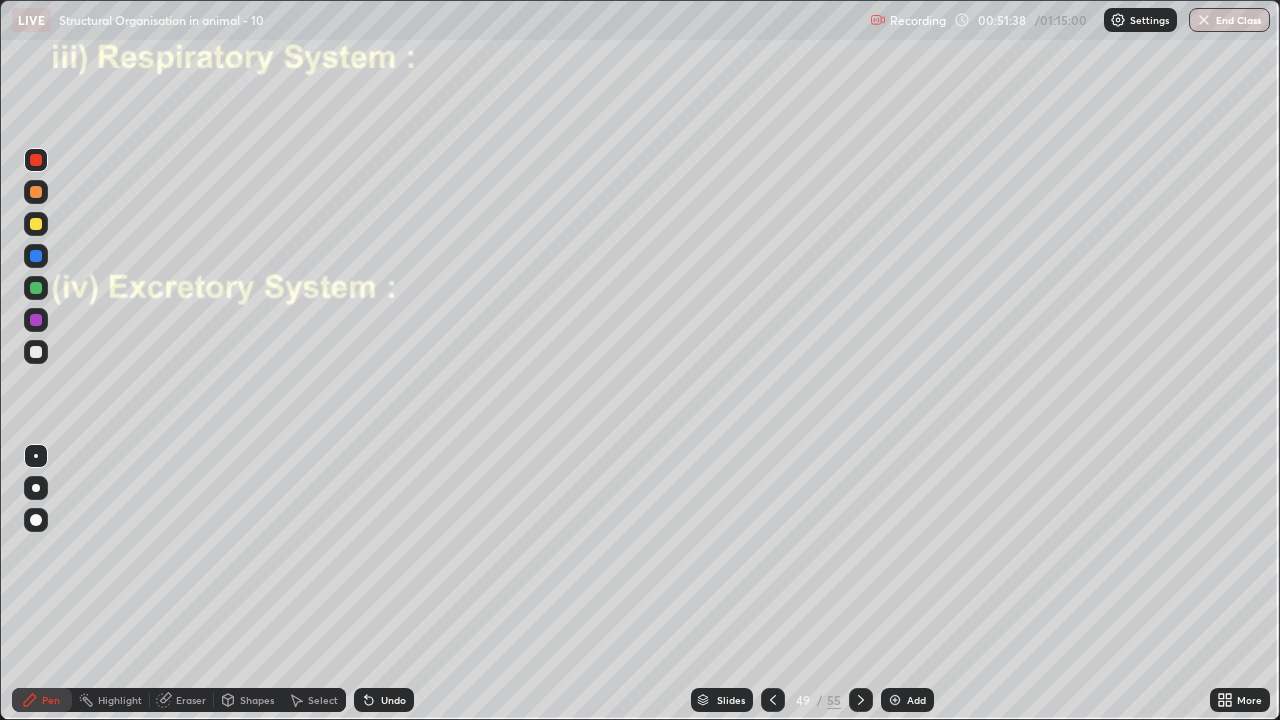 click at bounding box center (36, 352) 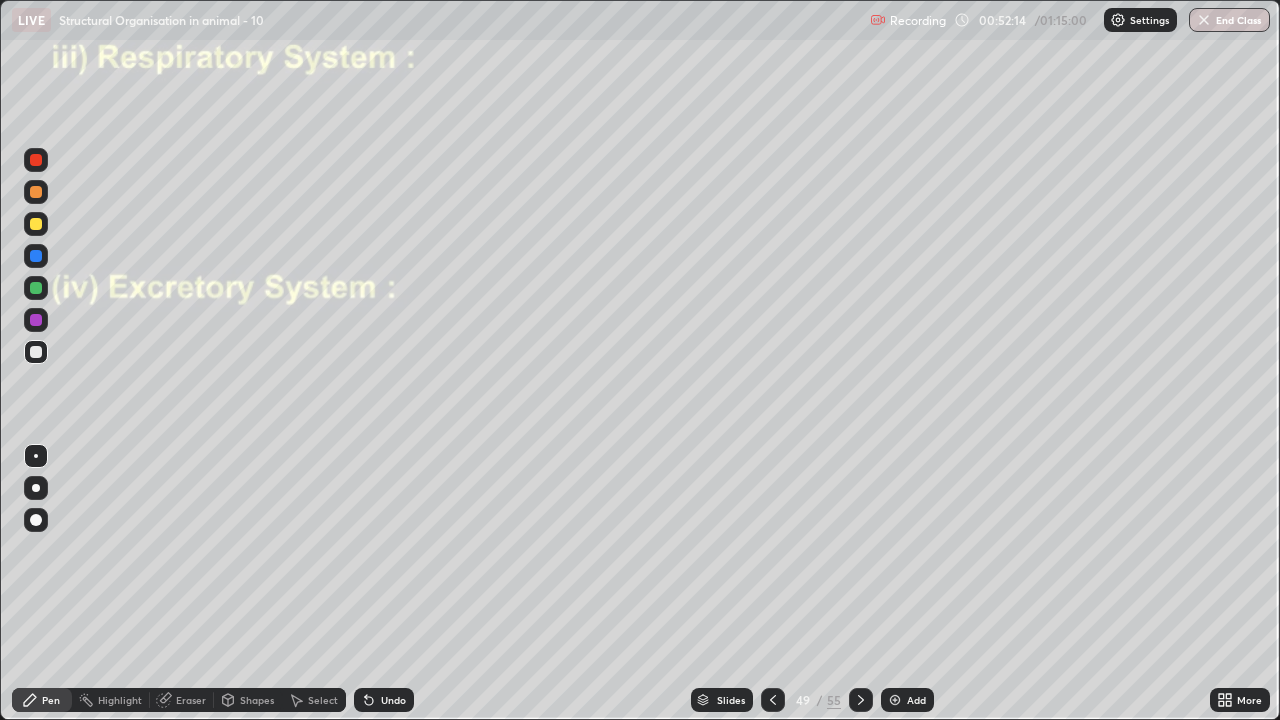 click at bounding box center (36, 320) 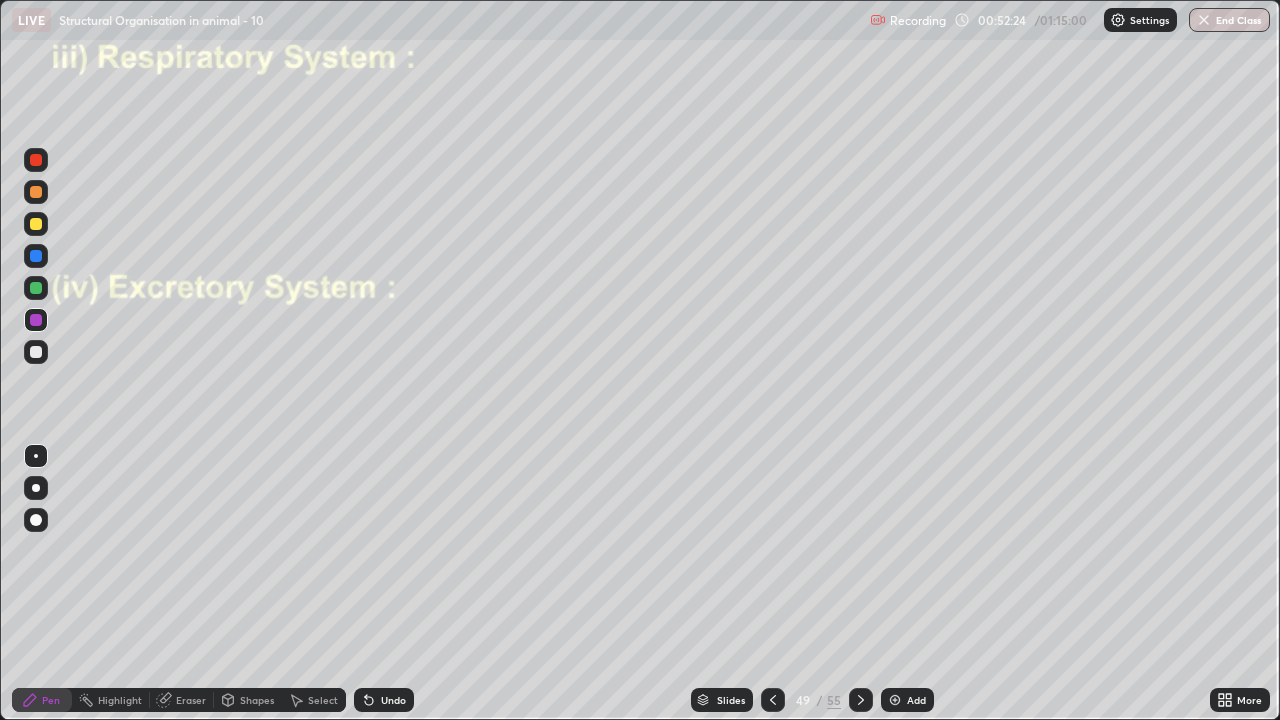 click at bounding box center (36, 352) 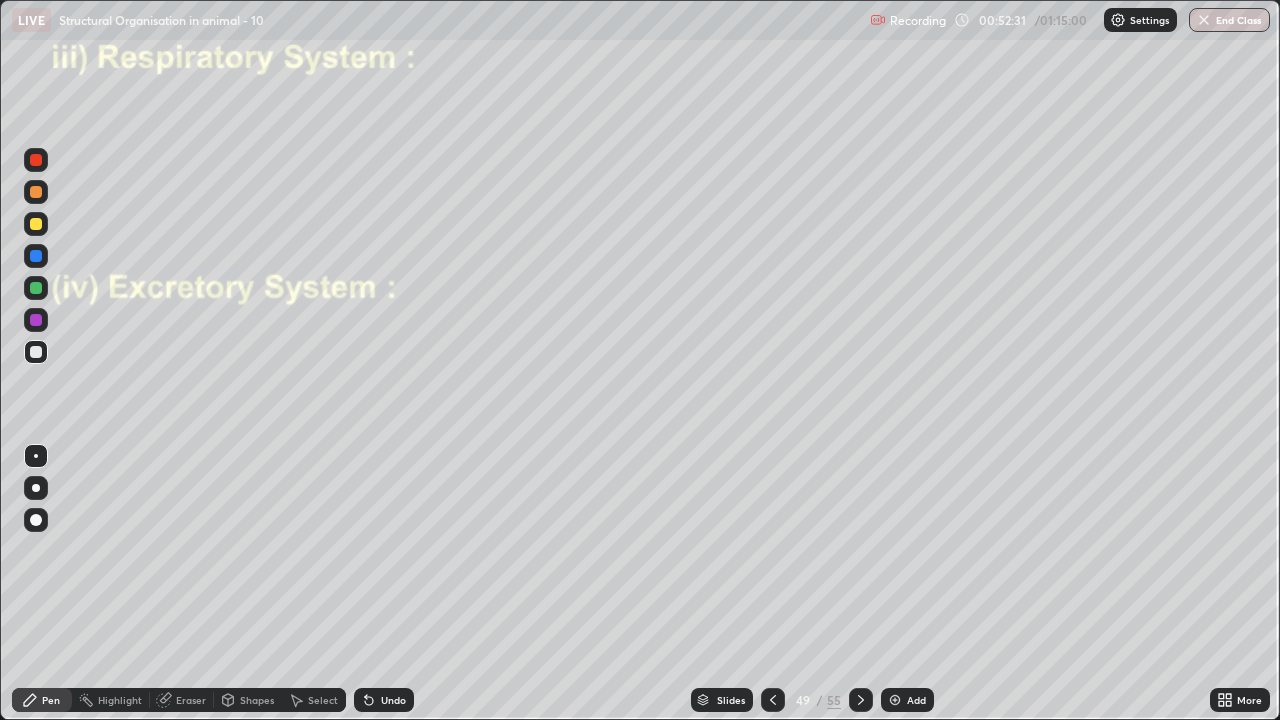 click at bounding box center [36, 288] 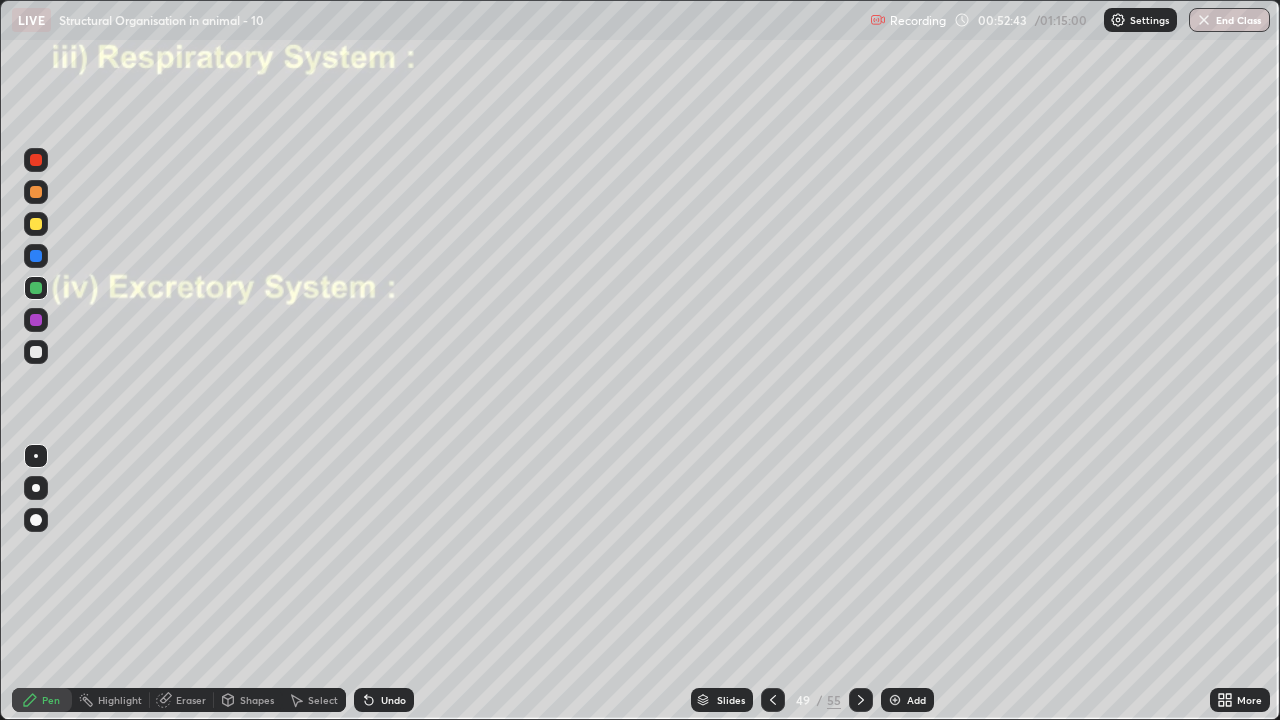 click at bounding box center (36, 352) 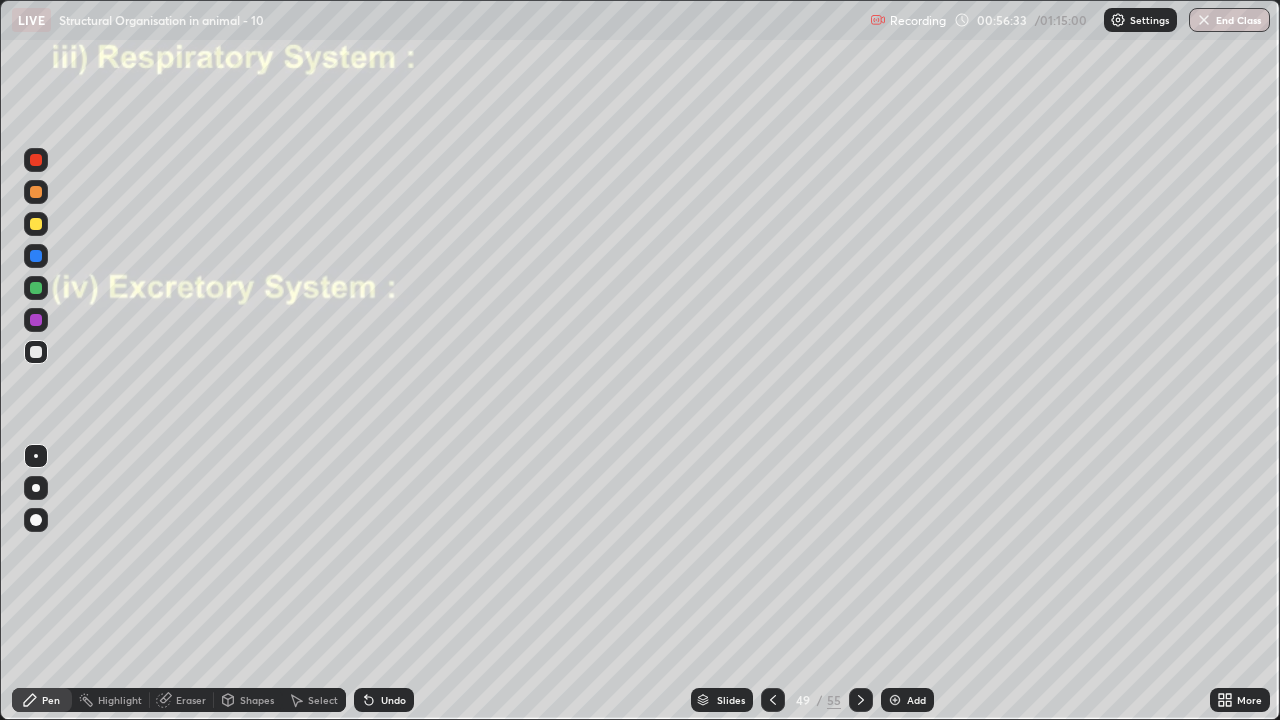 click at bounding box center [36, 320] 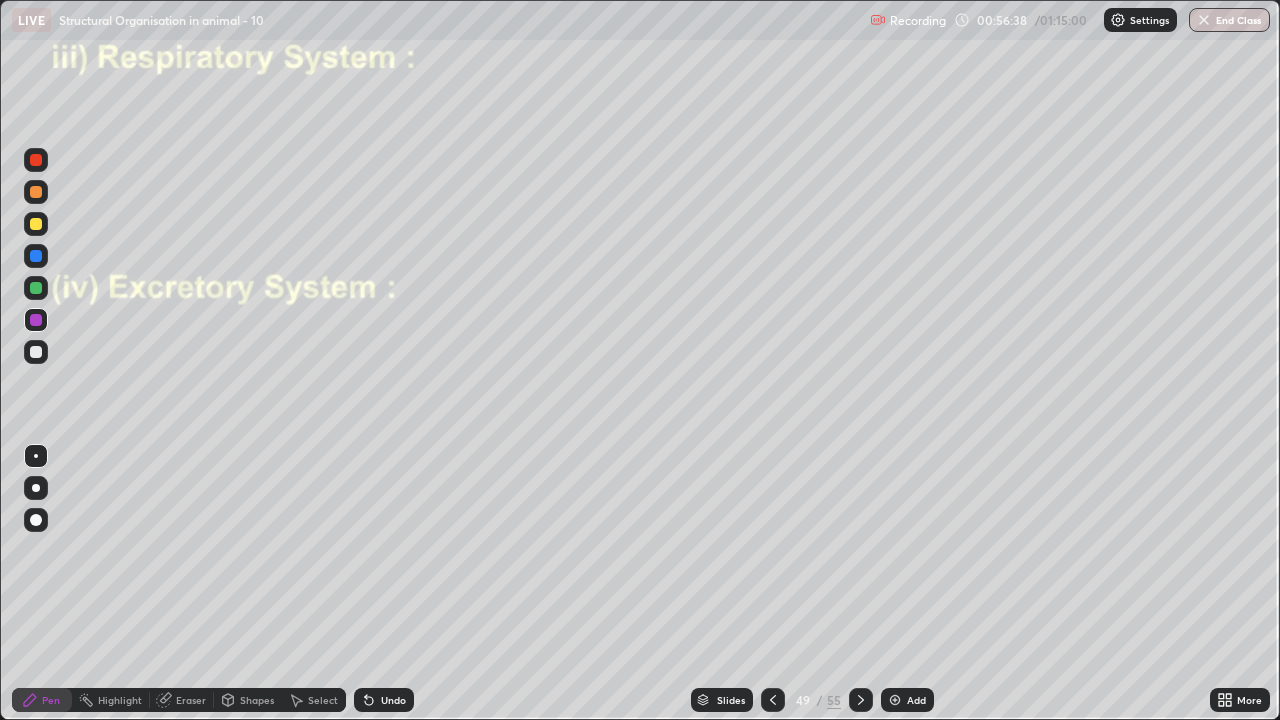 click 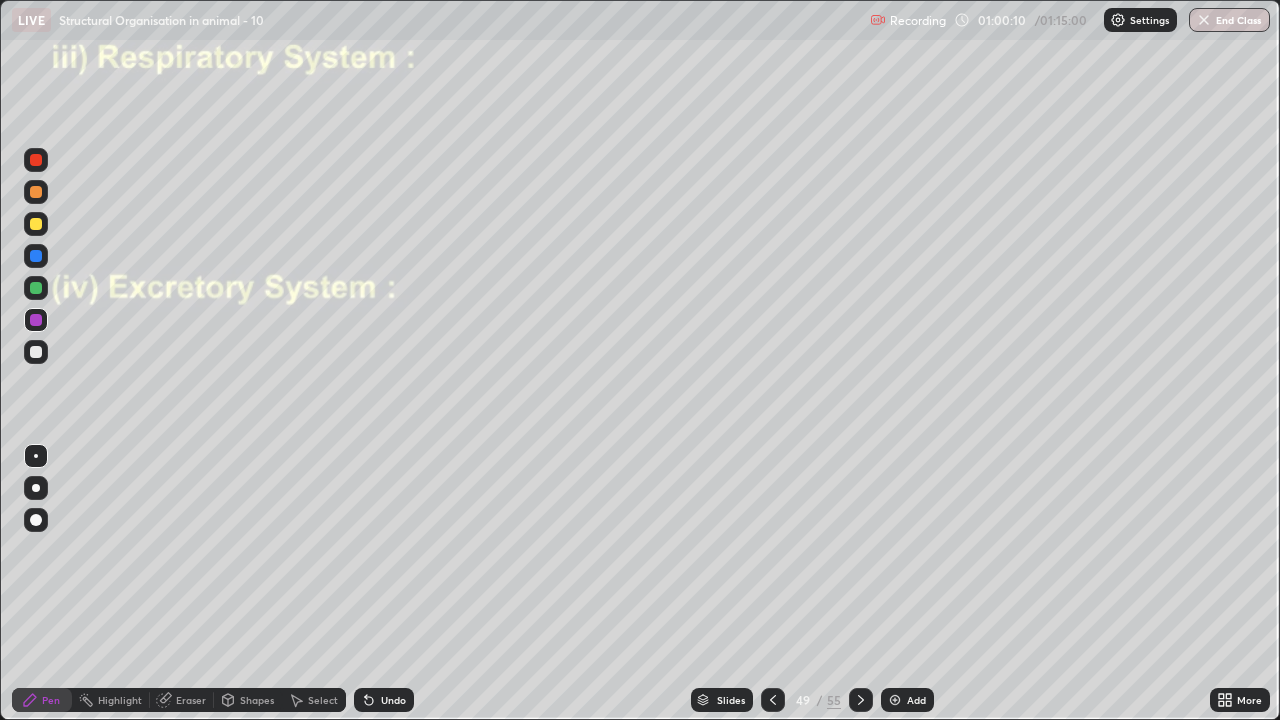 click at bounding box center [861, 700] 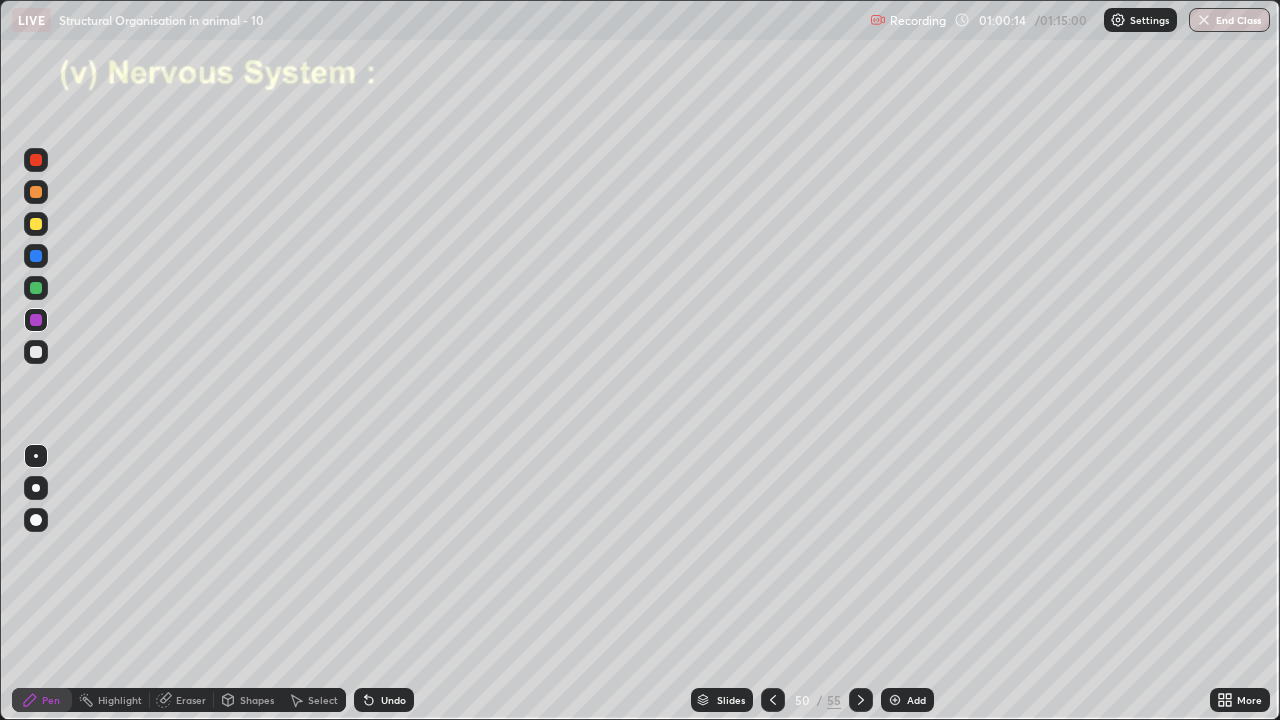 click at bounding box center (36, 352) 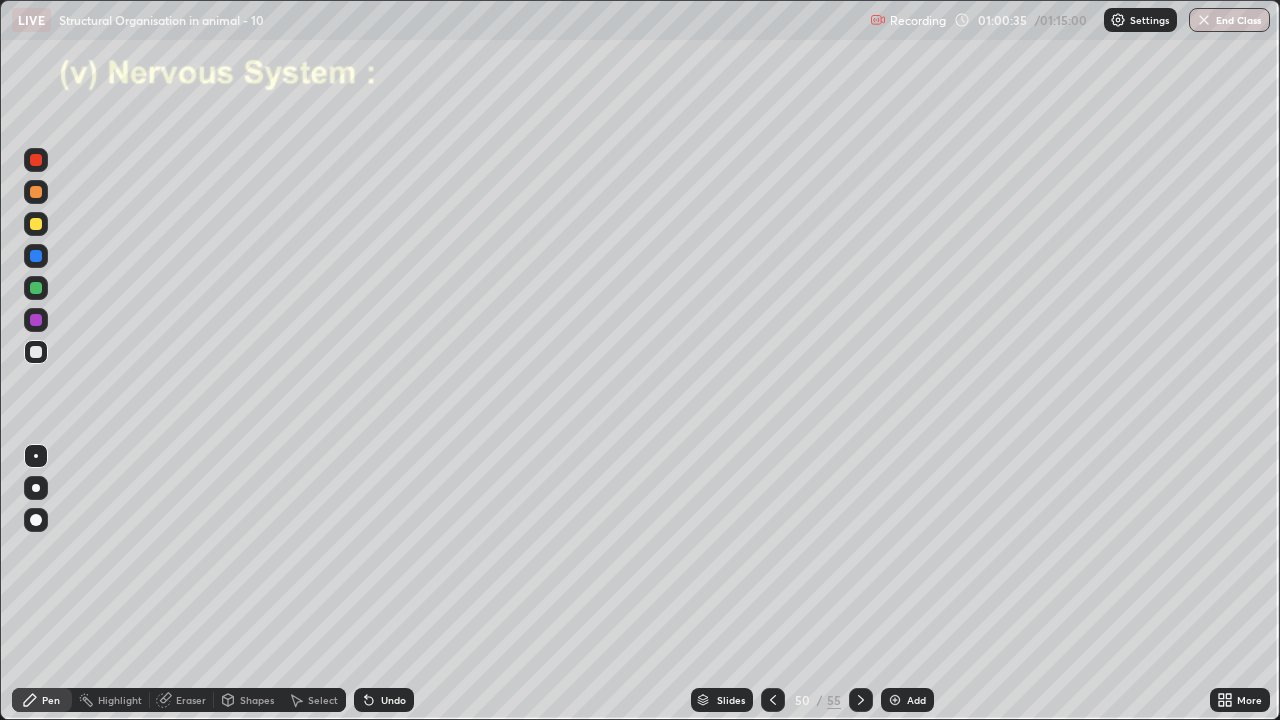 click at bounding box center [36, 256] 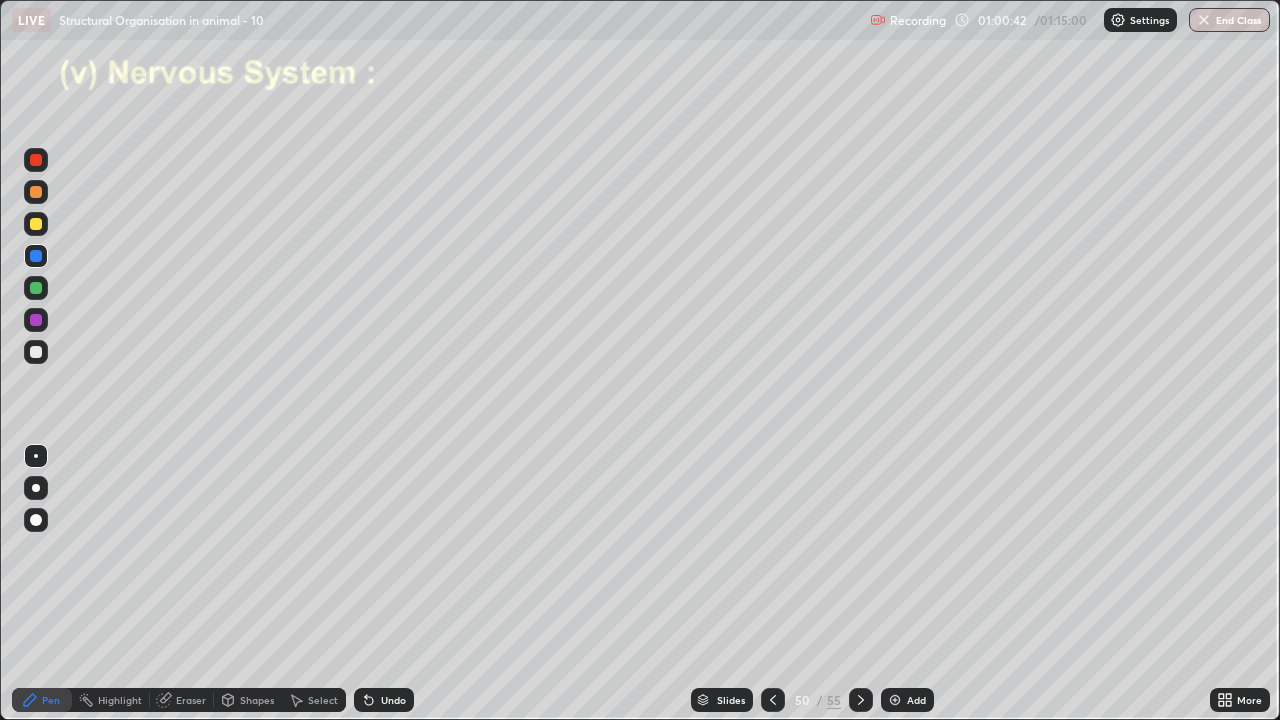 click at bounding box center [36, 352] 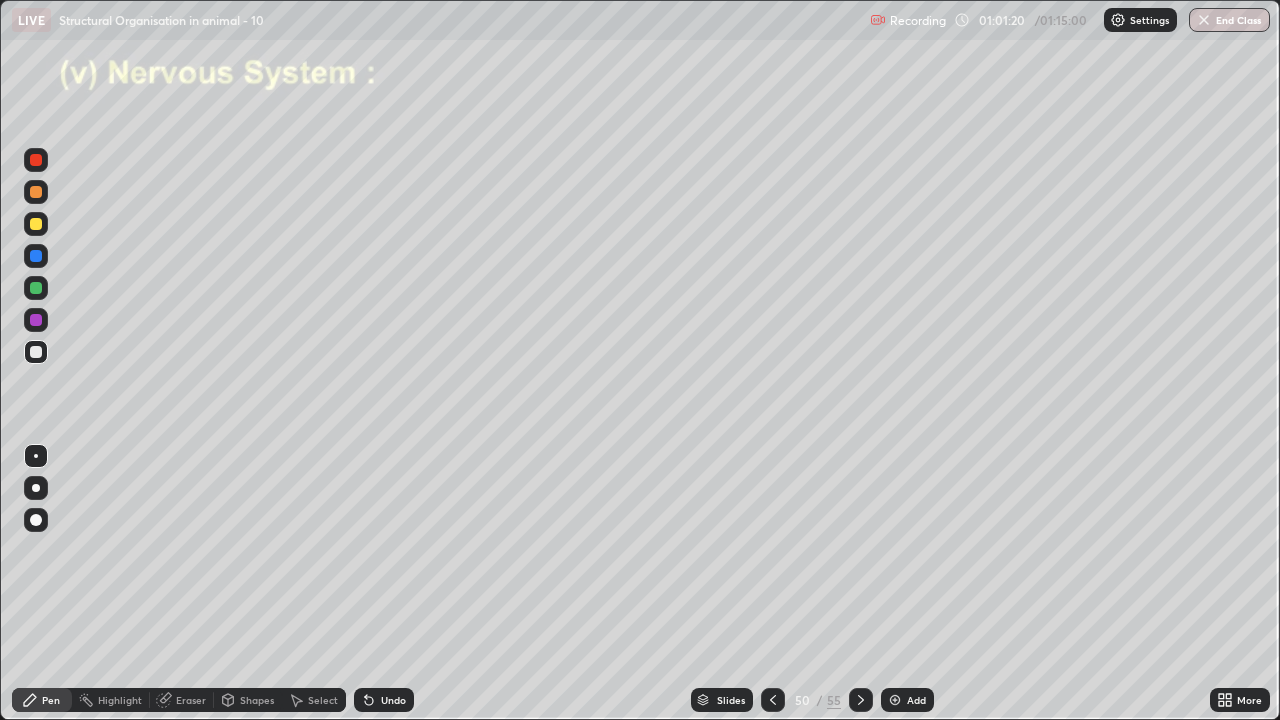 click at bounding box center (36, 320) 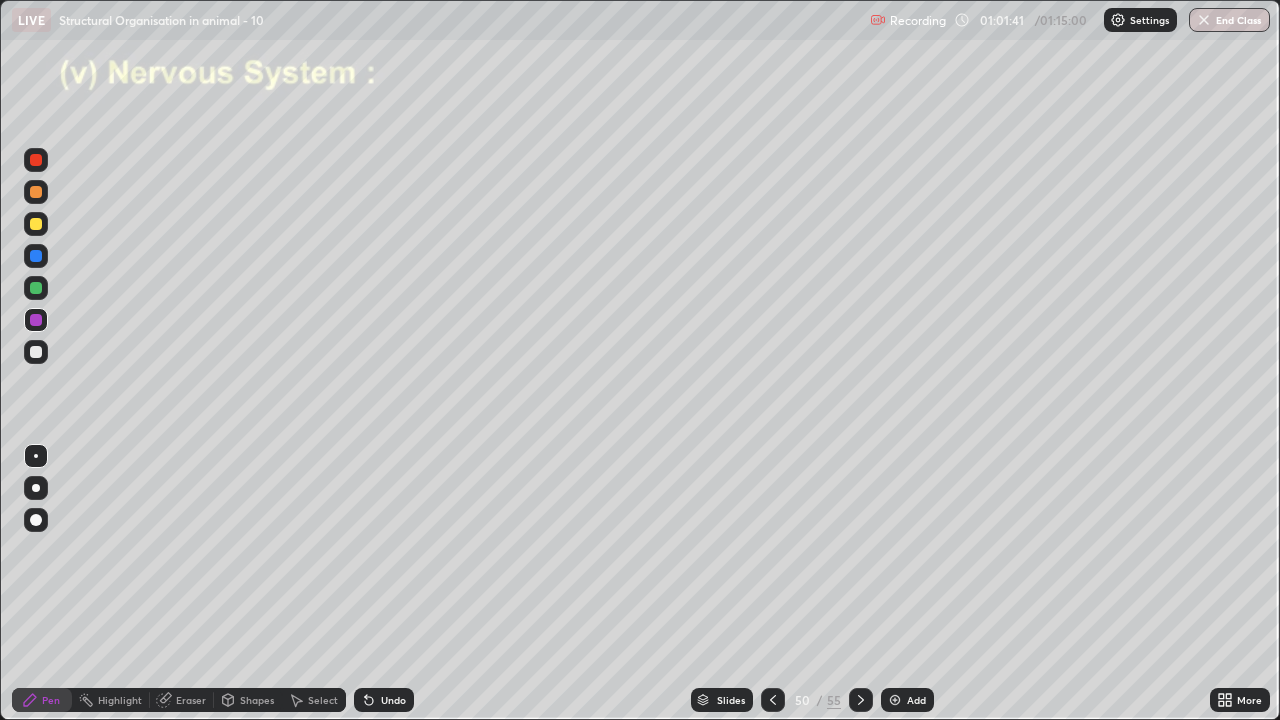 click on "Undo" at bounding box center [384, 700] 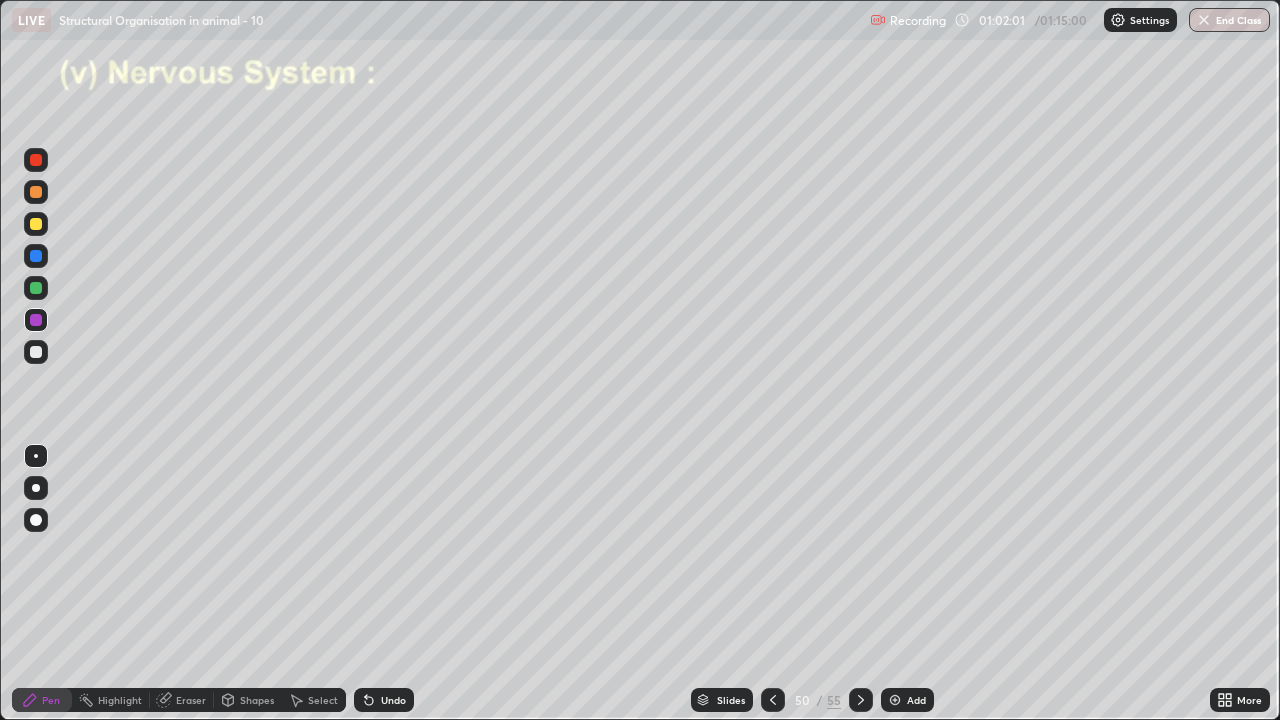 click on "Undo" at bounding box center (384, 700) 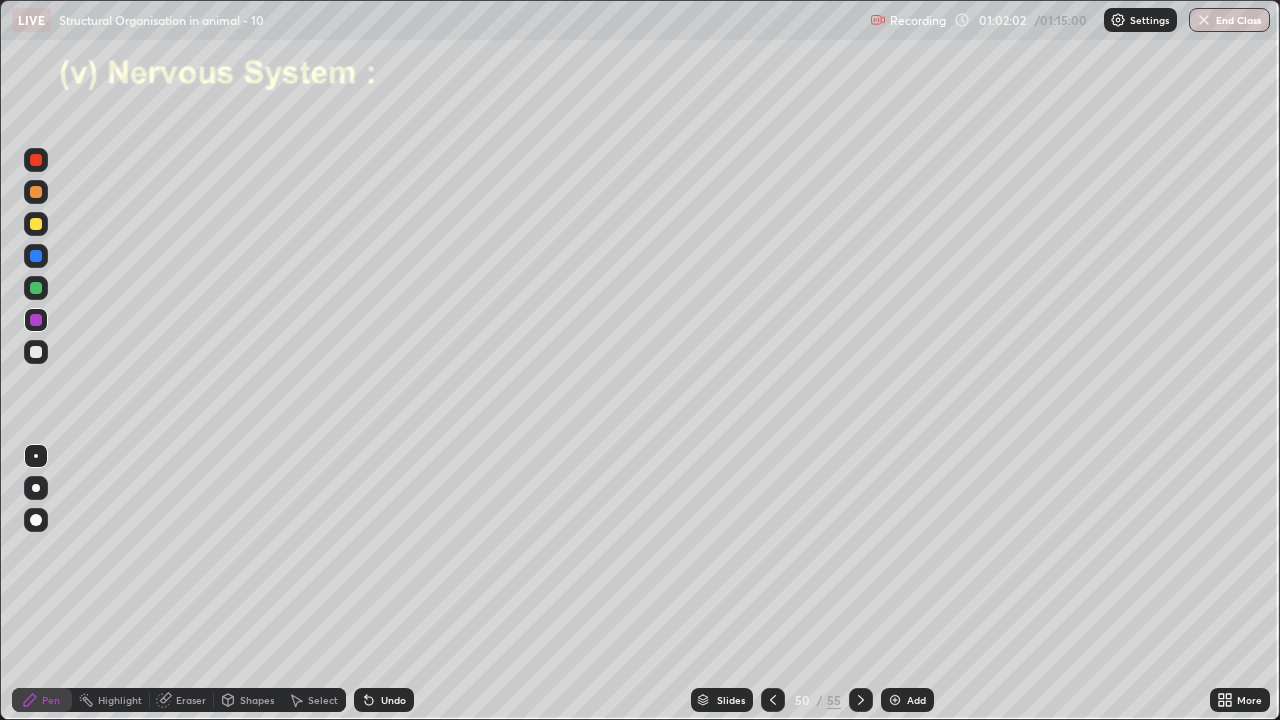click on "Undo" at bounding box center [393, 700] 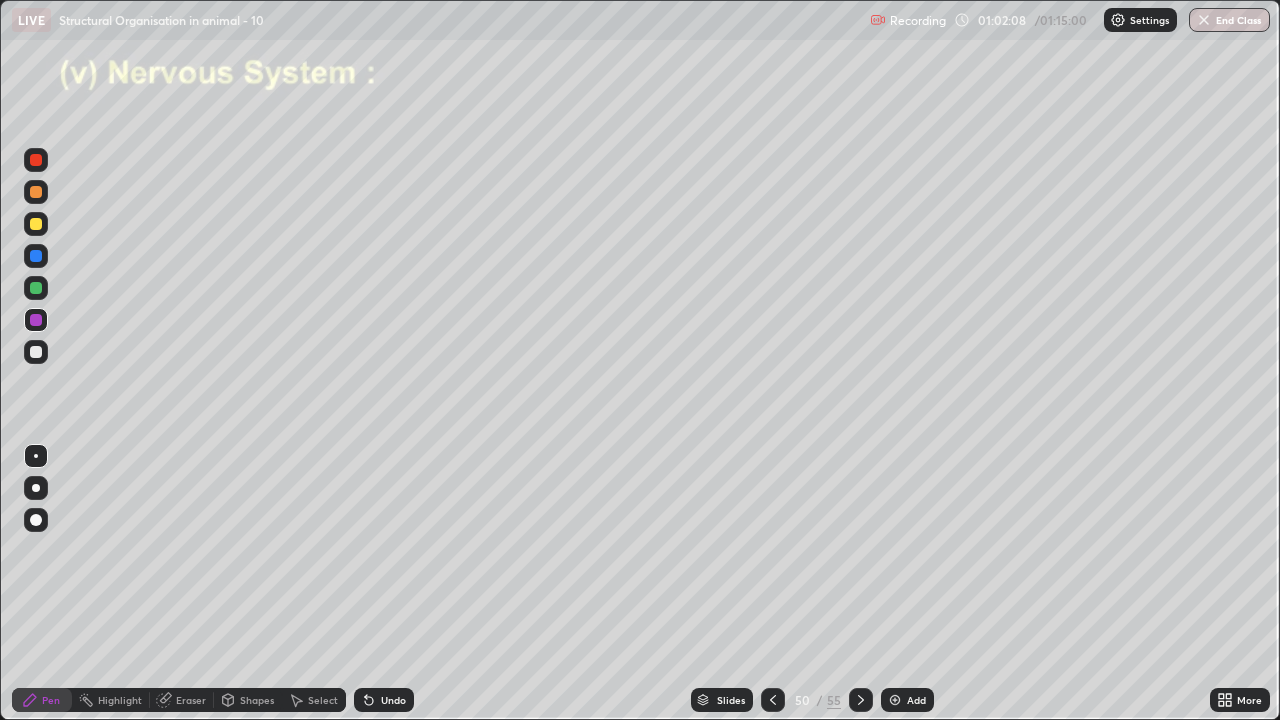 click at bounding box center (36, 256) 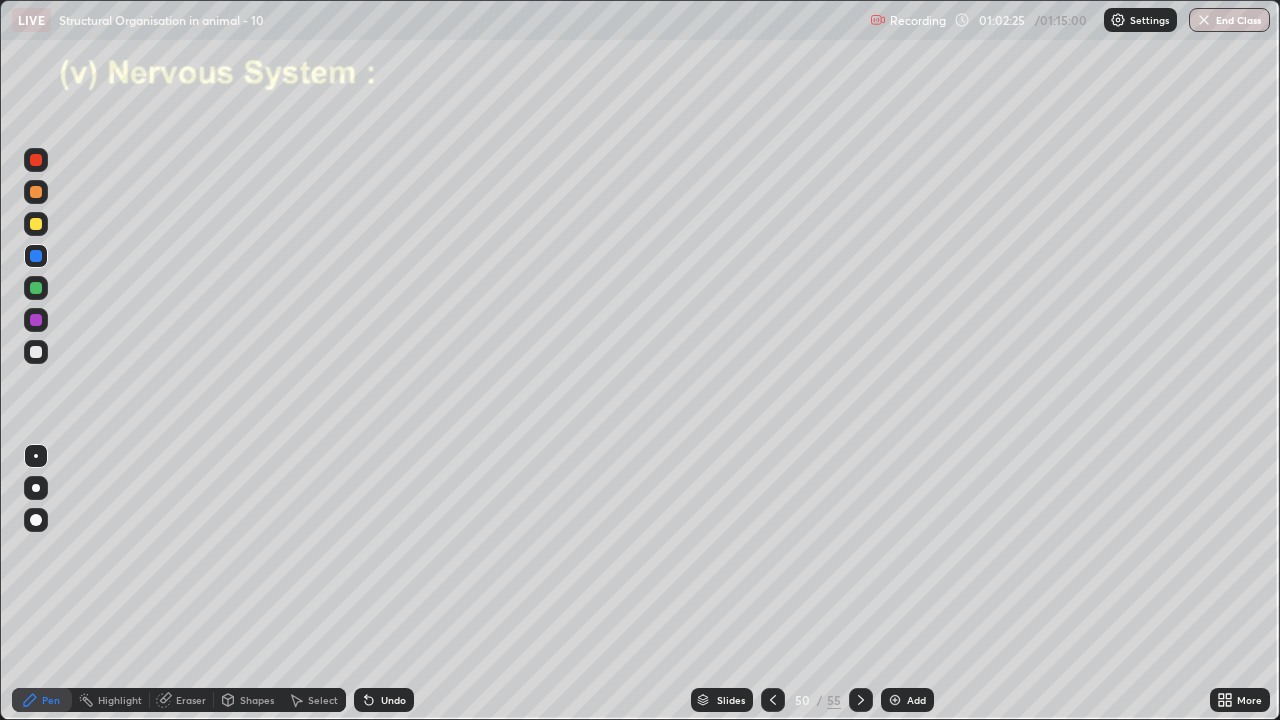 click at bounding box center [36, 352] 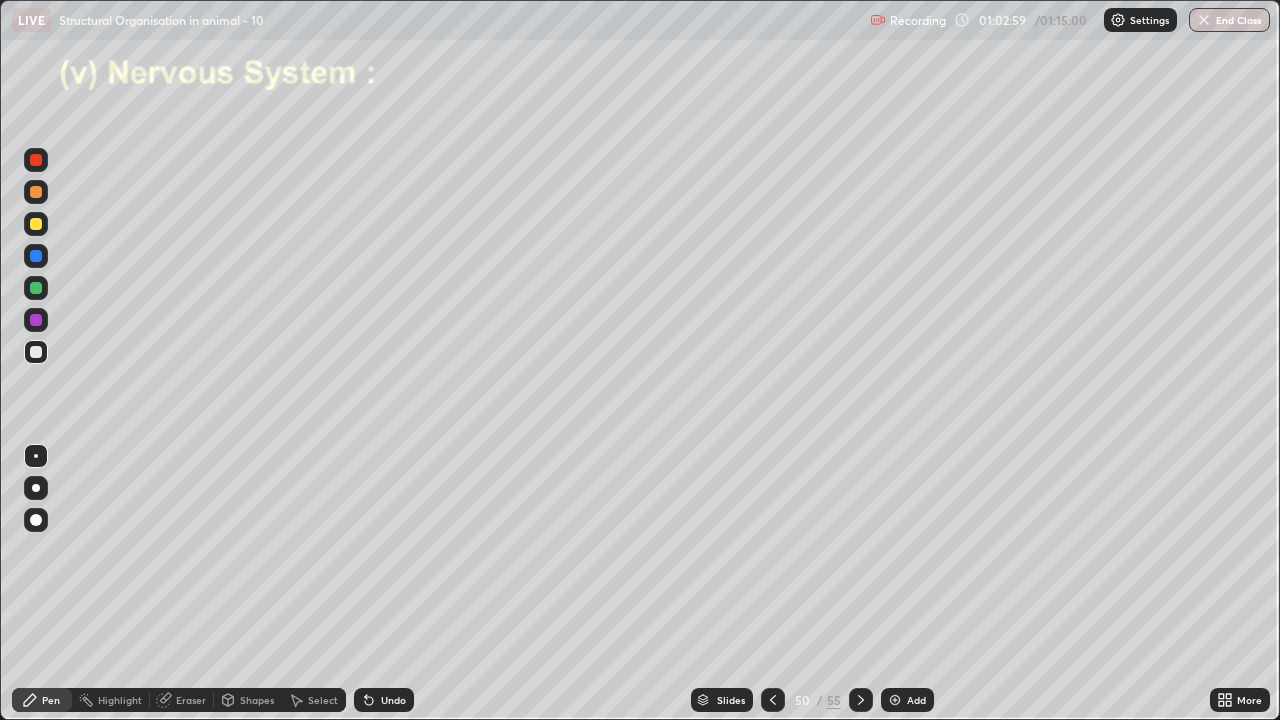 click at bounding box center (36, 288) 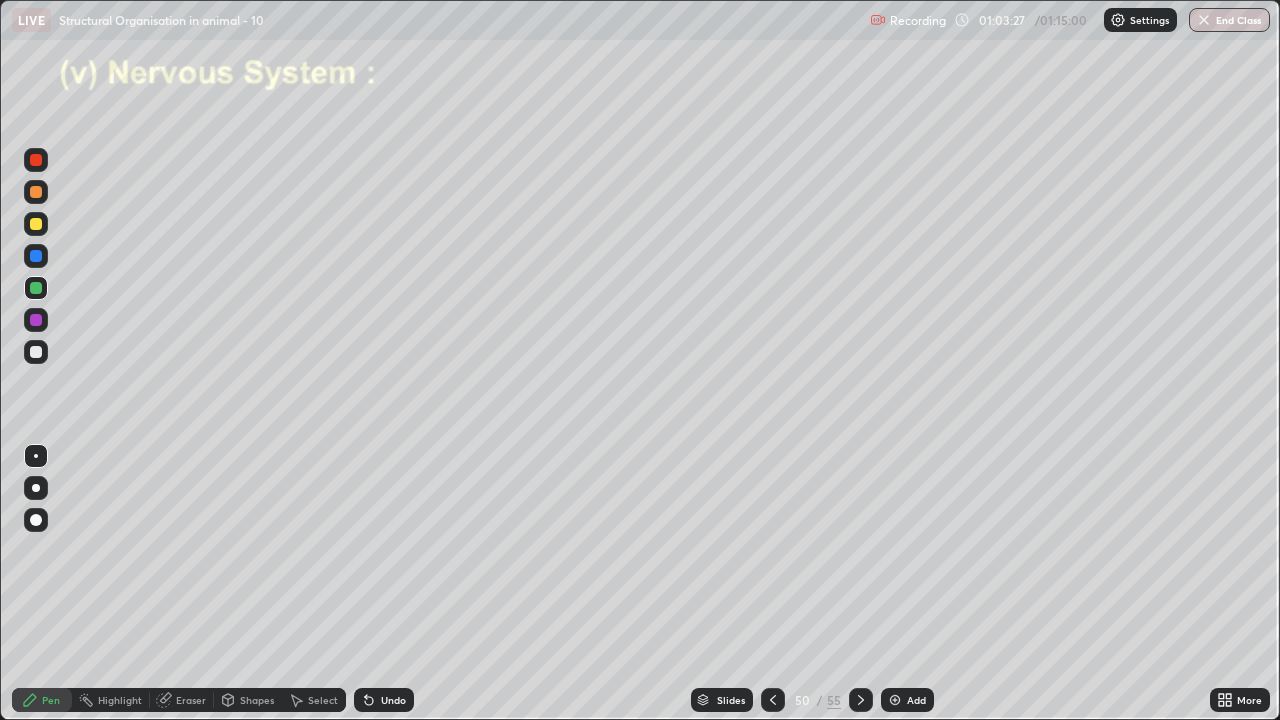 click on "Undo" at bounding box center [393, 700] 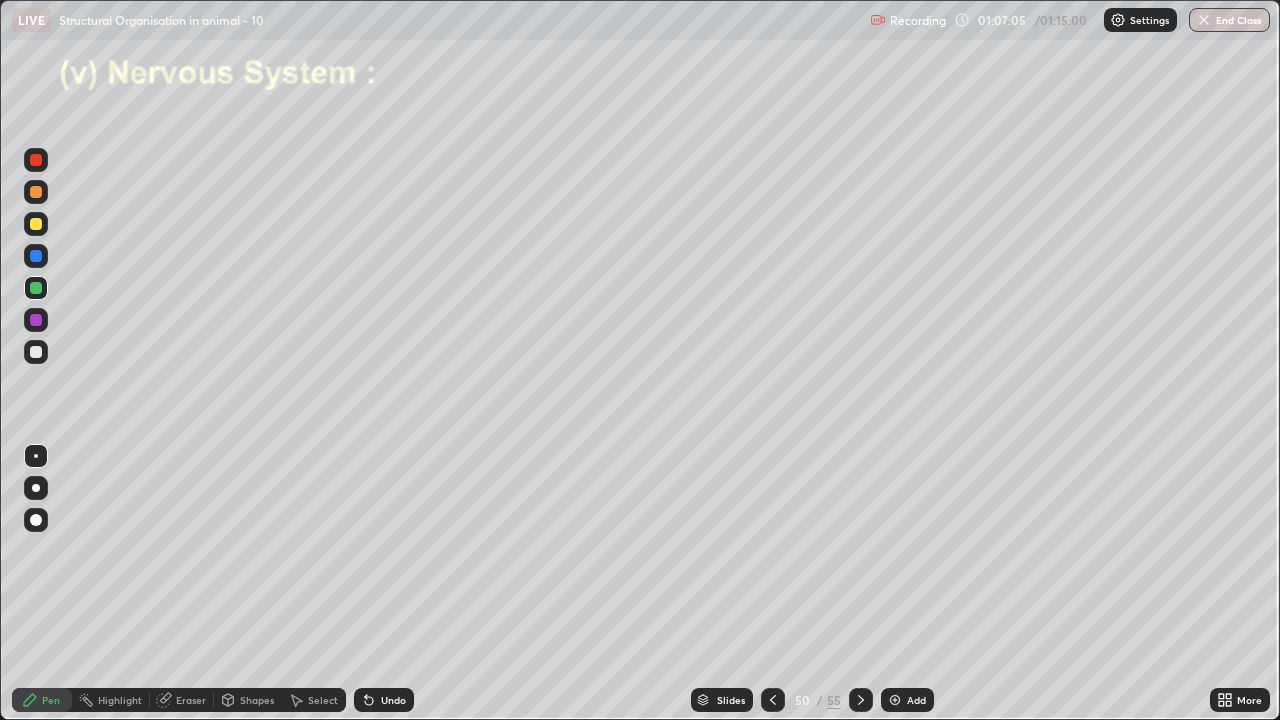 click 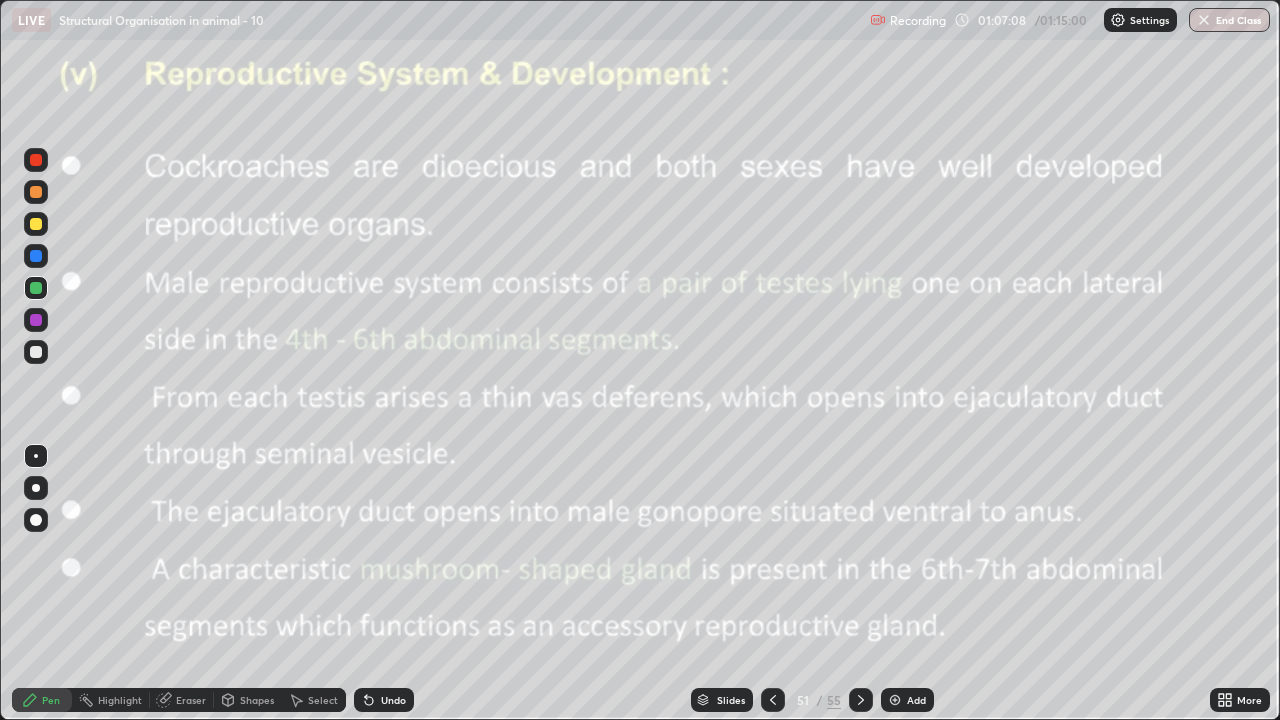 click 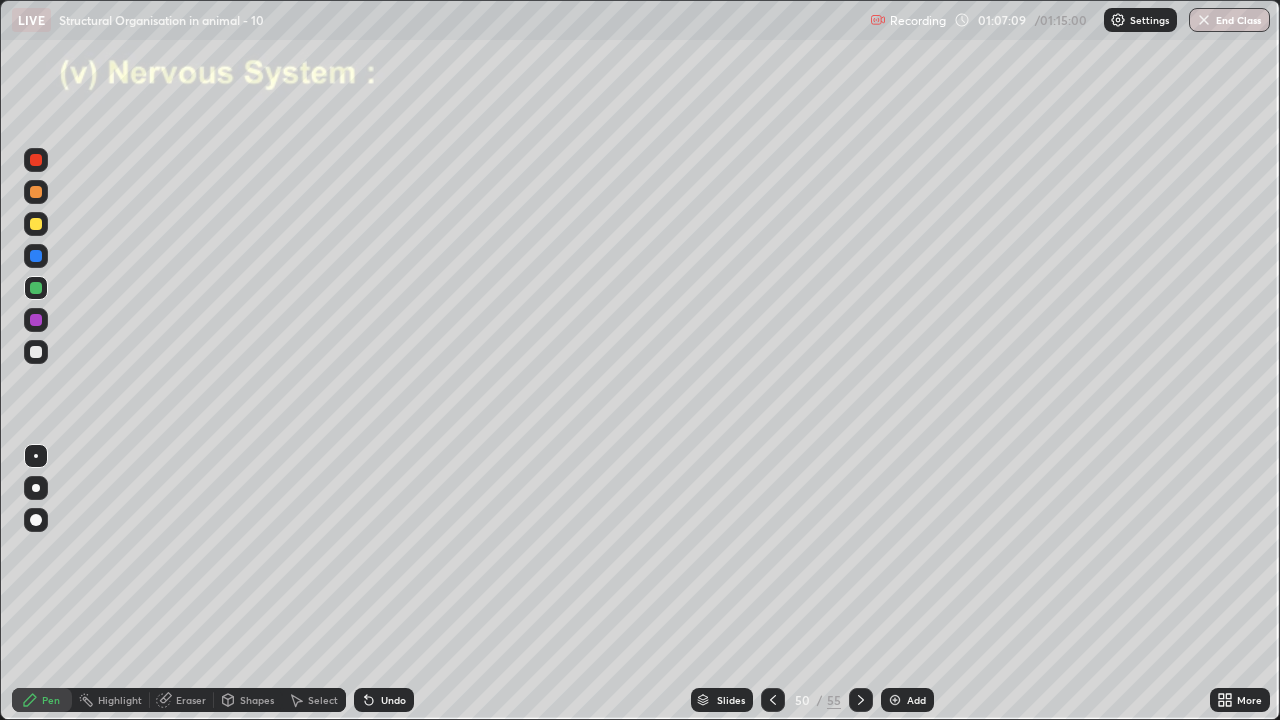 click on "Add" at bounding box center [916, 700] 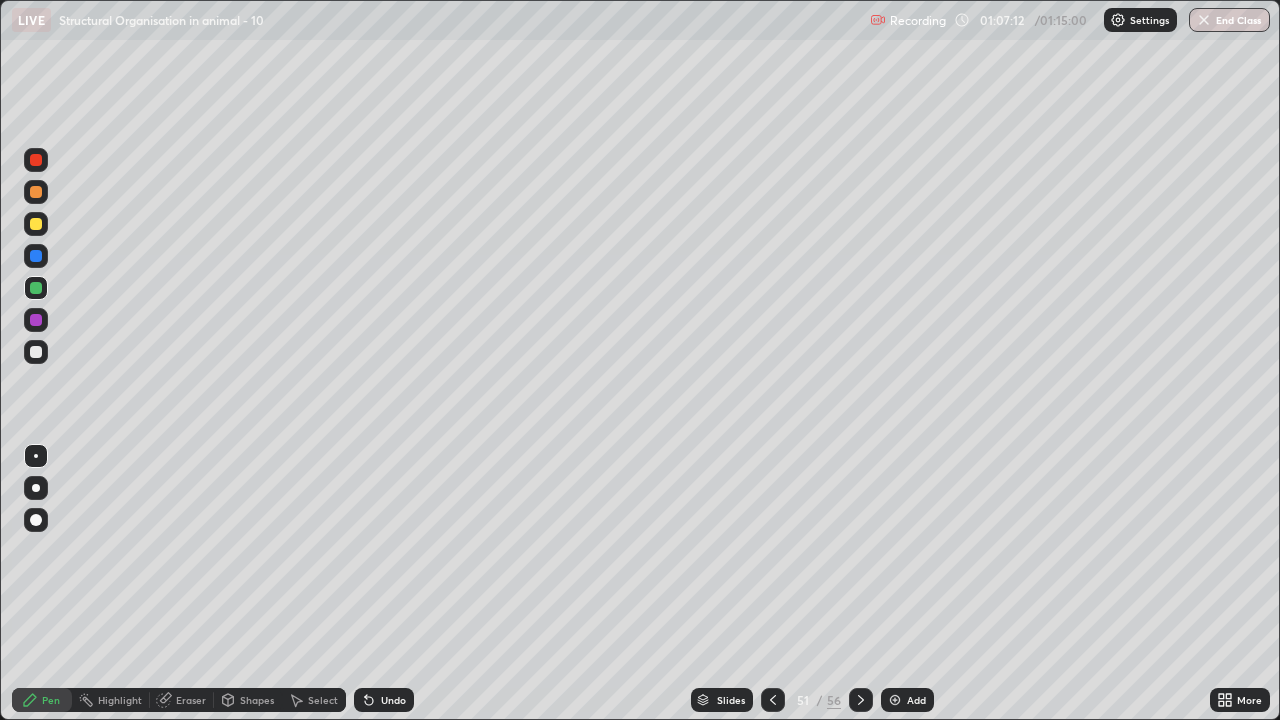 click at bounding box center [36, 224] 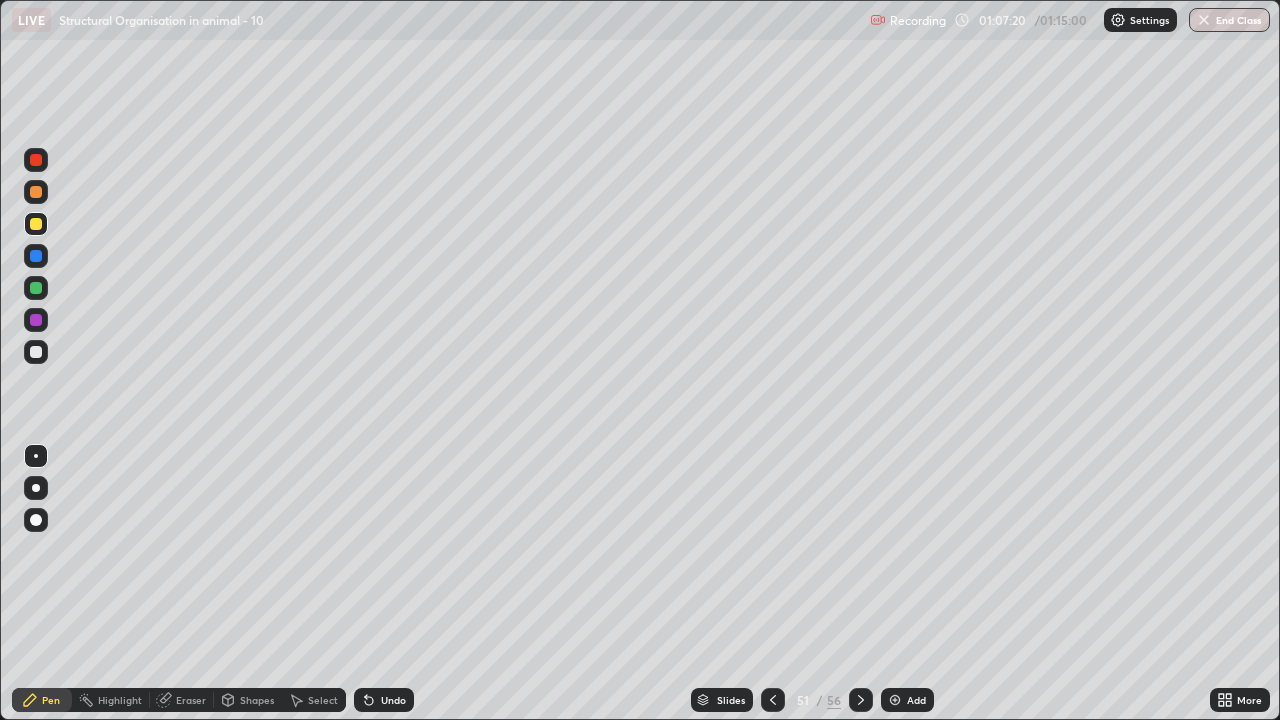 click at bounding box center (36, 288) 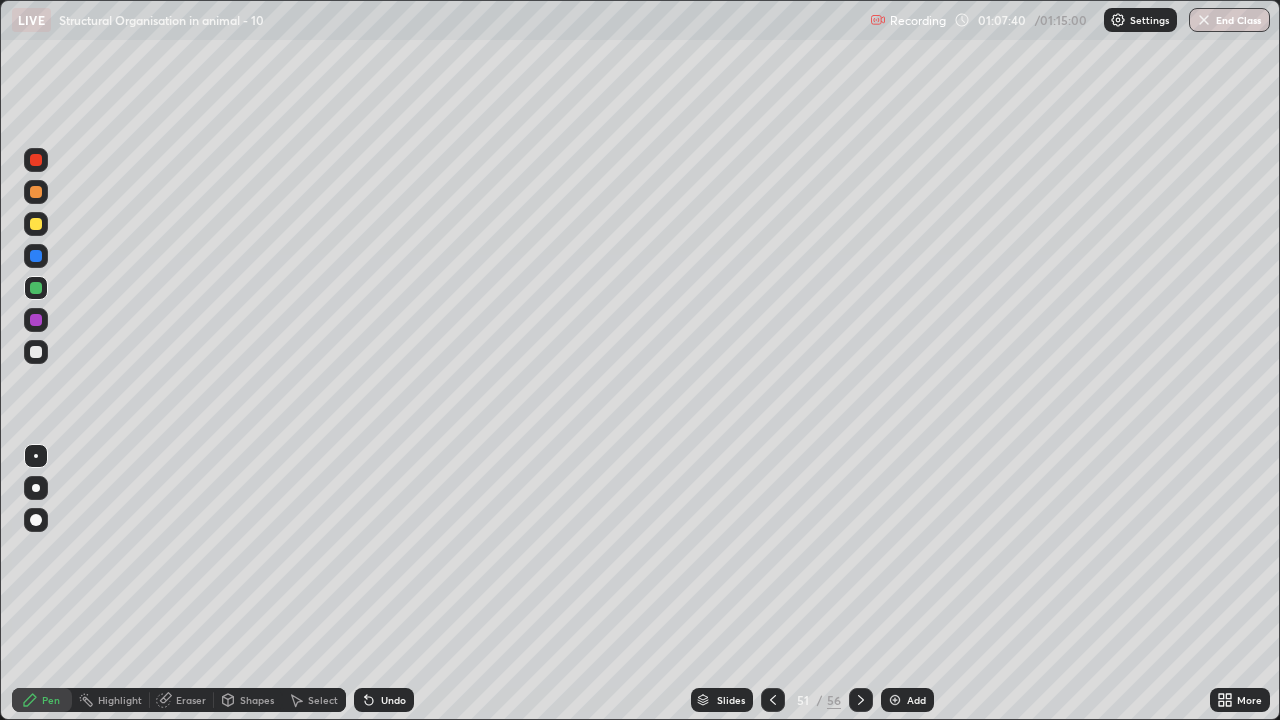 click 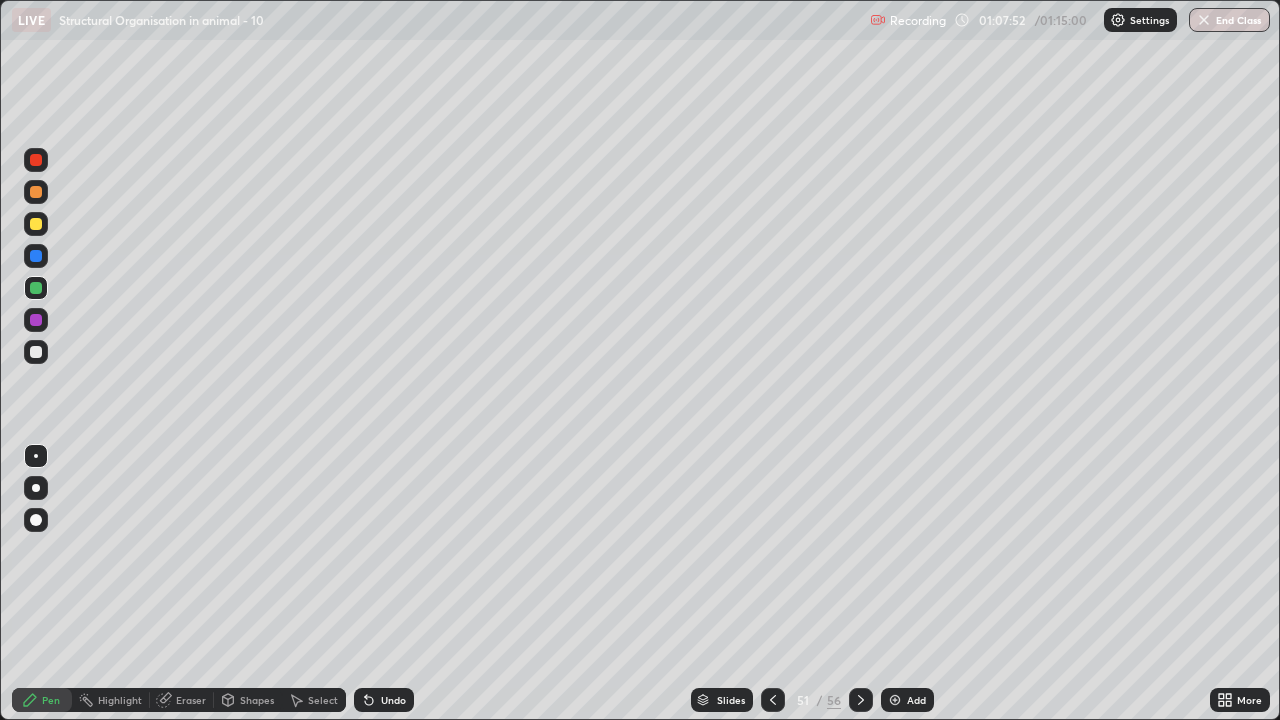 click at bounding box center (36, 352) 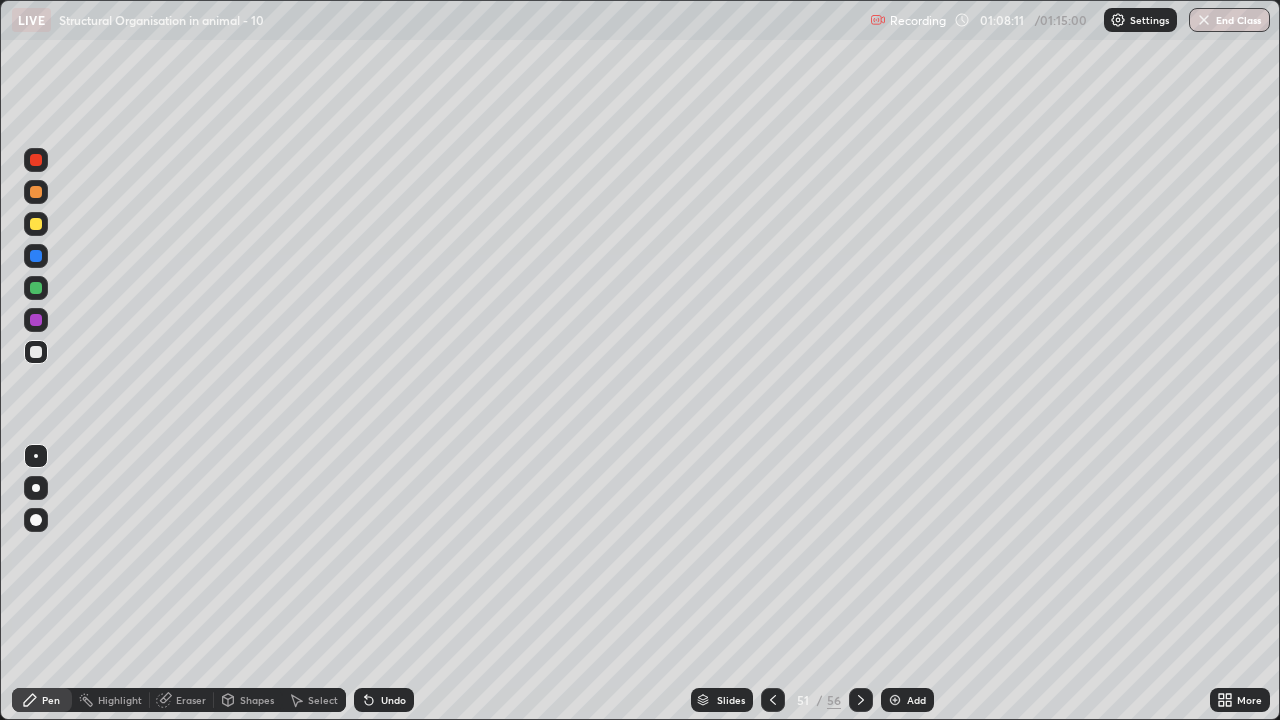 click 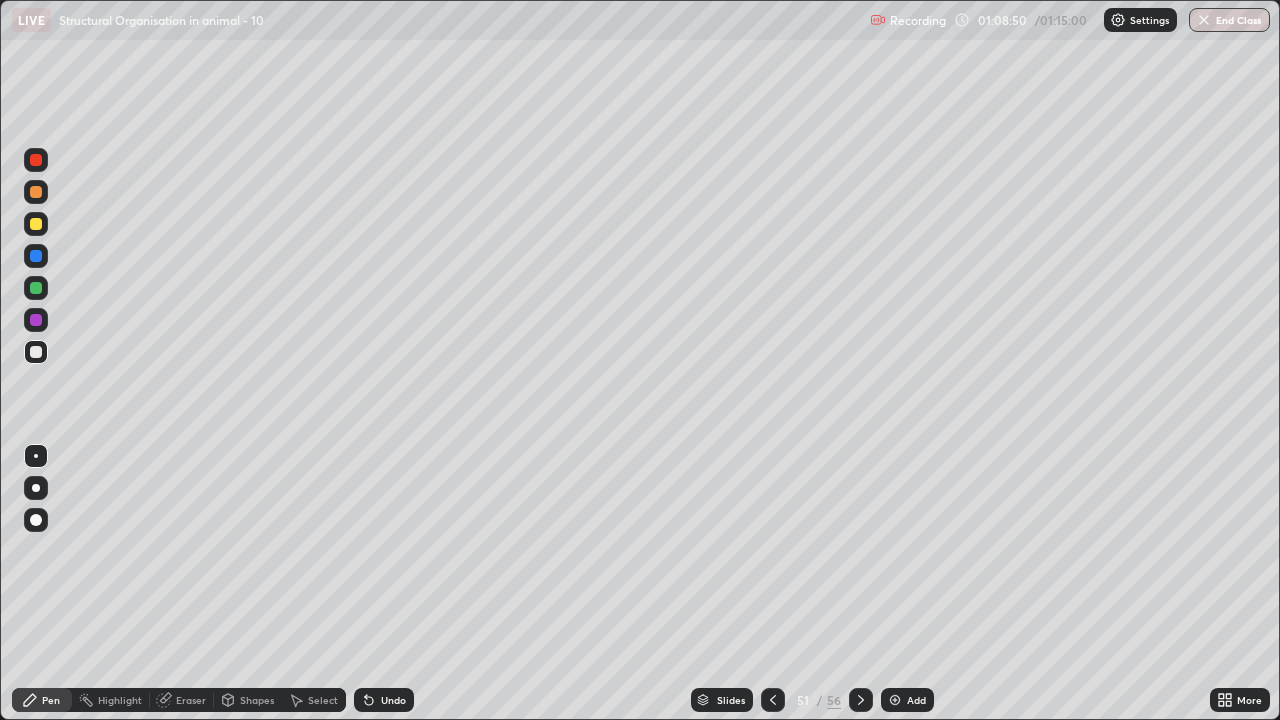 click on "Undo" at bounding box center (393, 700) 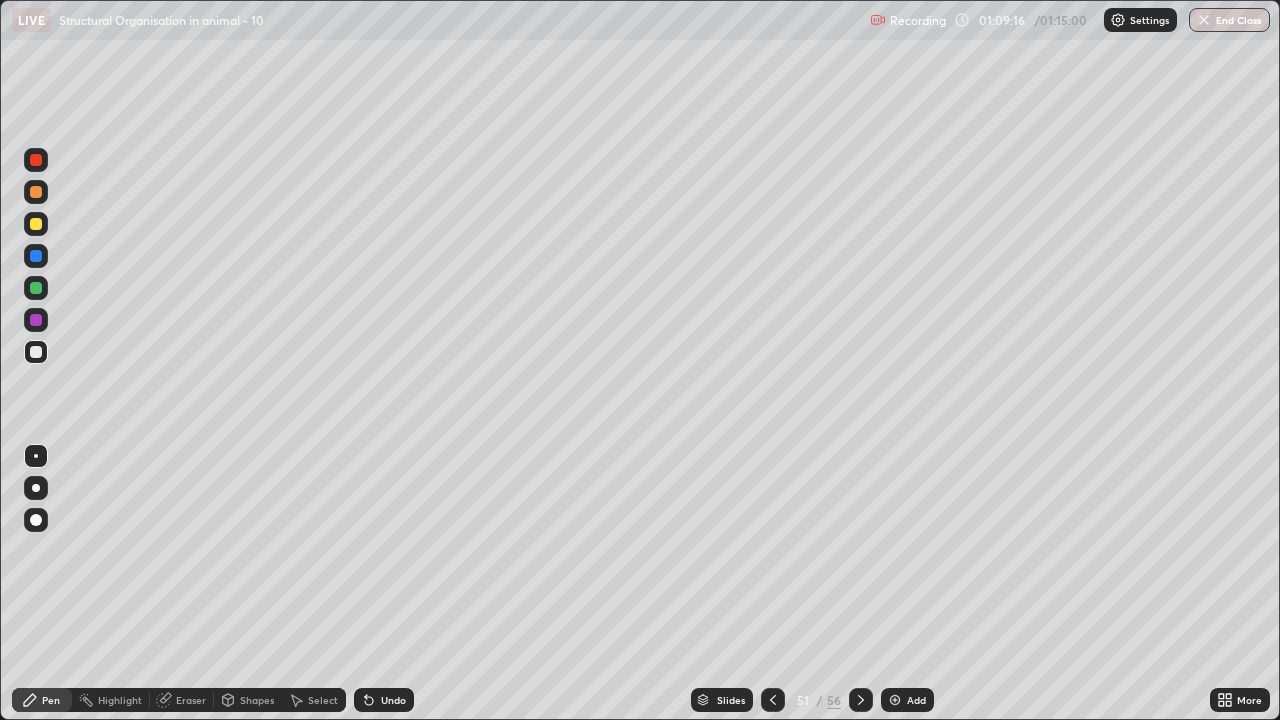 click 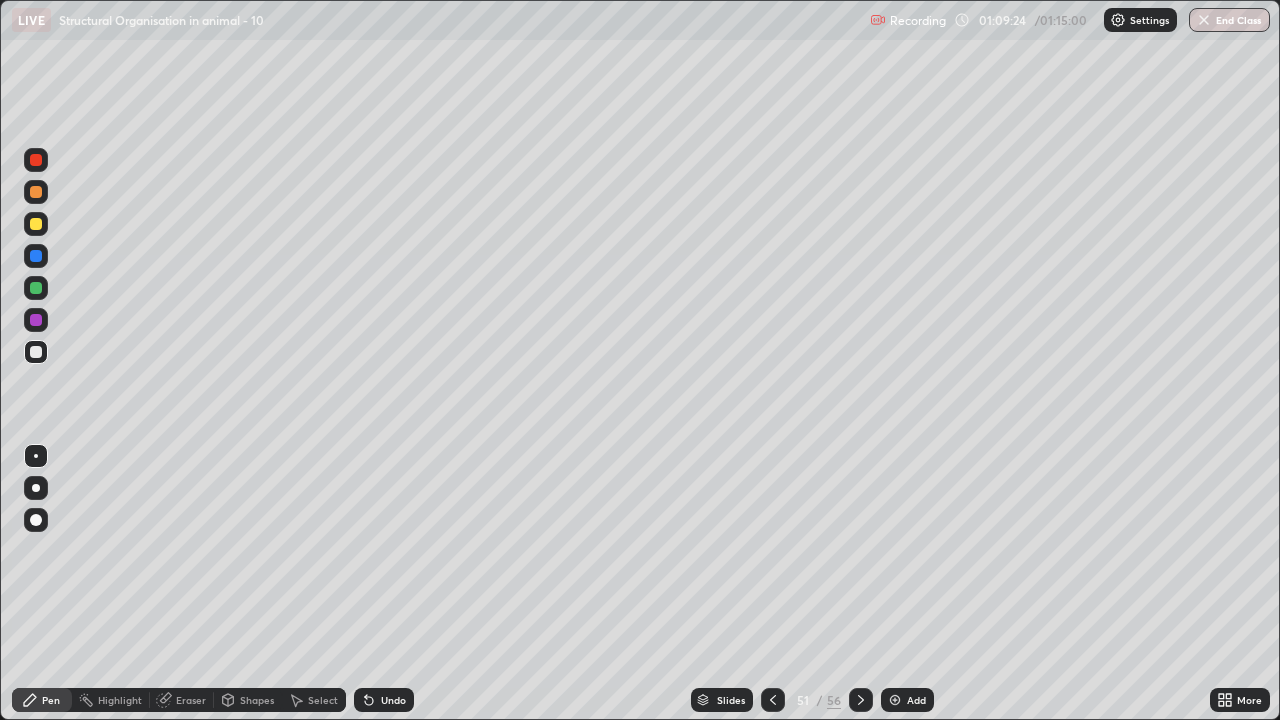 click at bounding box center [36, 320] 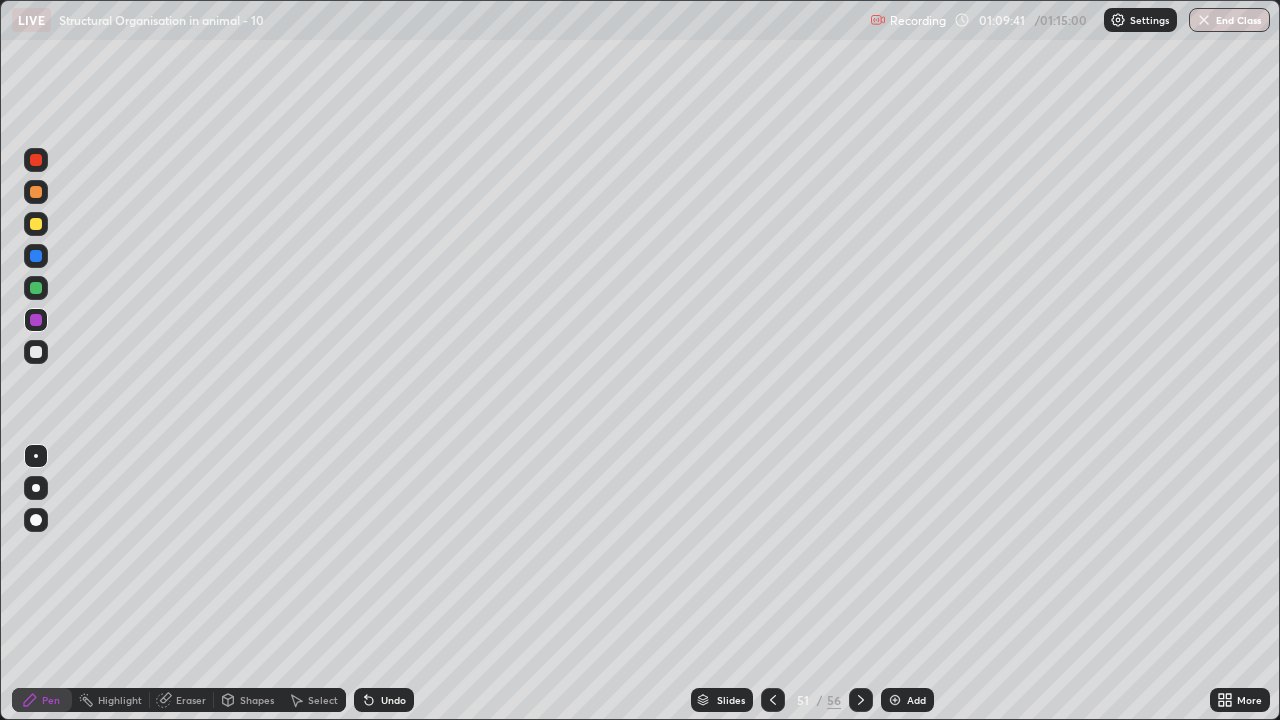click at bounding box center [36, 352] 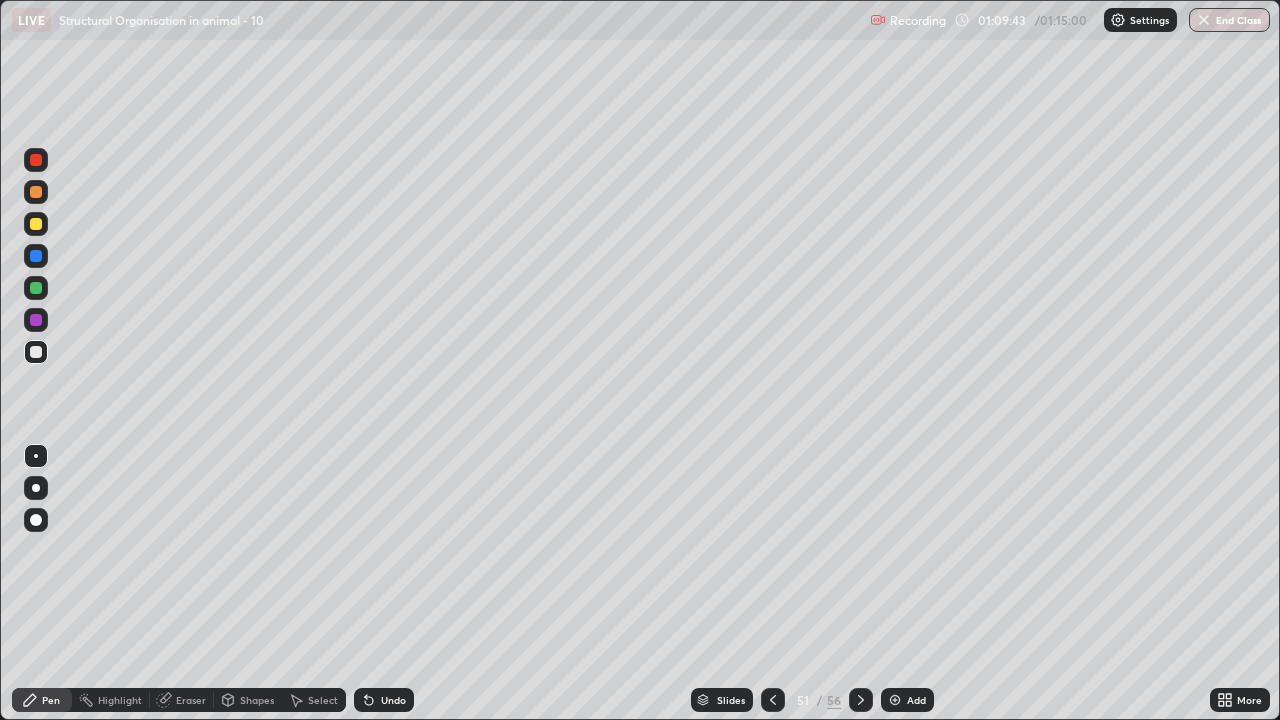 click at bounding box center [36, 256] 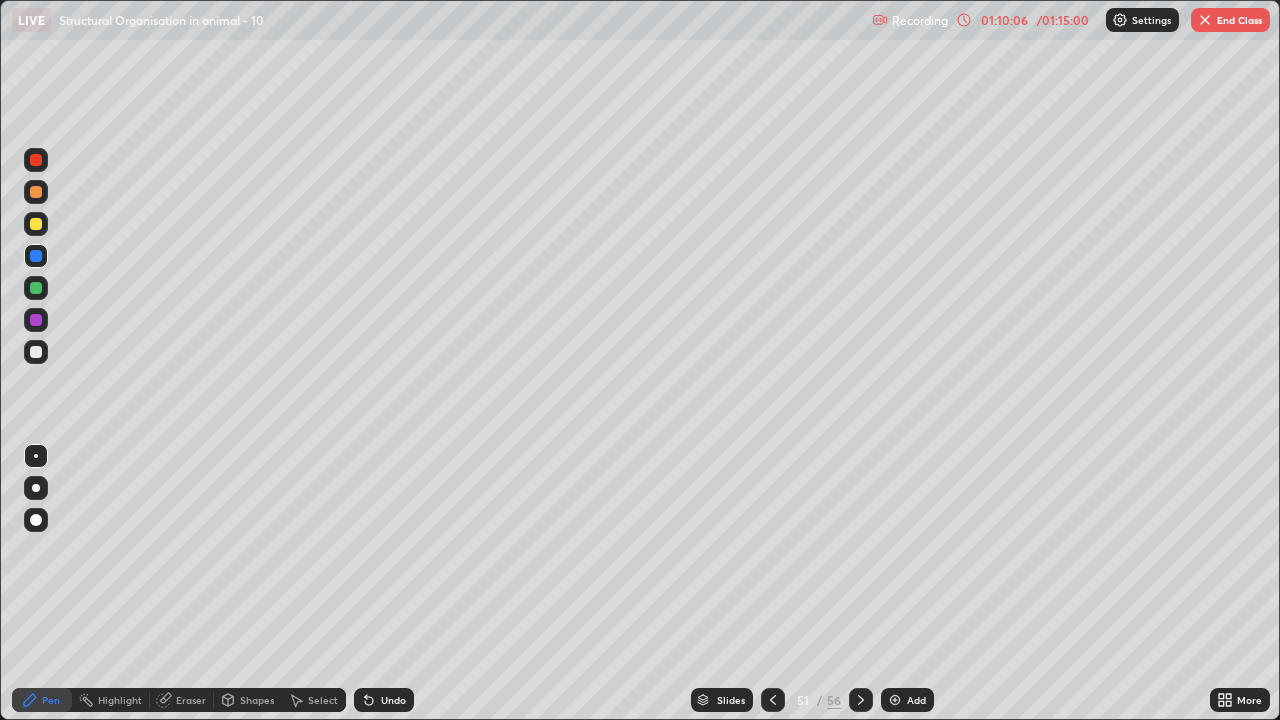 click at bounding box center [36, 352] 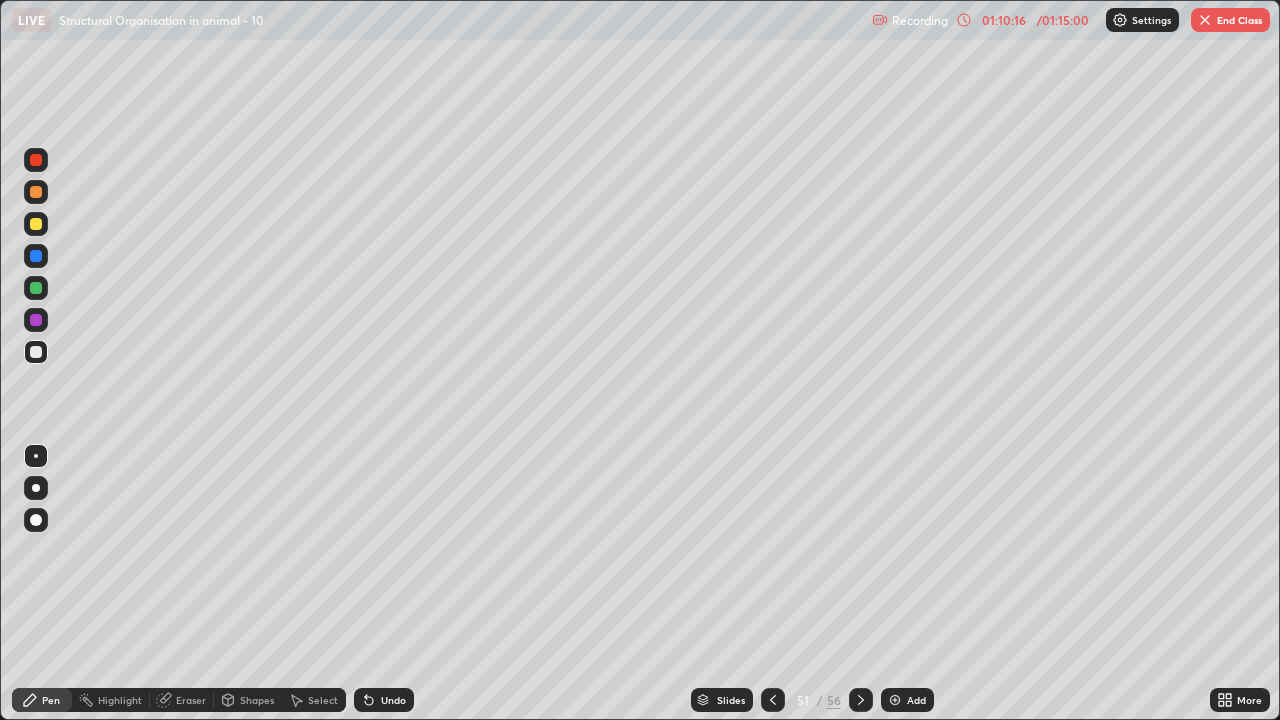 click at bounding box center [36, 320] 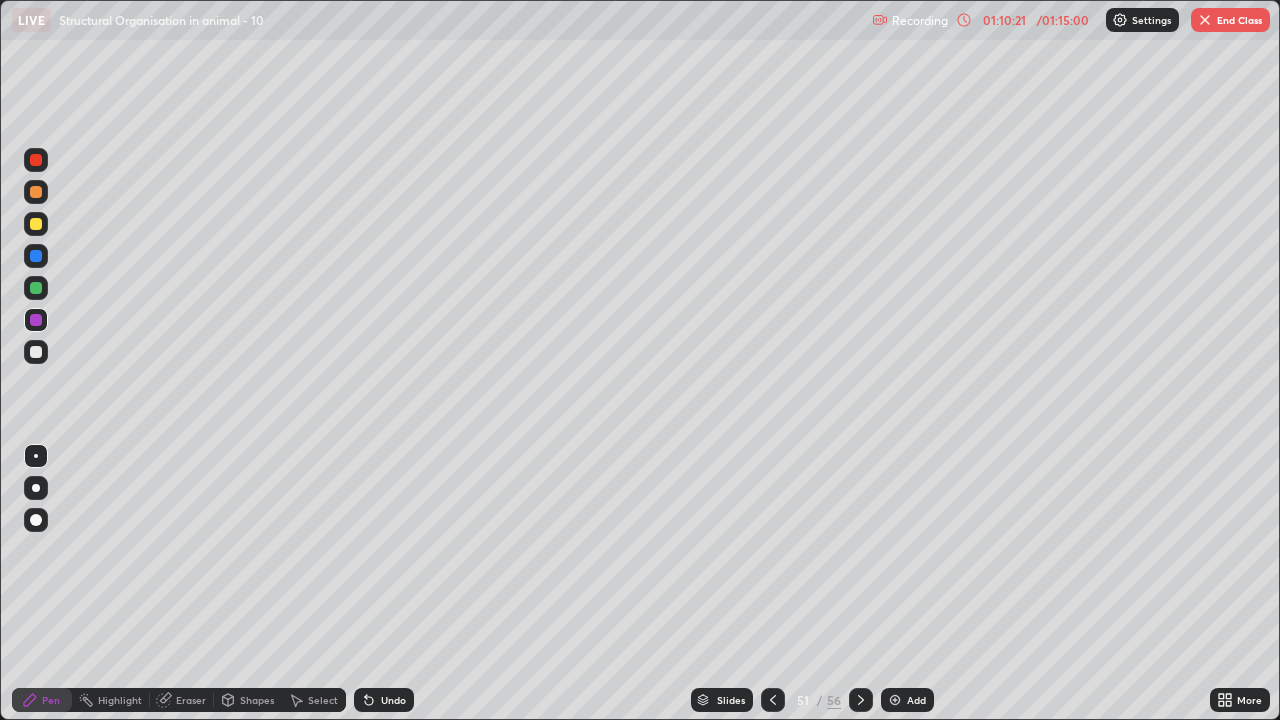 click at bounding box center [36, 352] 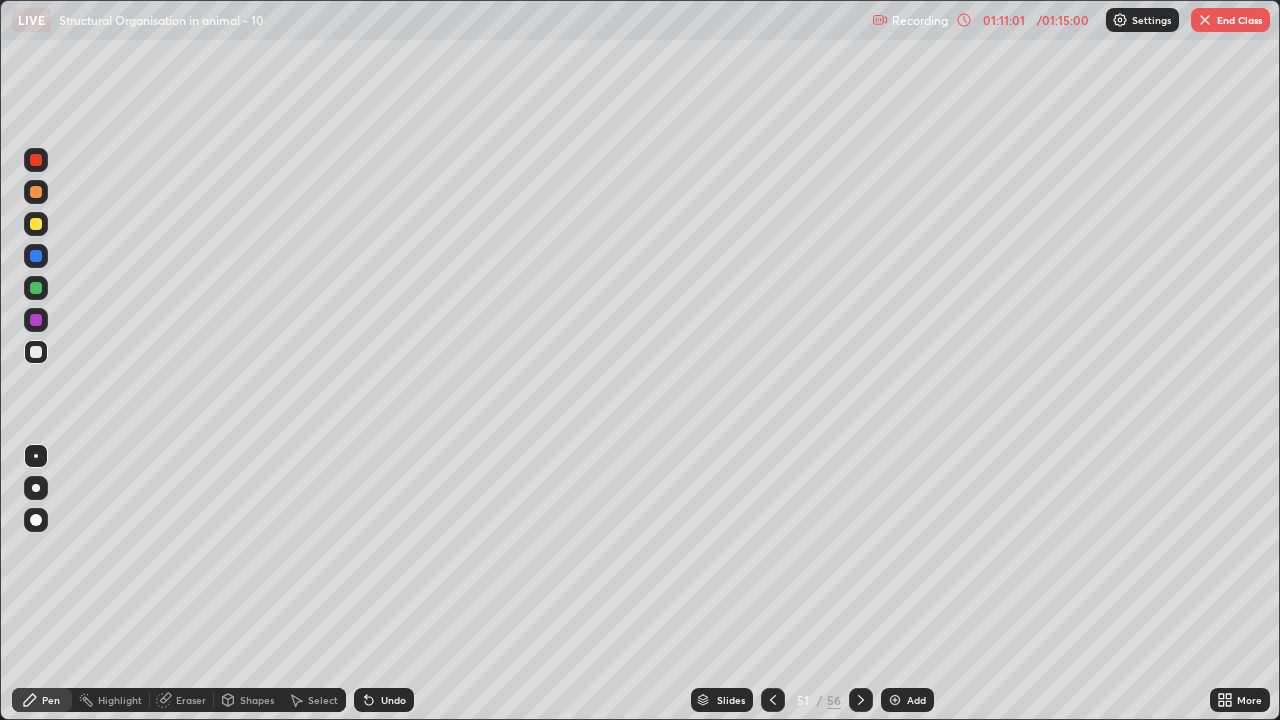 click 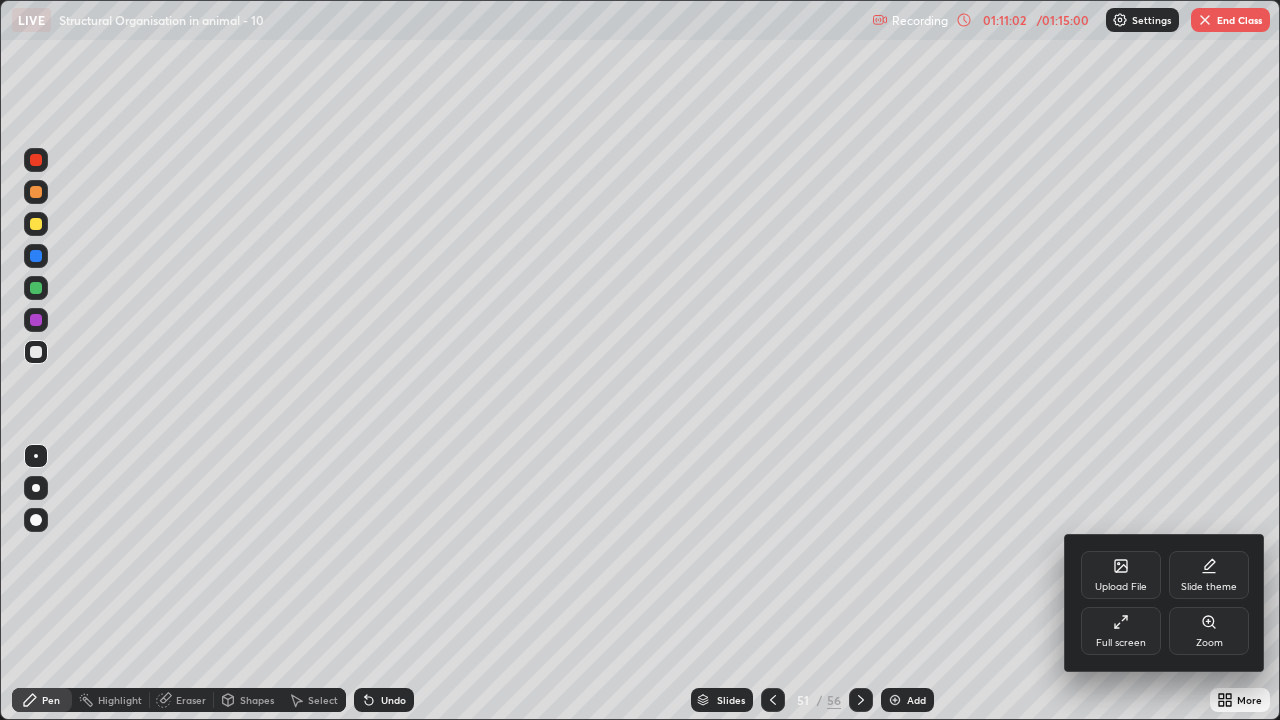 click on "Full screen" at bounding box center [1121, 631] 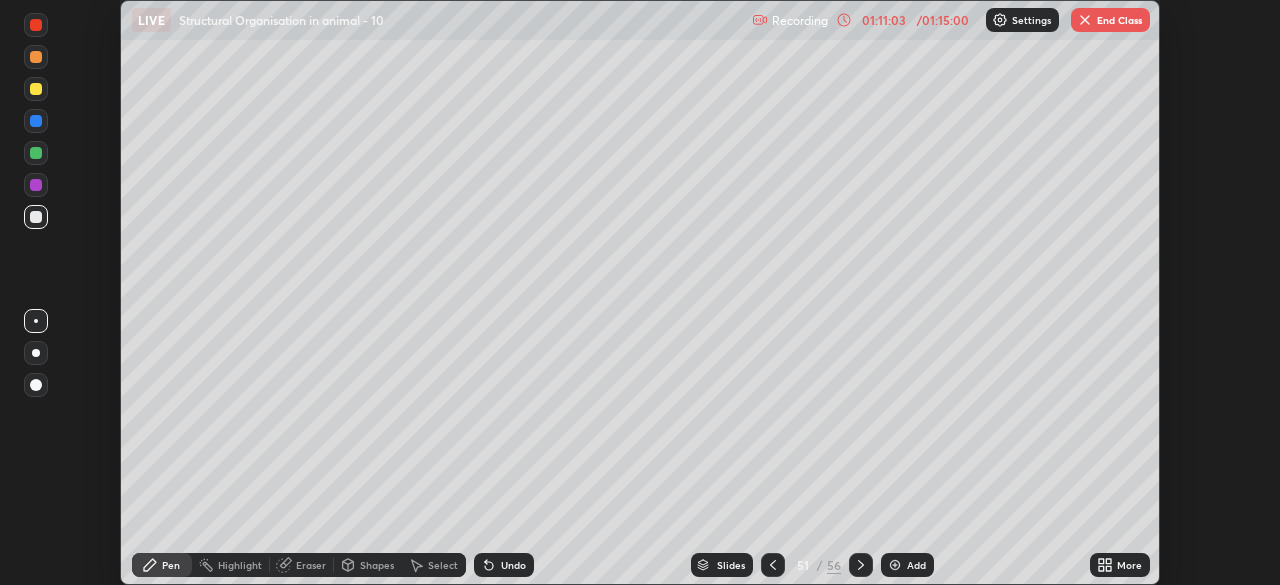 scroll, scrollTop: 585, scrollLeft: 1280, axis: both 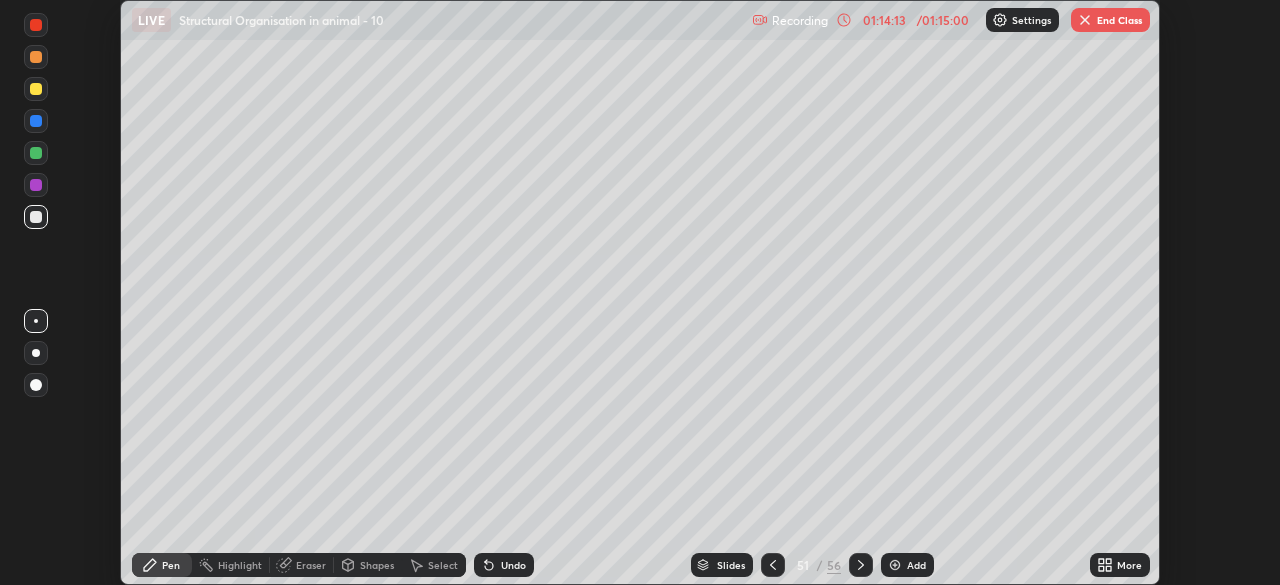 click on "End Class" at bounding box center [1110, 20] 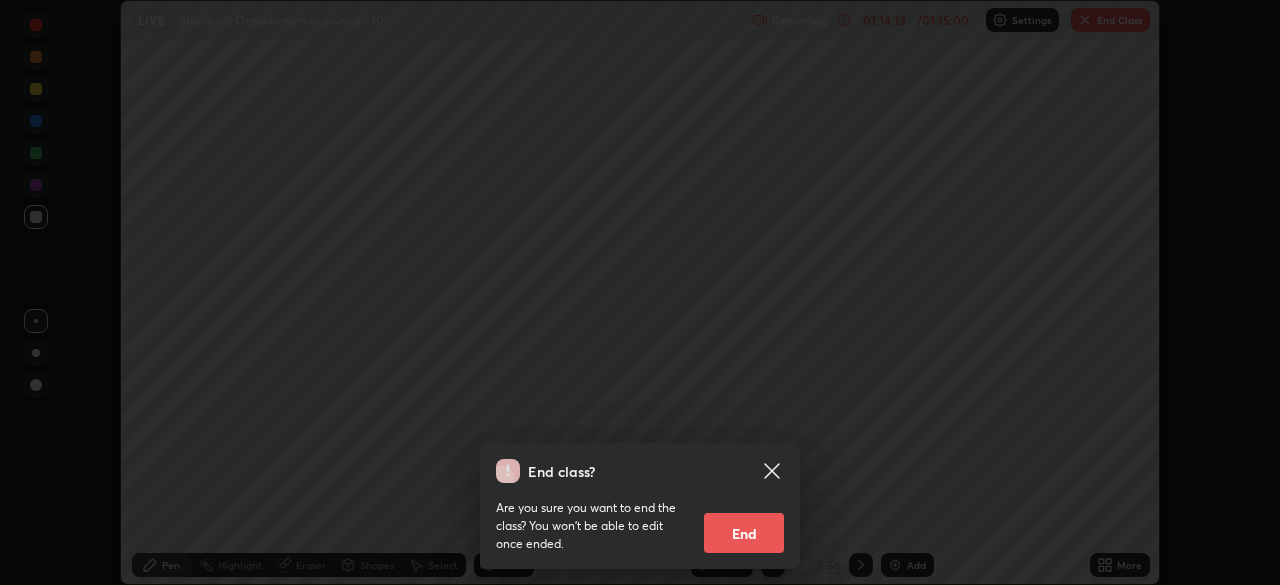 click at bounding box center [640, 292] 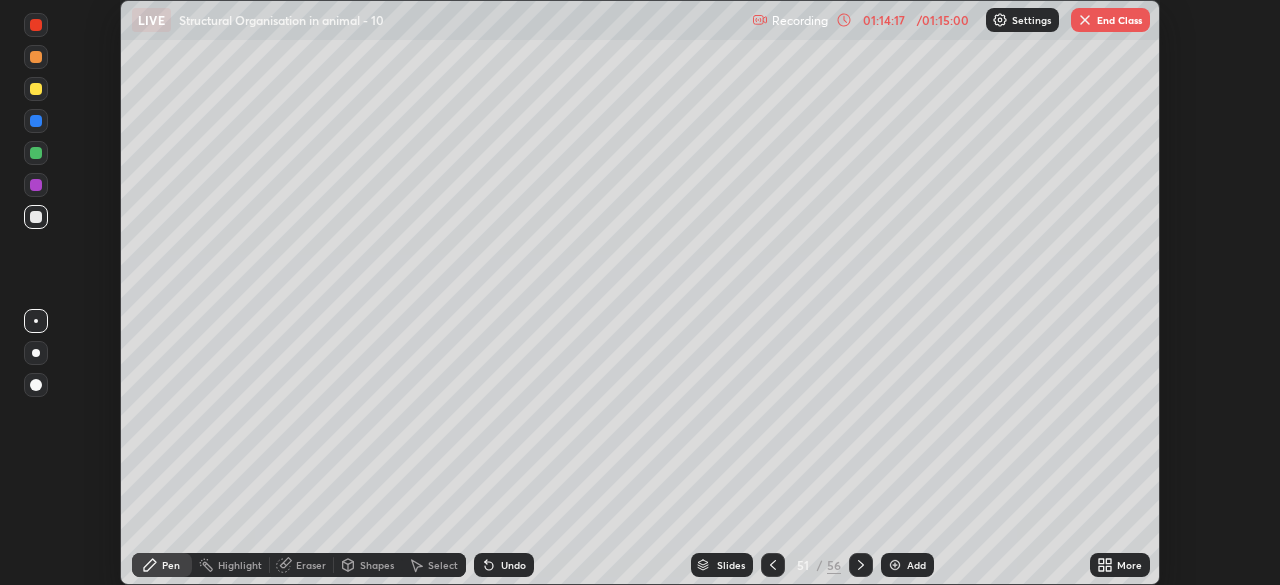 click on "End Class" at bounding box center (1110, 20) 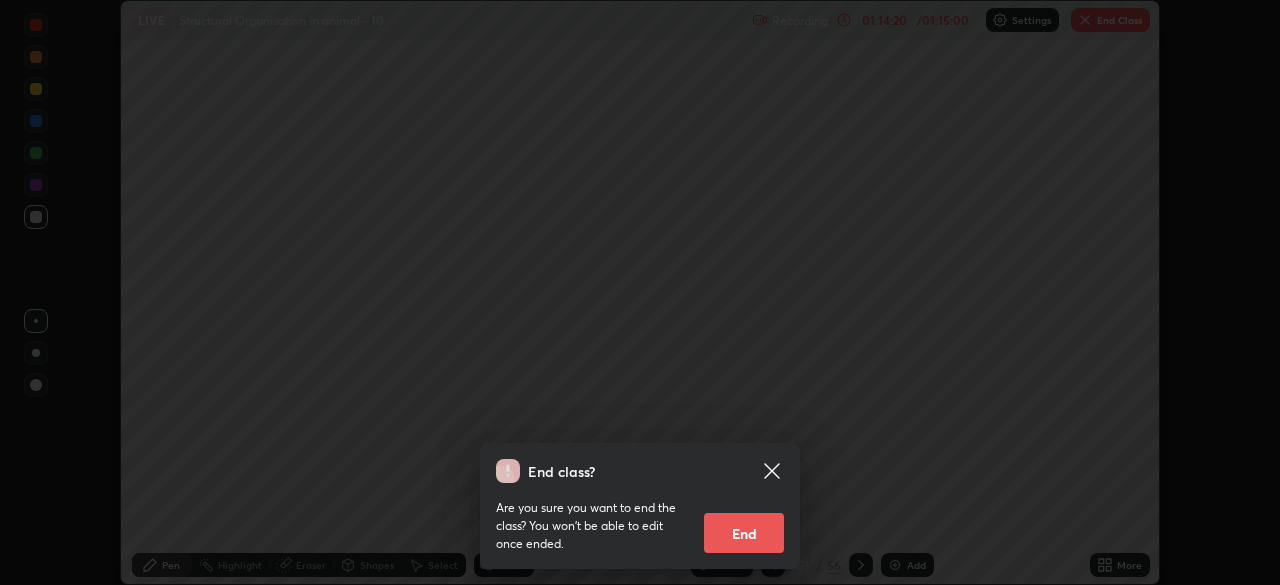 click on "End" at bounding box center (744, 533) 